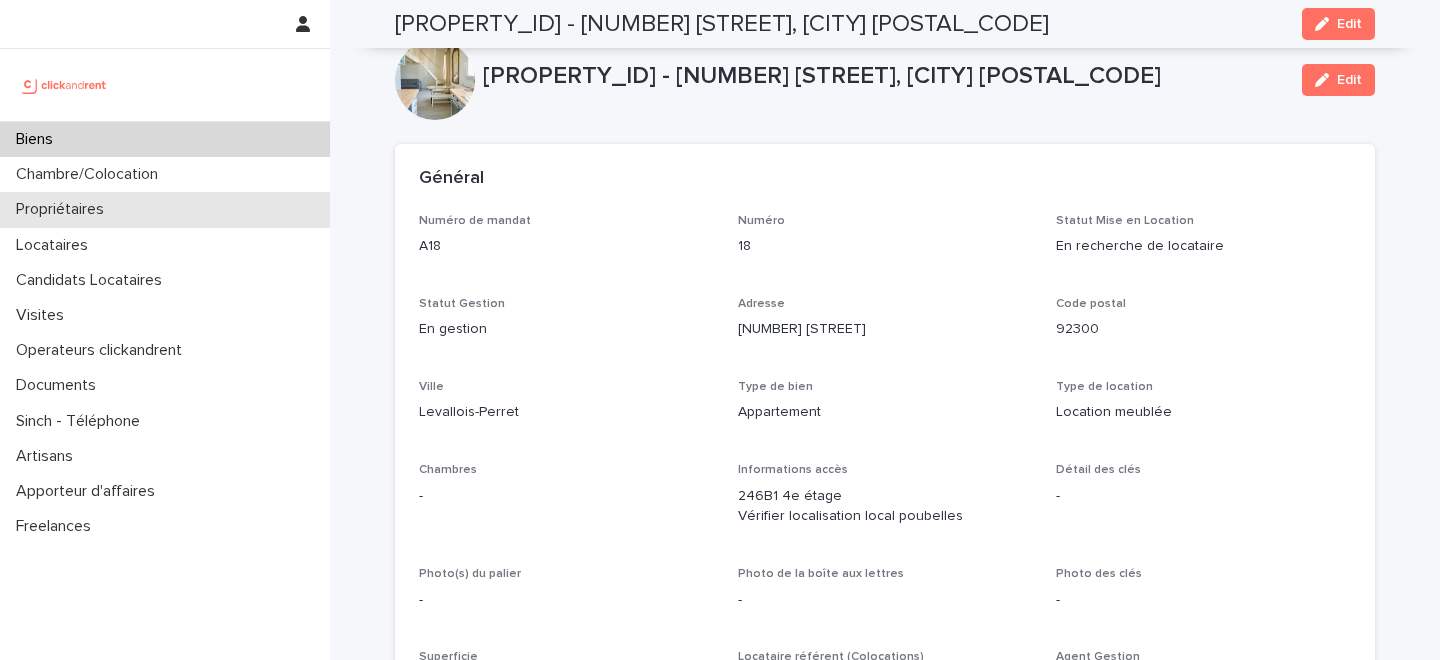 click on "Propriétaires" at bounding box center [165, 209] 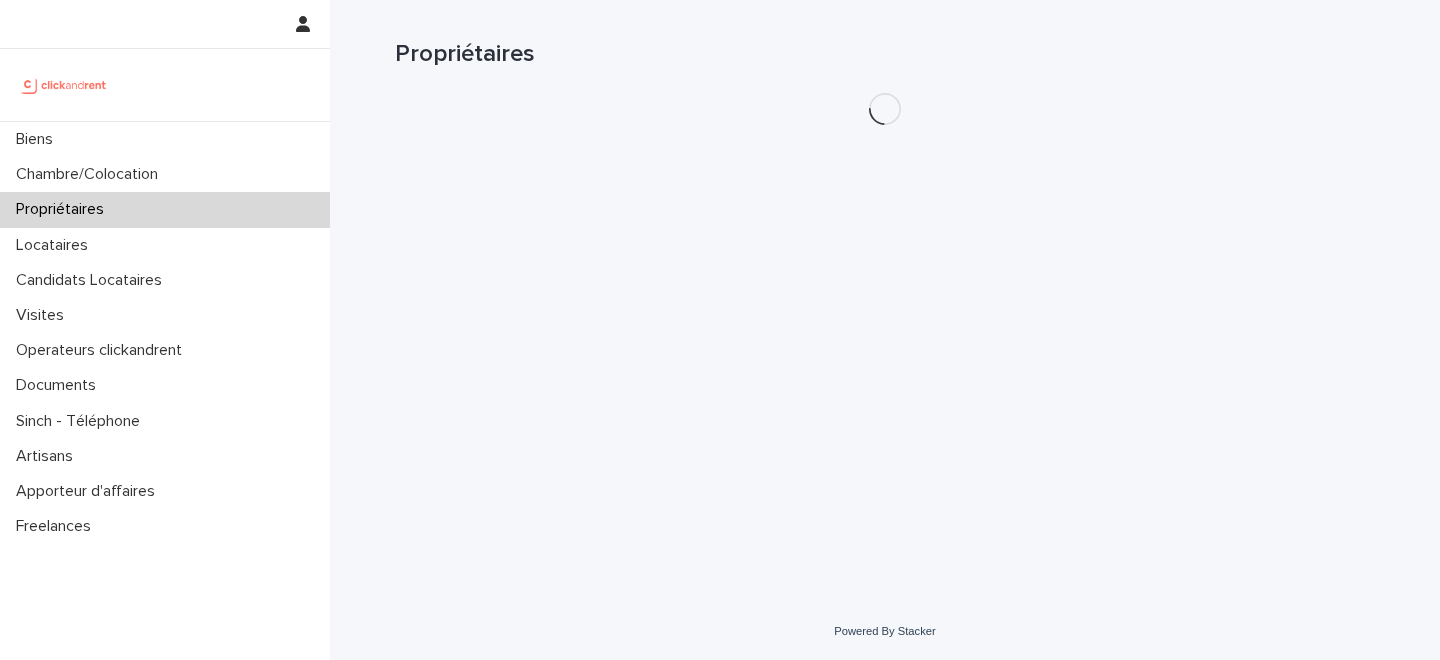 scroll, scrollTop: 0, scrollLeft: 0, axis: both 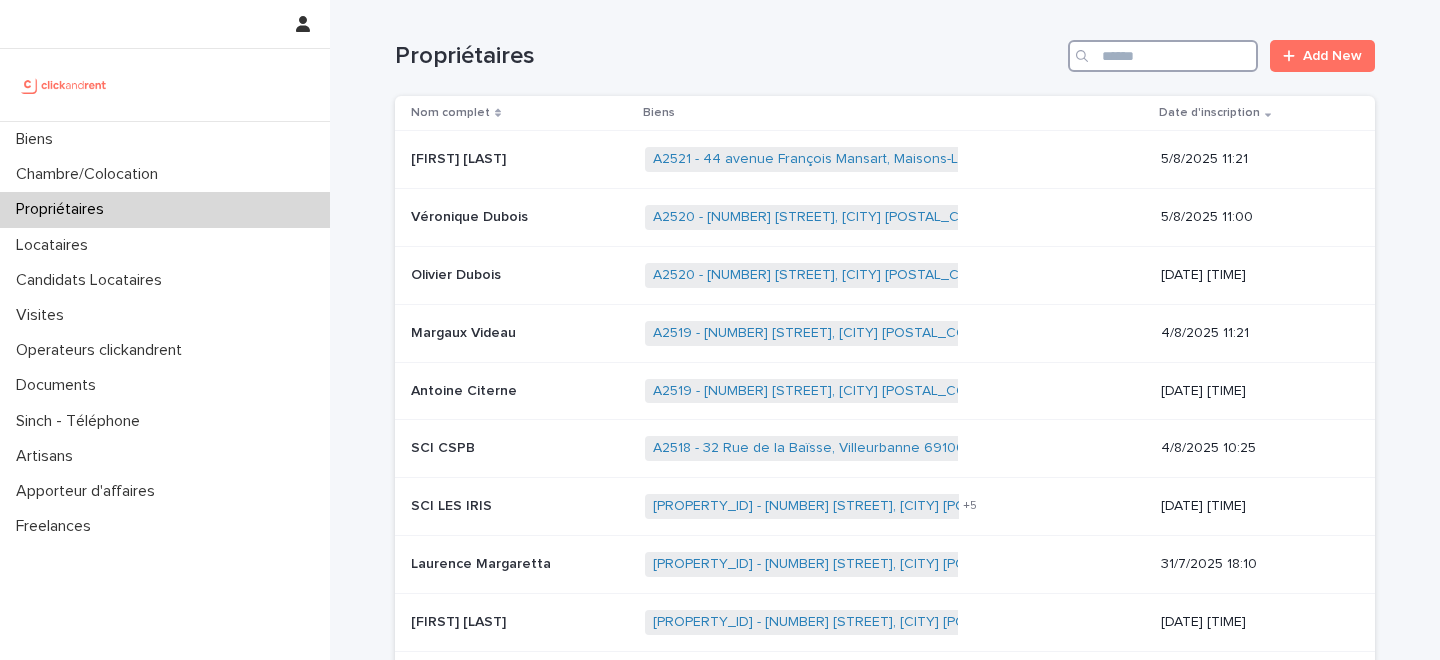 click at bounding box center (1163, 56) 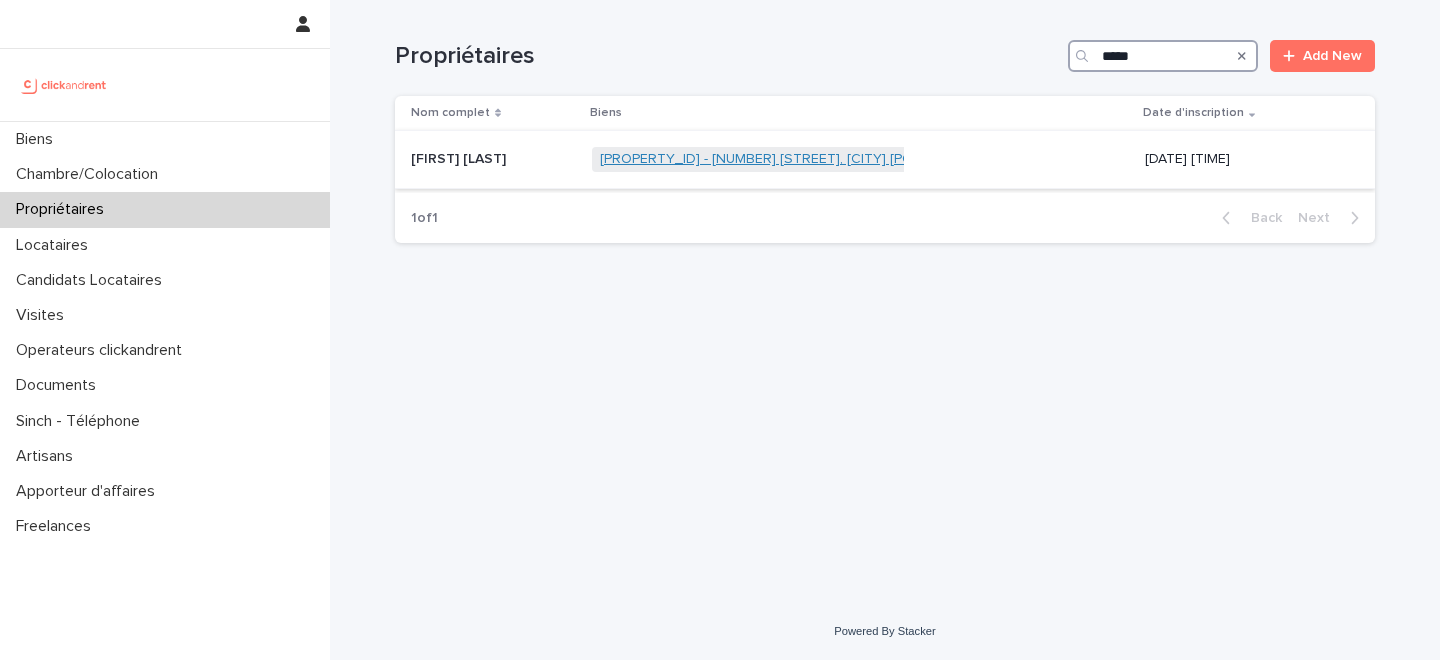type on "*****" 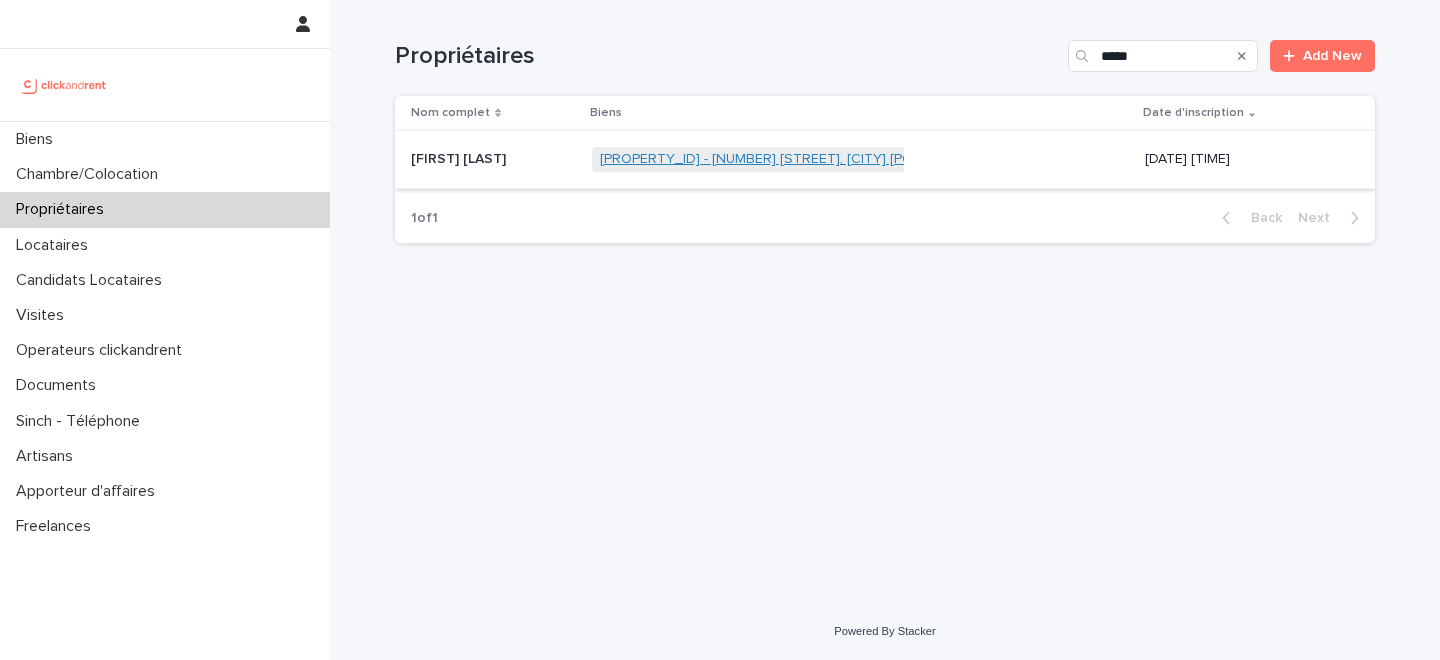 click on "A2480 - 60 allée de Bellefontaine,  Toulouse 31100" at bounding box center (798, 159) 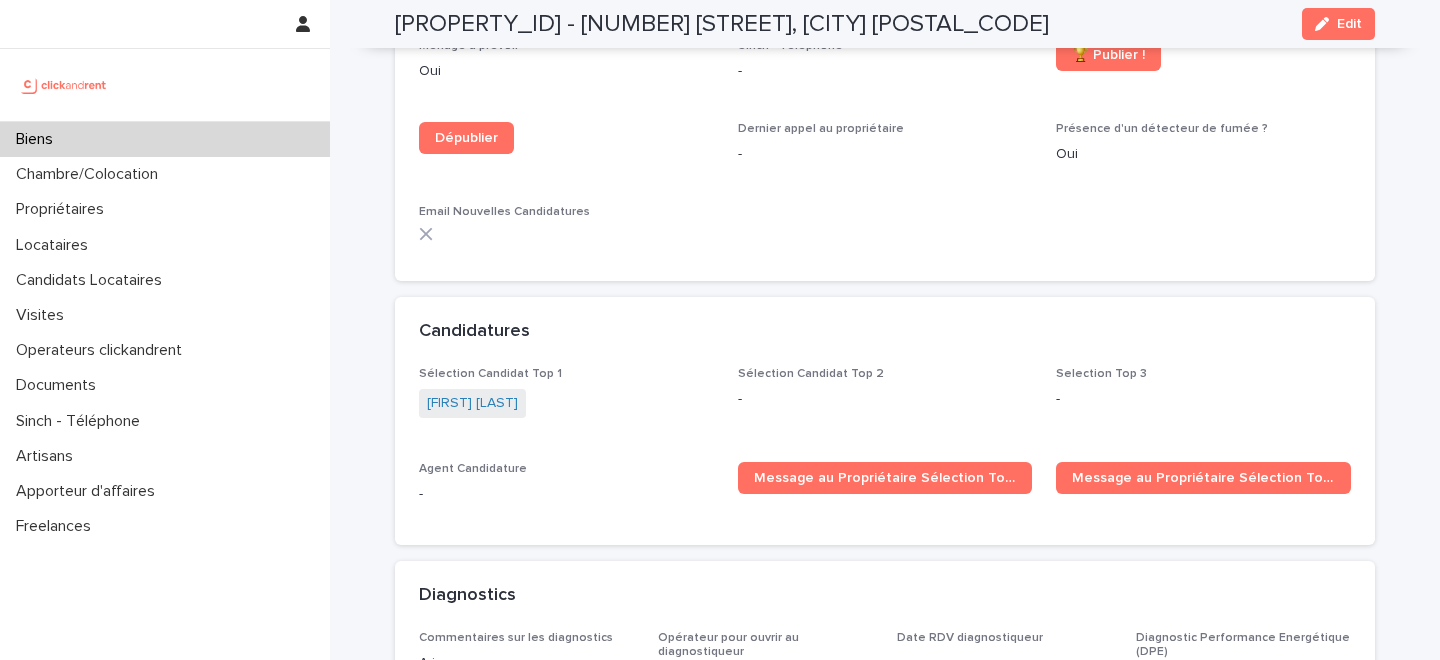 scroll, scrollTop: 6098, scrollLeft: 0, axis: vertical 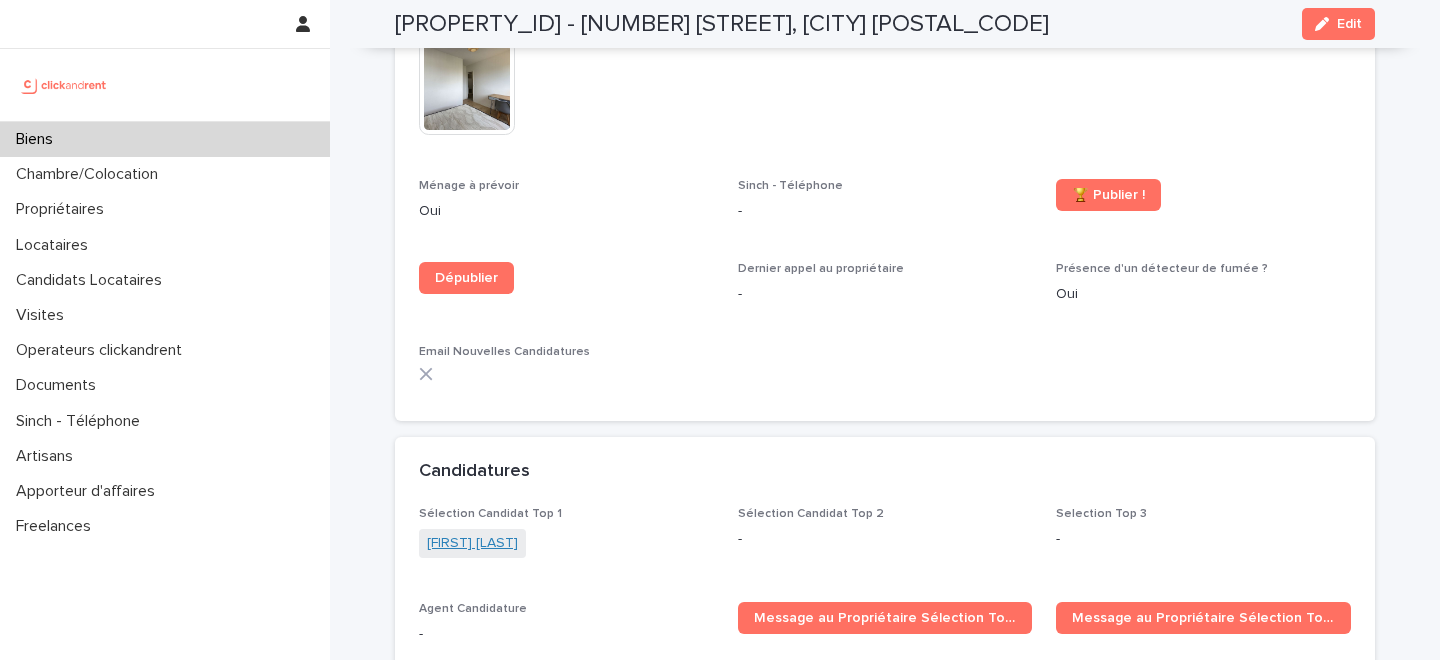 click on "Laura Blaise" at bounding box center (472, 543) 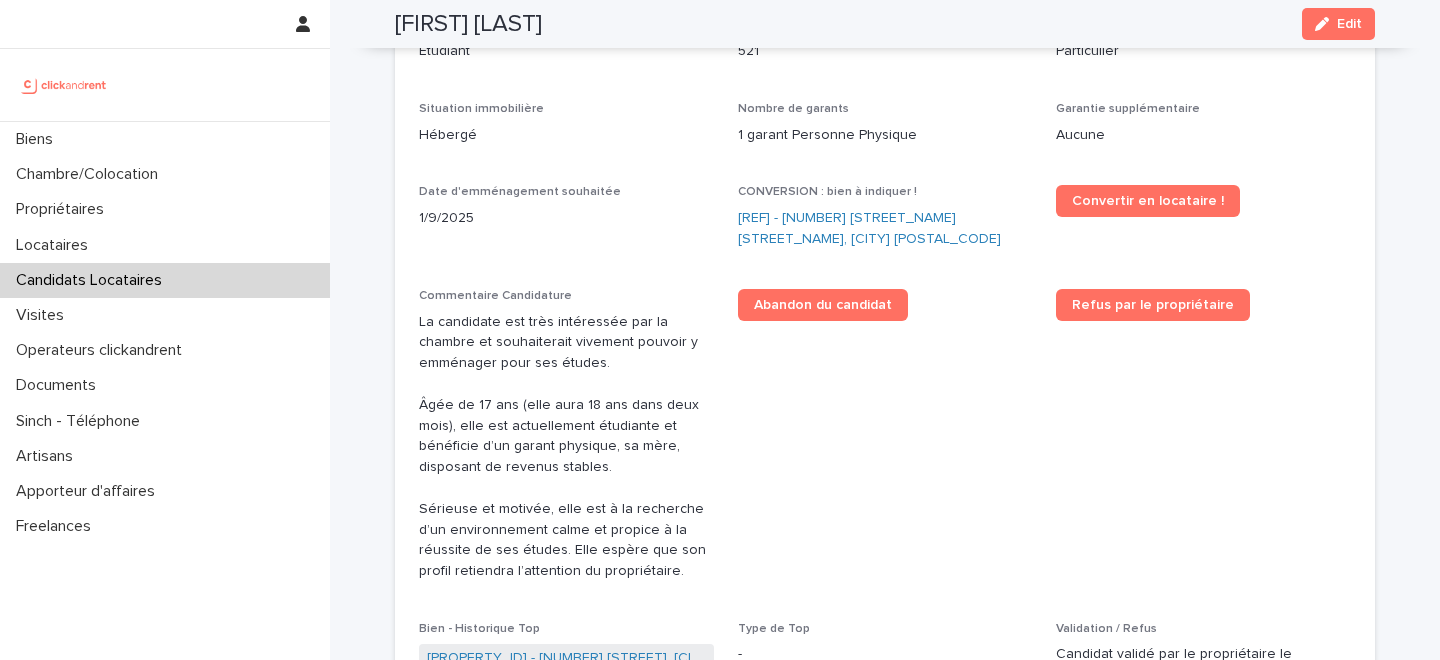 scroll, scrollTop: 614, scrollLeft: 0, axis: vertical 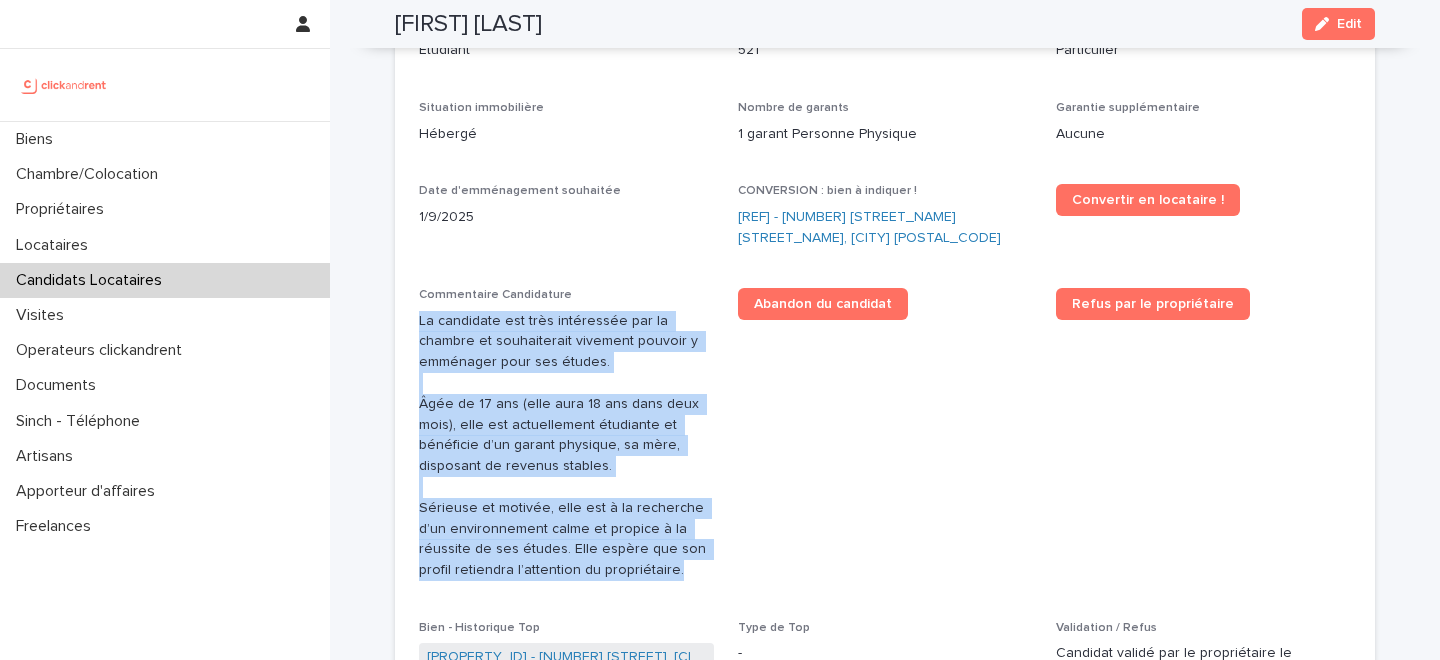 drag, startPoint x: 418, startPoint y: 298, endPoint x: 674, endPoint y: 547, distance: 357.12323 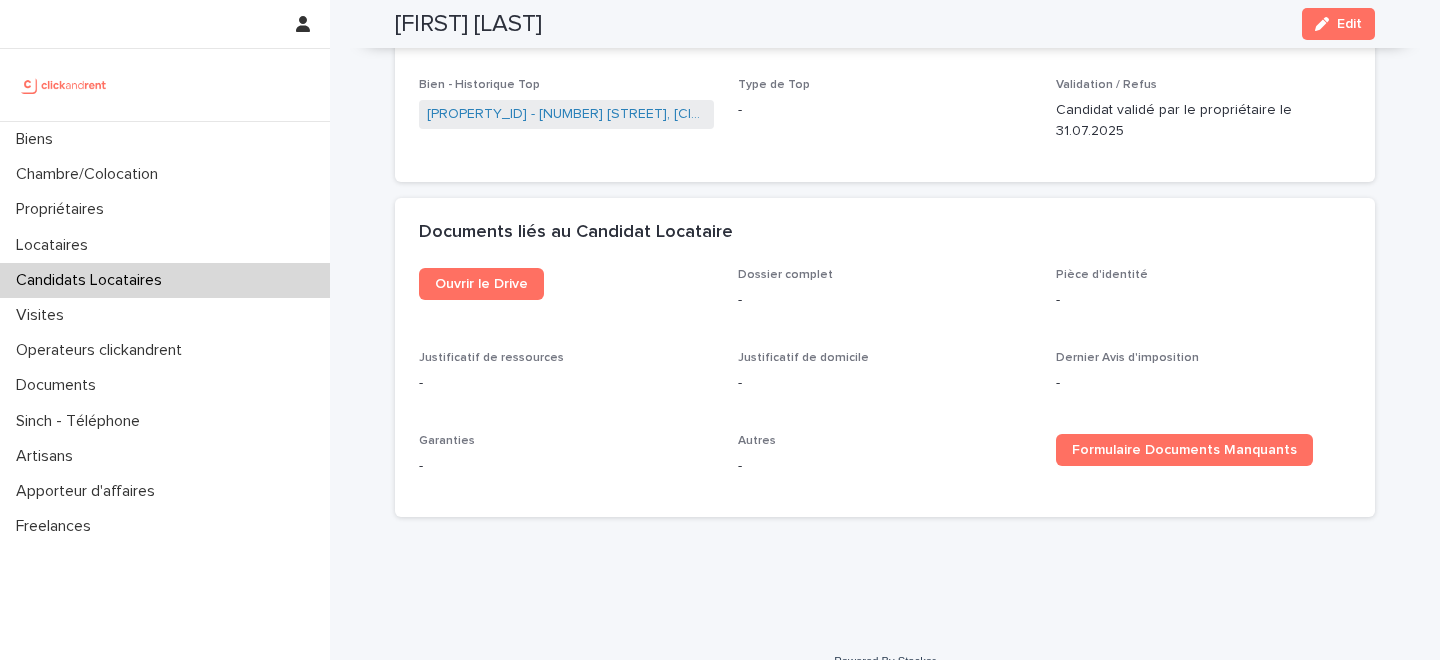 scroll, scrollTop: 1075, scrollLeft: 0, axis: vertical 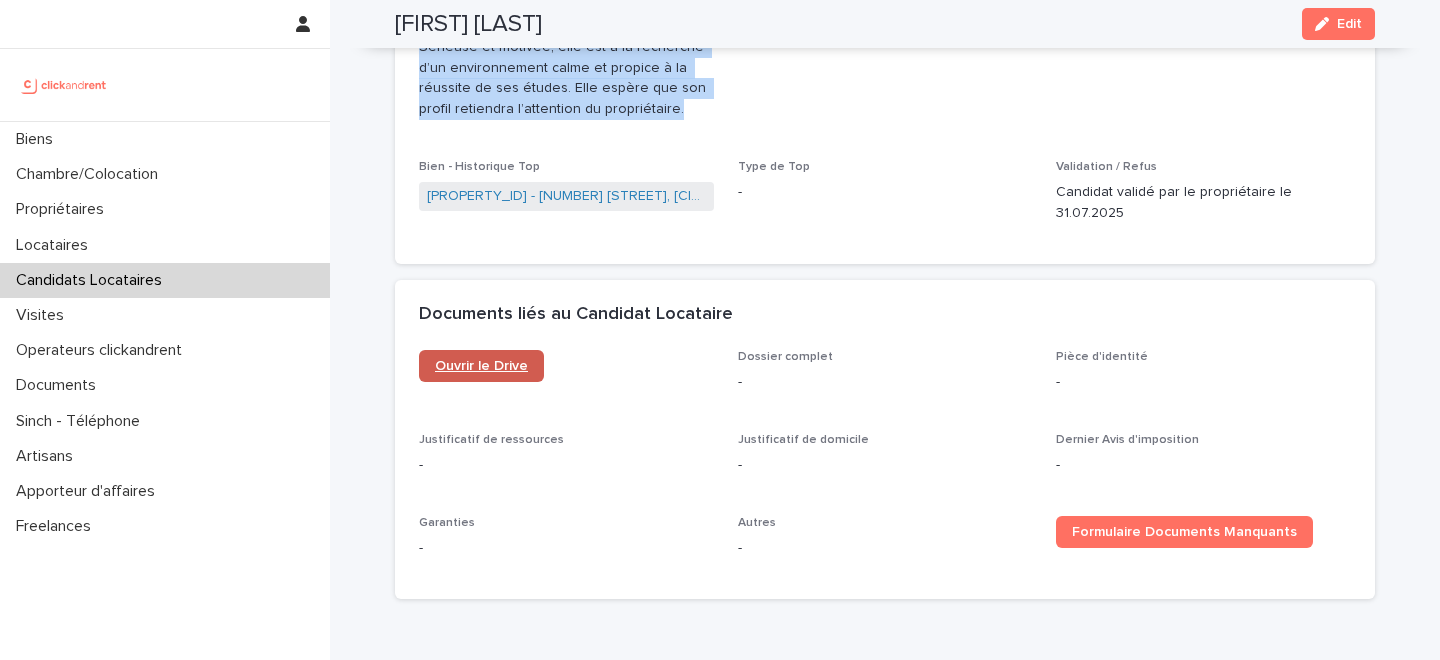 click on "Ouvrir le Drive" at bounding box center (481, 366) 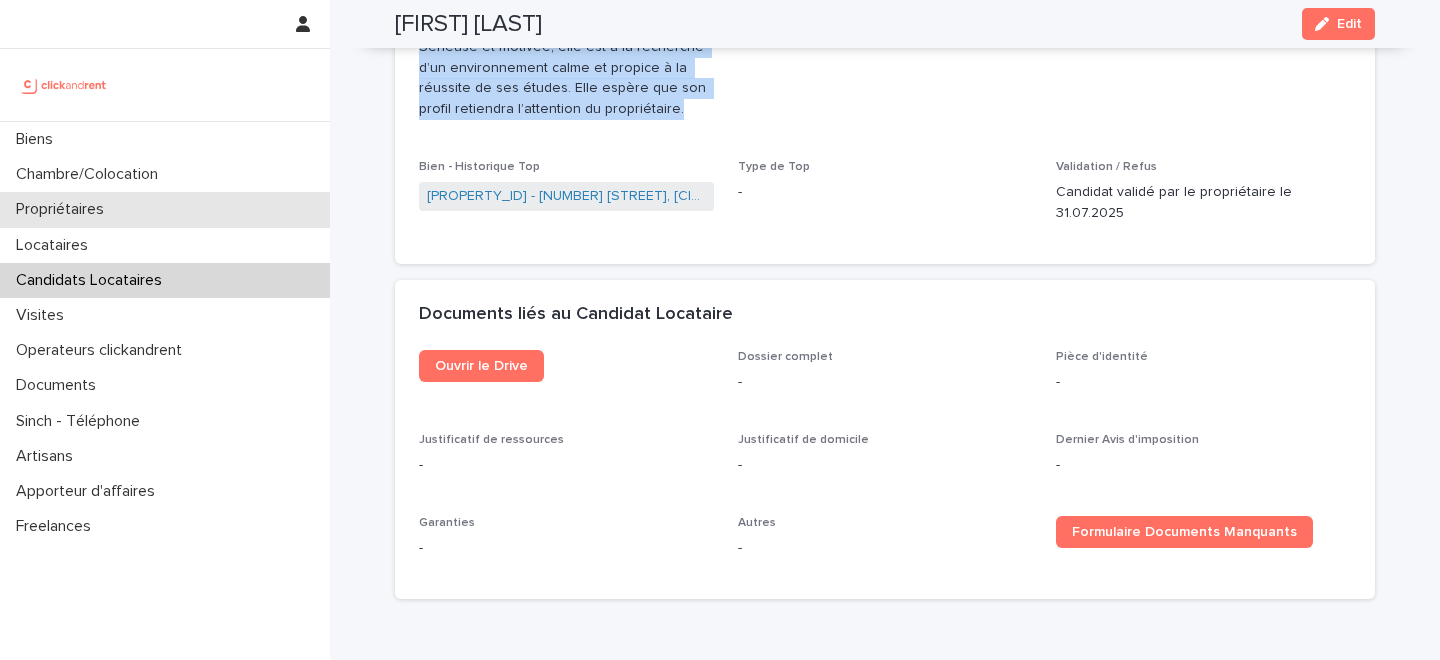 click on "Propriétaires" at bounding box center [165, 209] 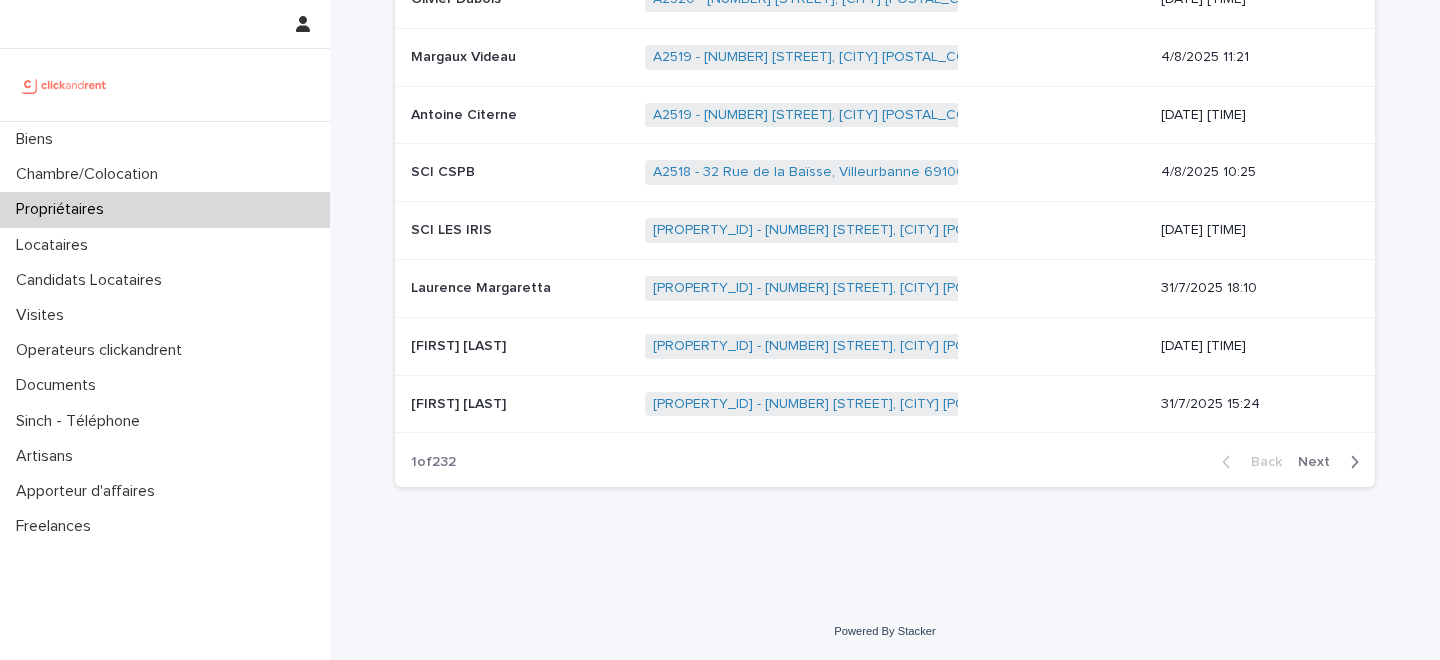 scroll, scrollTop: 0, scrollLeft: 0, axis: both 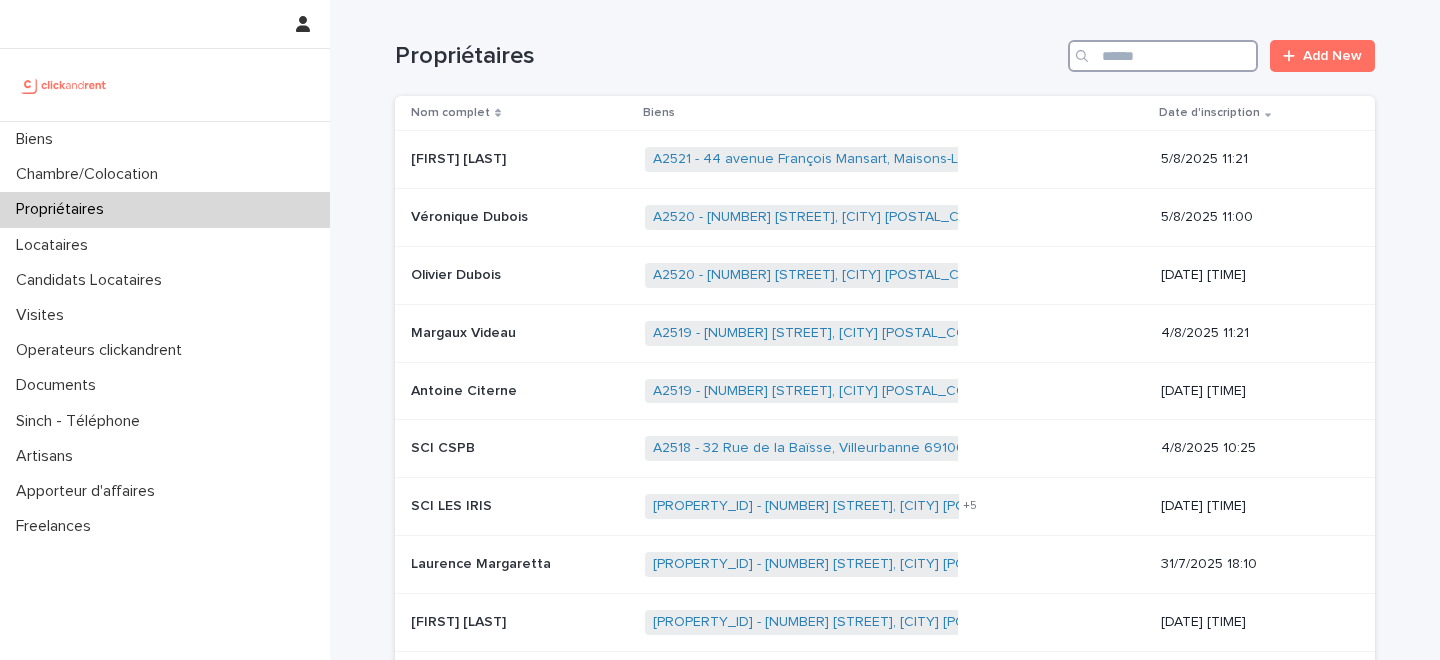 click at bounding box center (1163, 56) 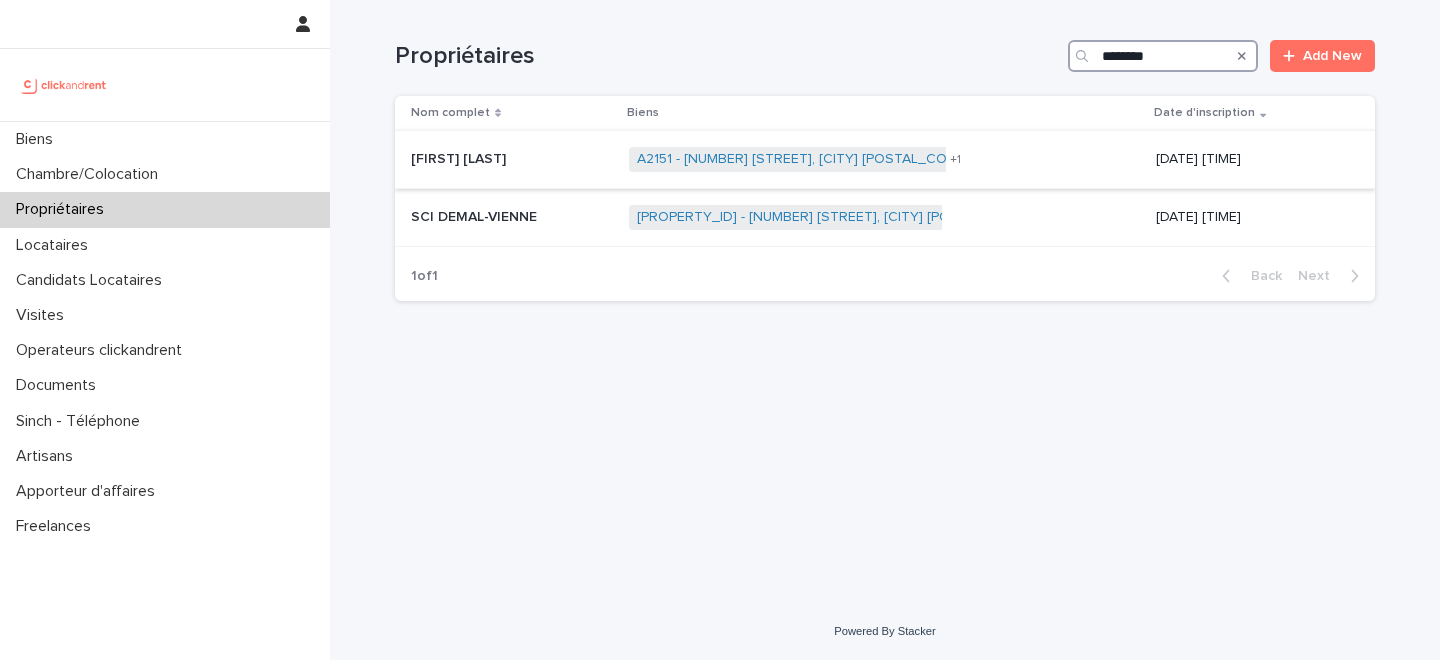type on "********" 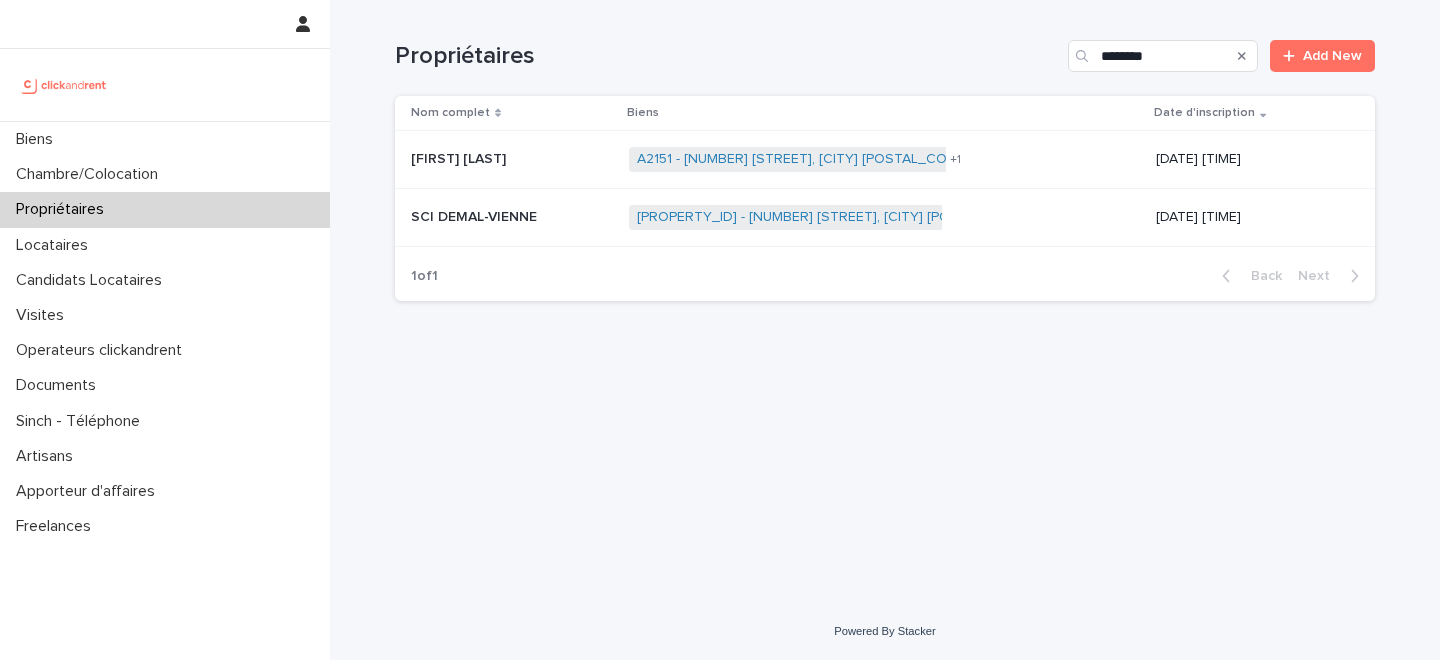 click at bounding box center [512, 159] 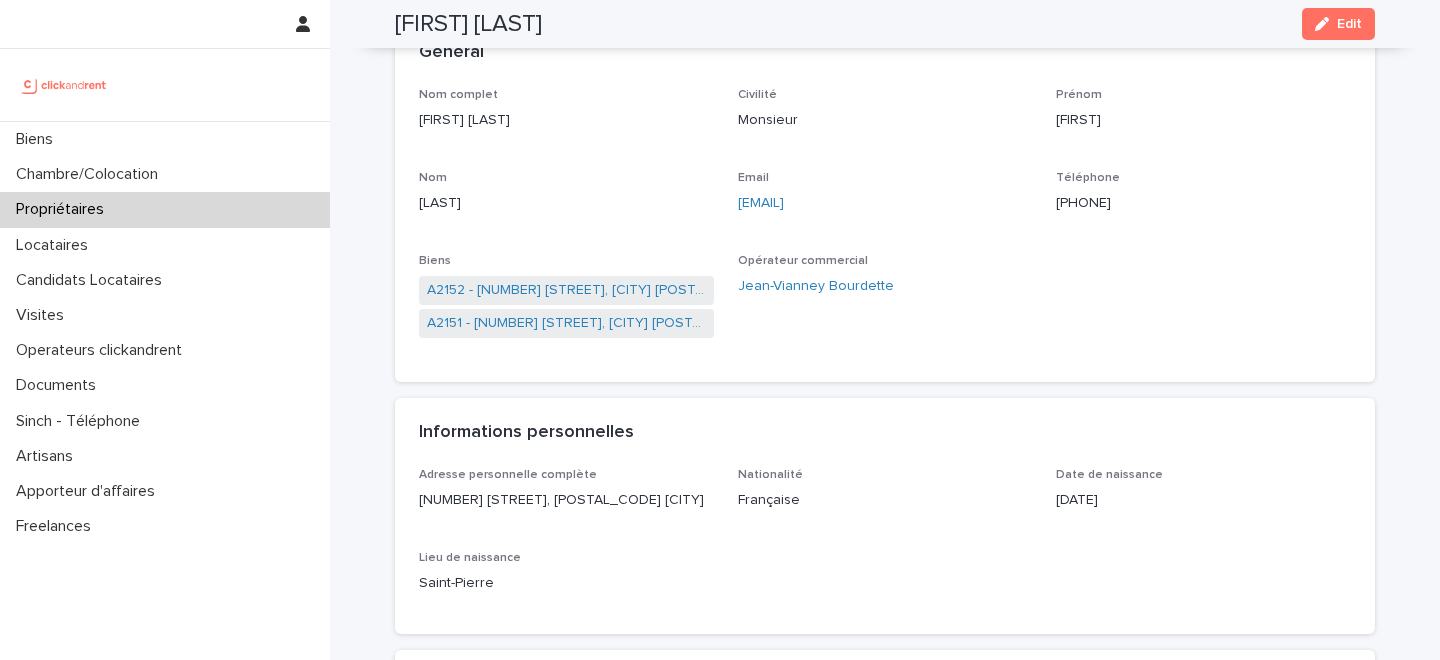 scroll, scrollTop: 124, scrollLeft: 0, axis: vertical 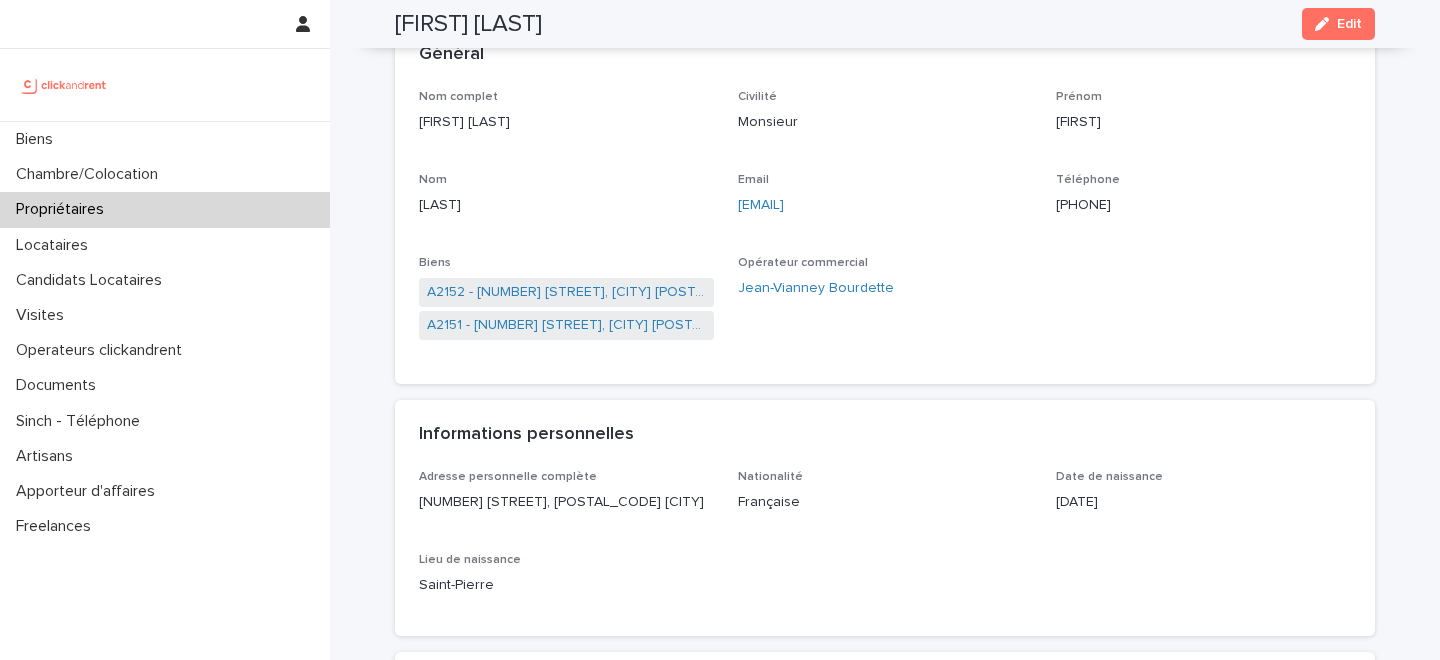 drag, startPoint x: 876, startPoint y: 203, endPoint x: 727, endPoint y: 207, distance: 149.05368 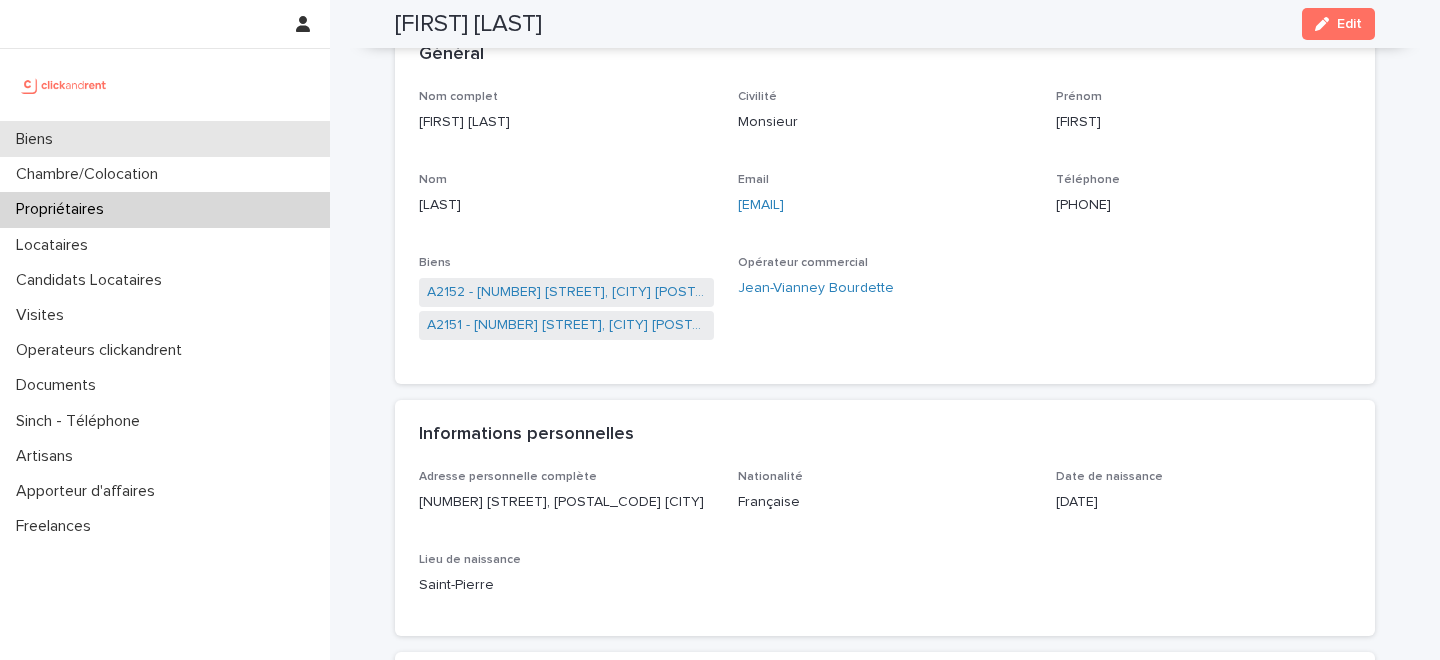 click on "Biens" at bounding box center (165, 139) 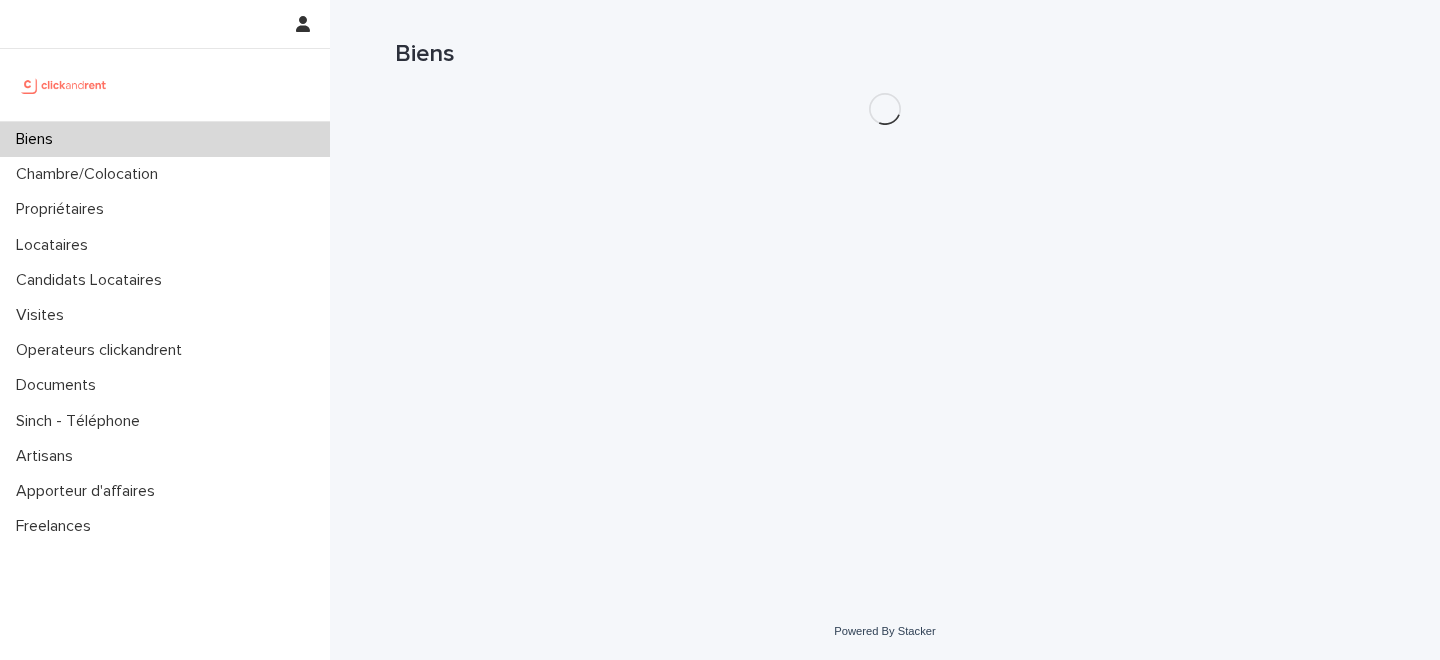 scroll, scrollTop: 0, scrollLeft: 0, axis: both 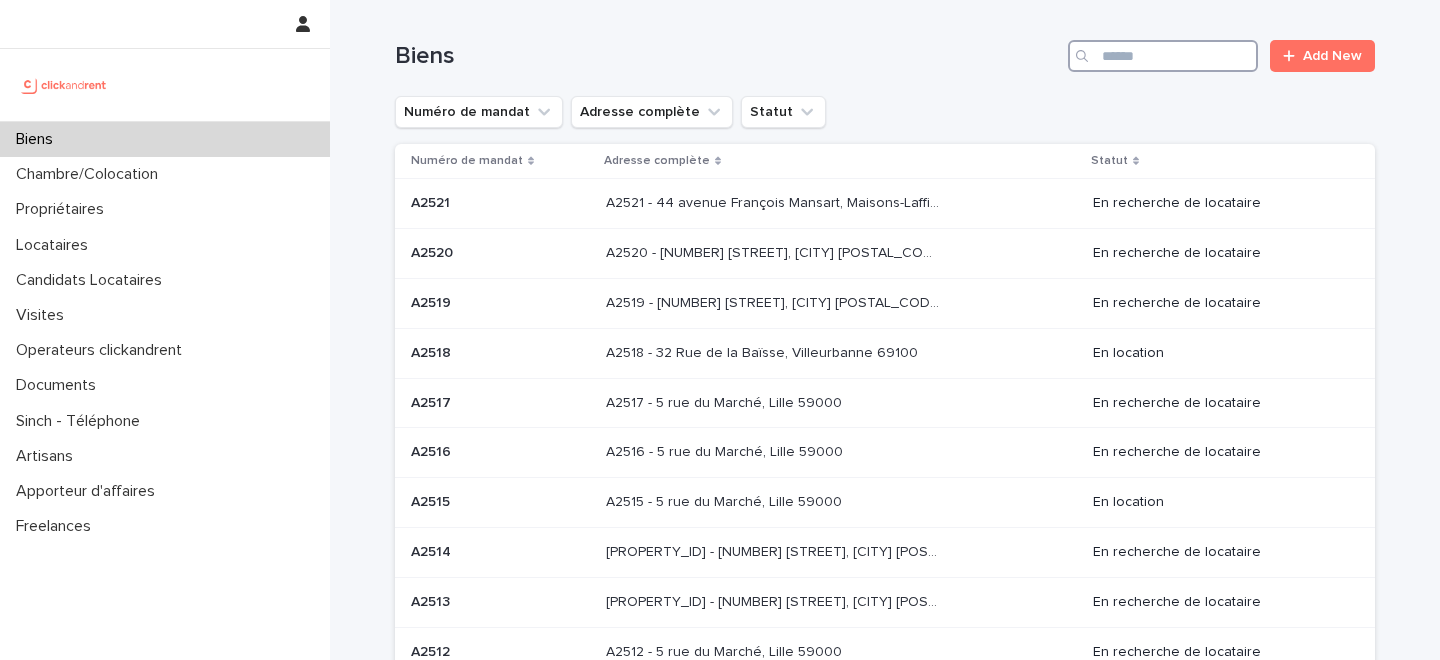 click at bounding box center (1163, 56) 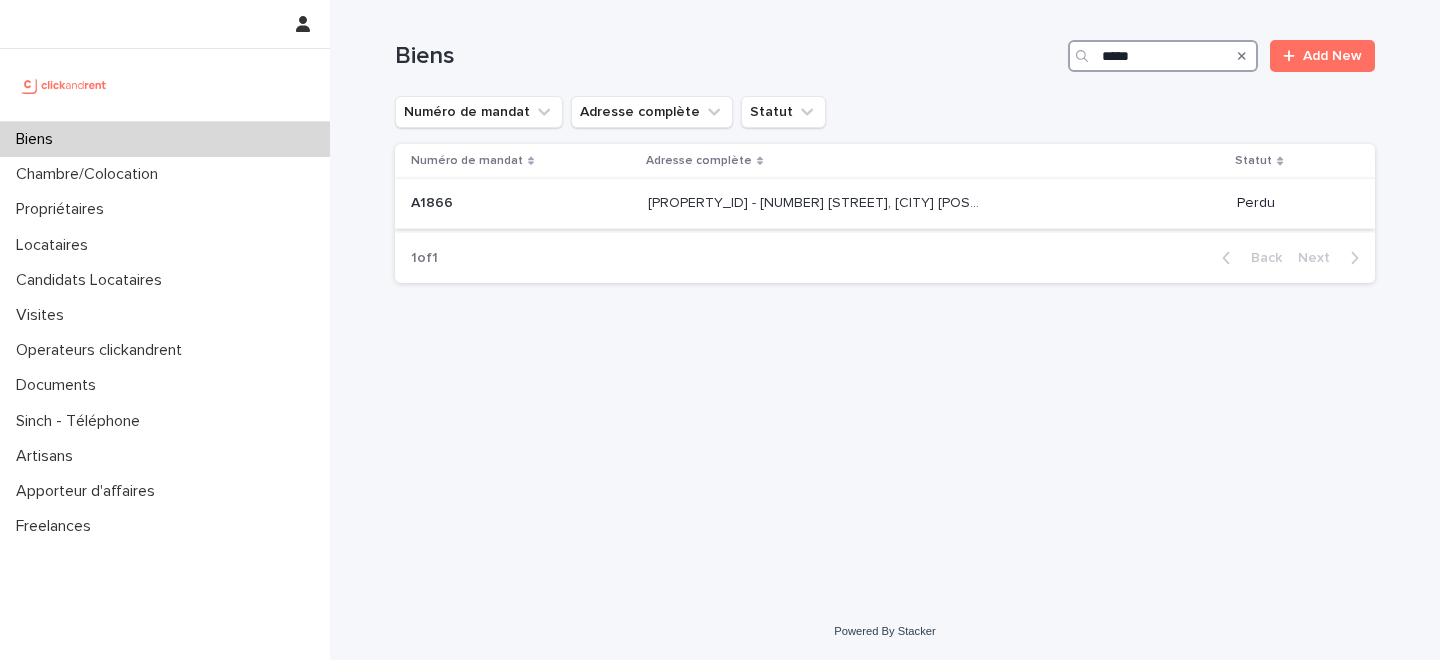 type on "*****" 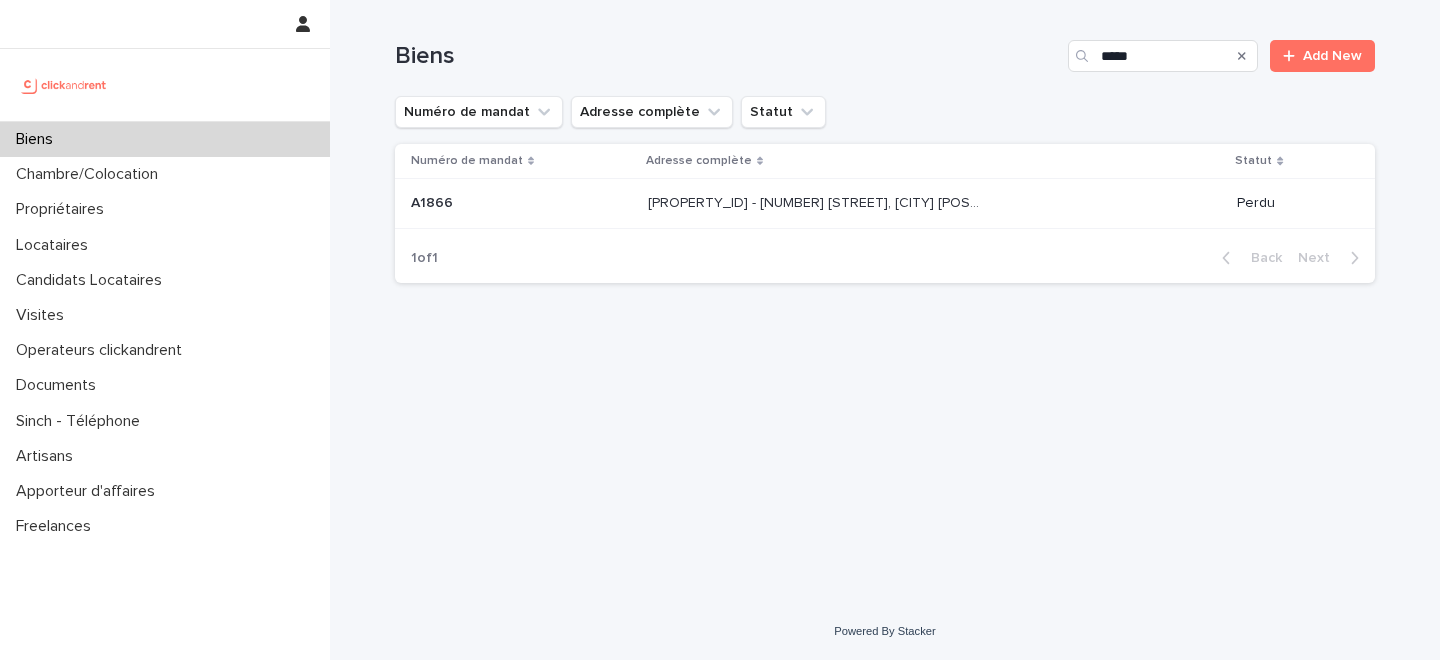 click on "A1866 - 103 avenue Aristide Briand,  Cachan 94230" at bounding box center (816, 201) 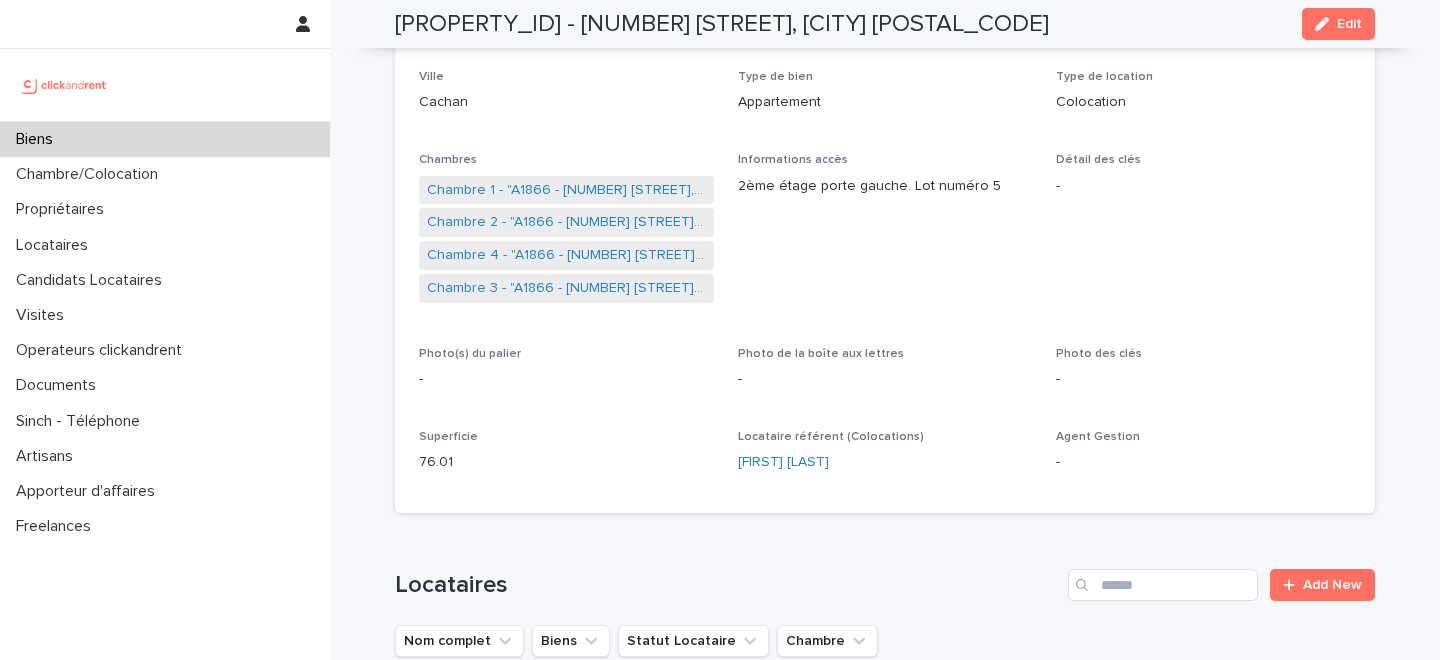 scroll, scrollTop: 268, scrollLeft: 0, axis: vertical 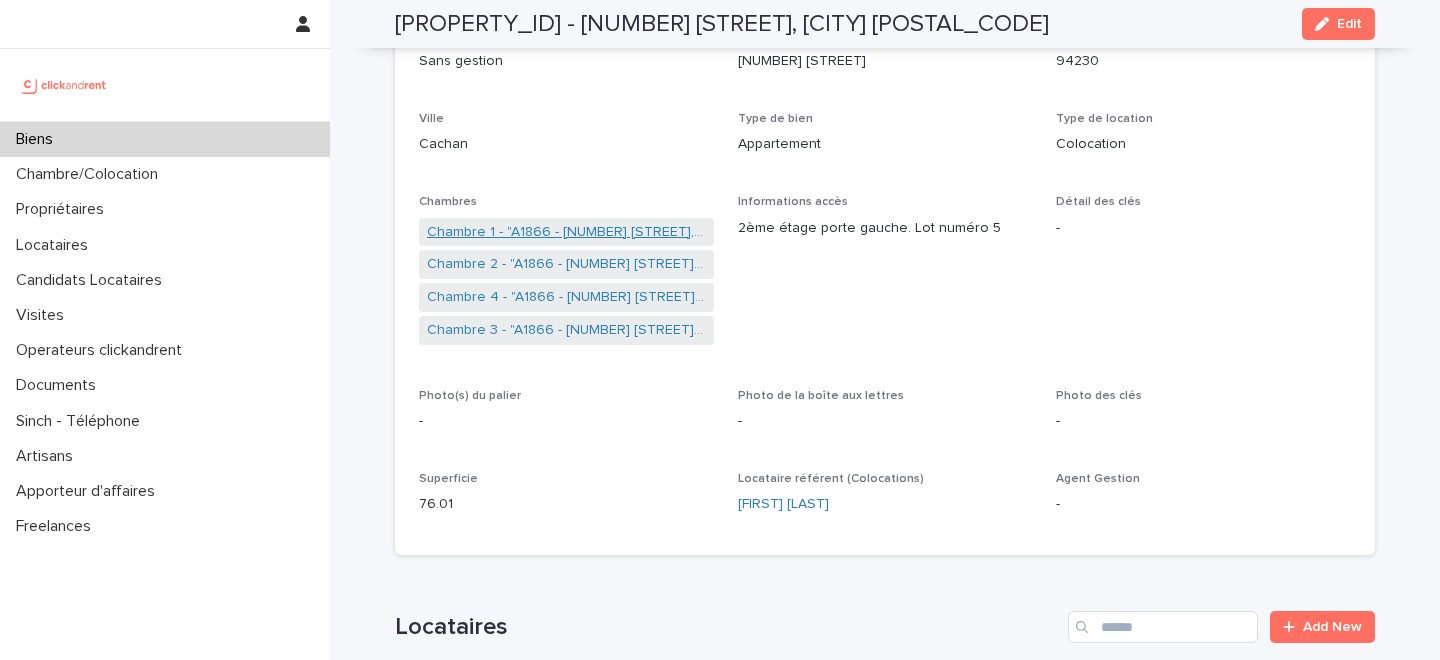 click on "Chambre 1 - "A1866 - 103 avenue Aristide Briand,  Cachan 94230"" at bounding box center (566, 232) 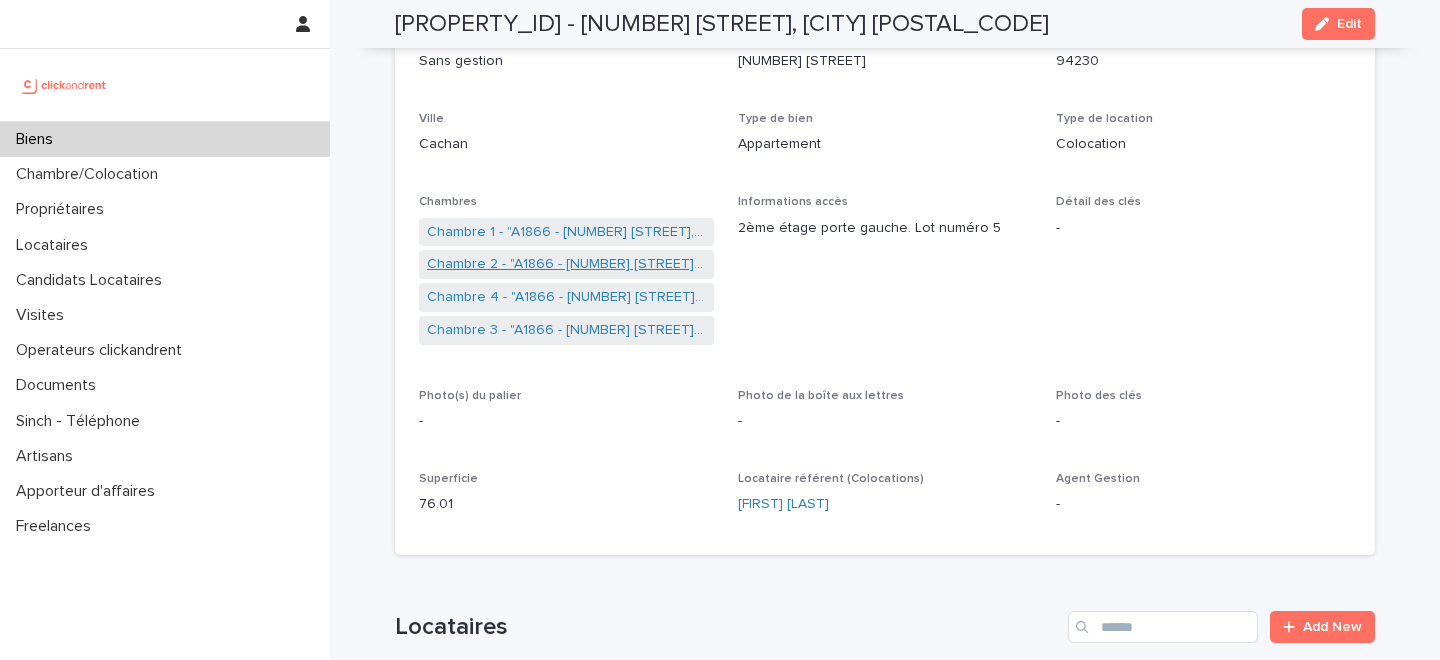 click on "Chambre 2  - "A1866 - 103 avenue Aristide Briand,  Cachan 94230"" at bounding box center [566, 264] 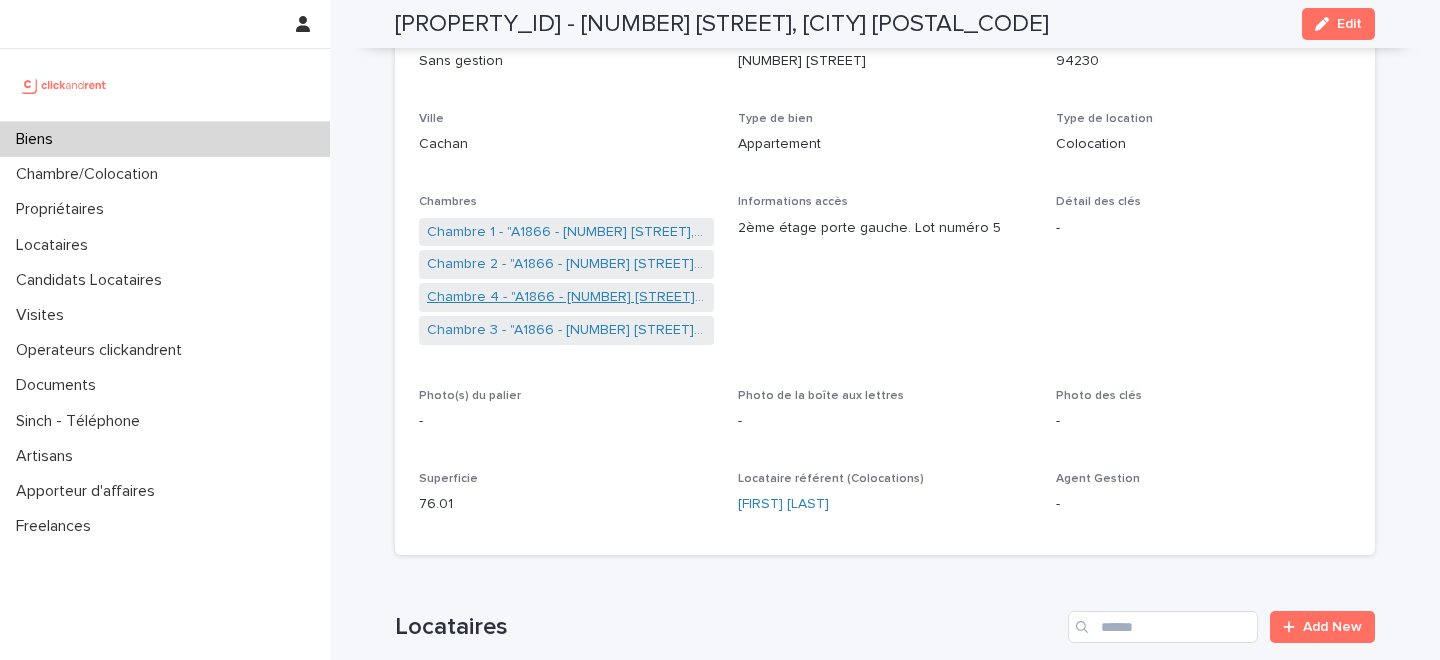 click on "Chambre 4 - "A1866 - 103 avenue Aristide Briand,  Cachan 94230"" at bounding box center [566, 297] 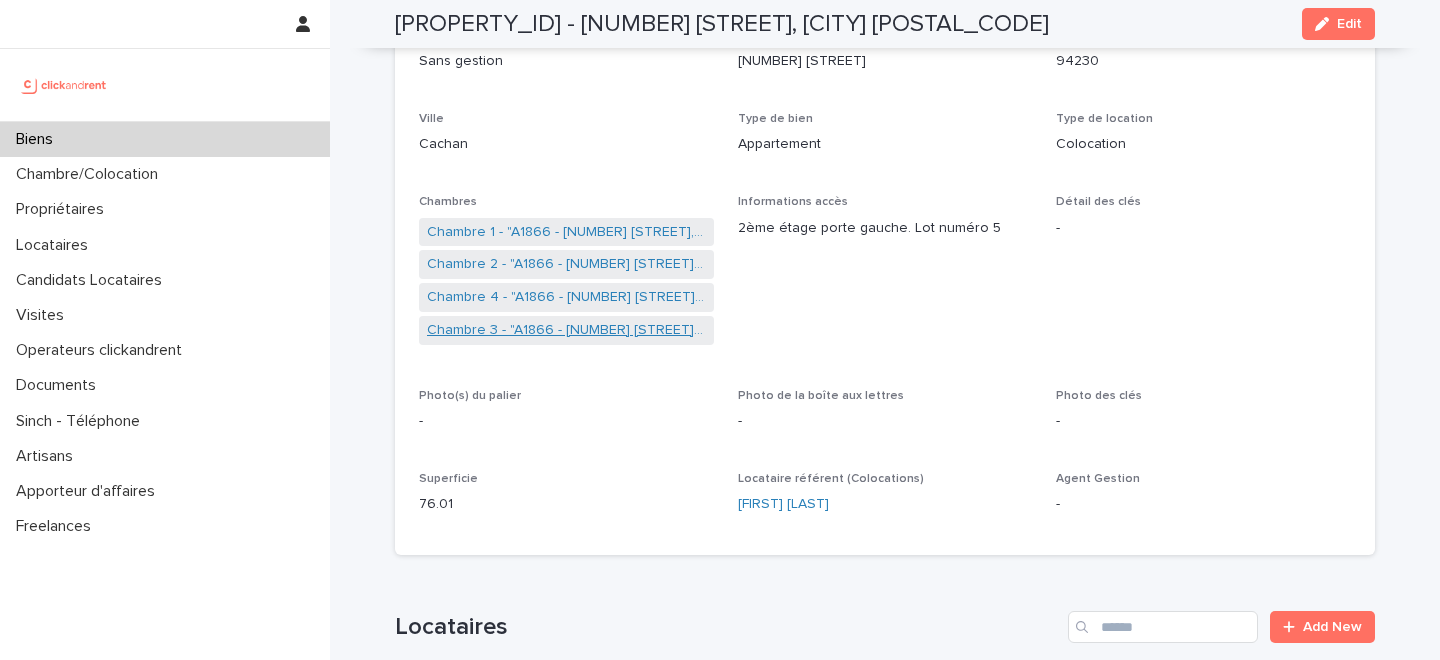 click on "Chambre 3 - "A1866 - 103 avenue Aristide Briand,  Cachan 94230"" at bounding box center [566, 330] 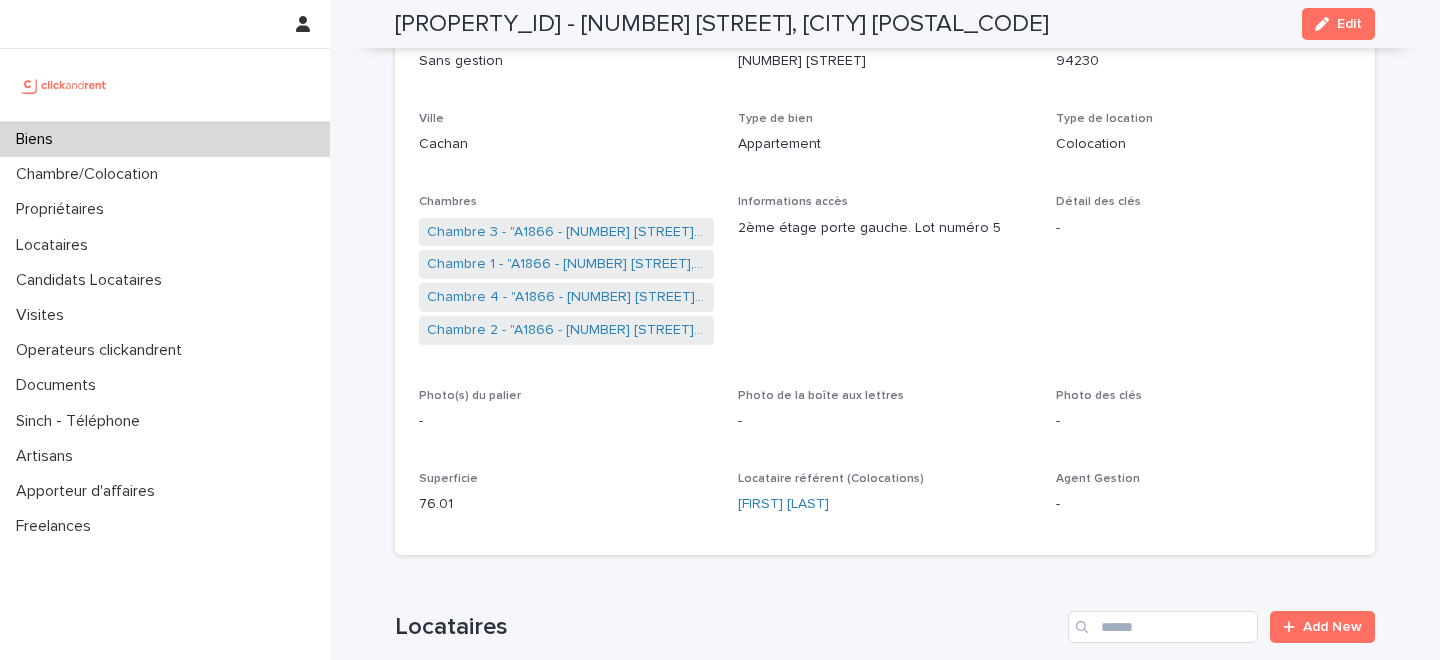 click on "Biens" at bounding box center [165, 139] 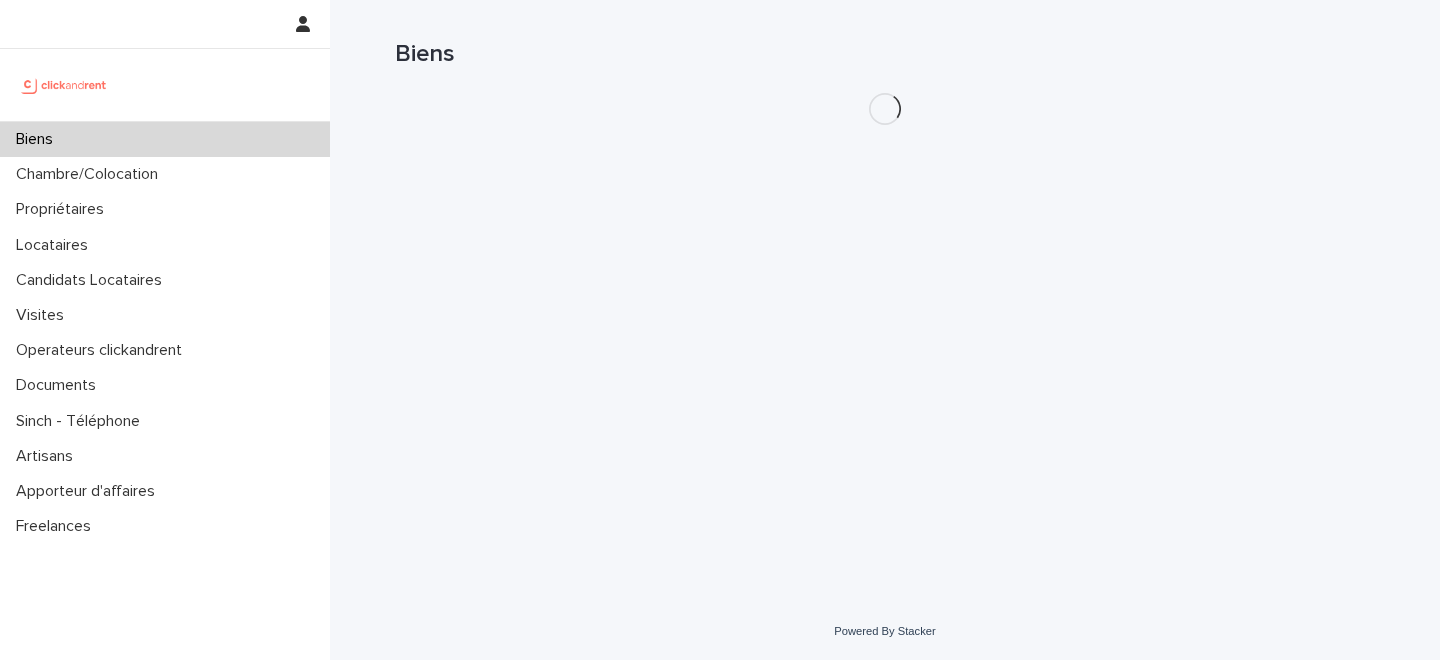 scroll, scrollTop: 0, scrollLeft: 0, axis: both 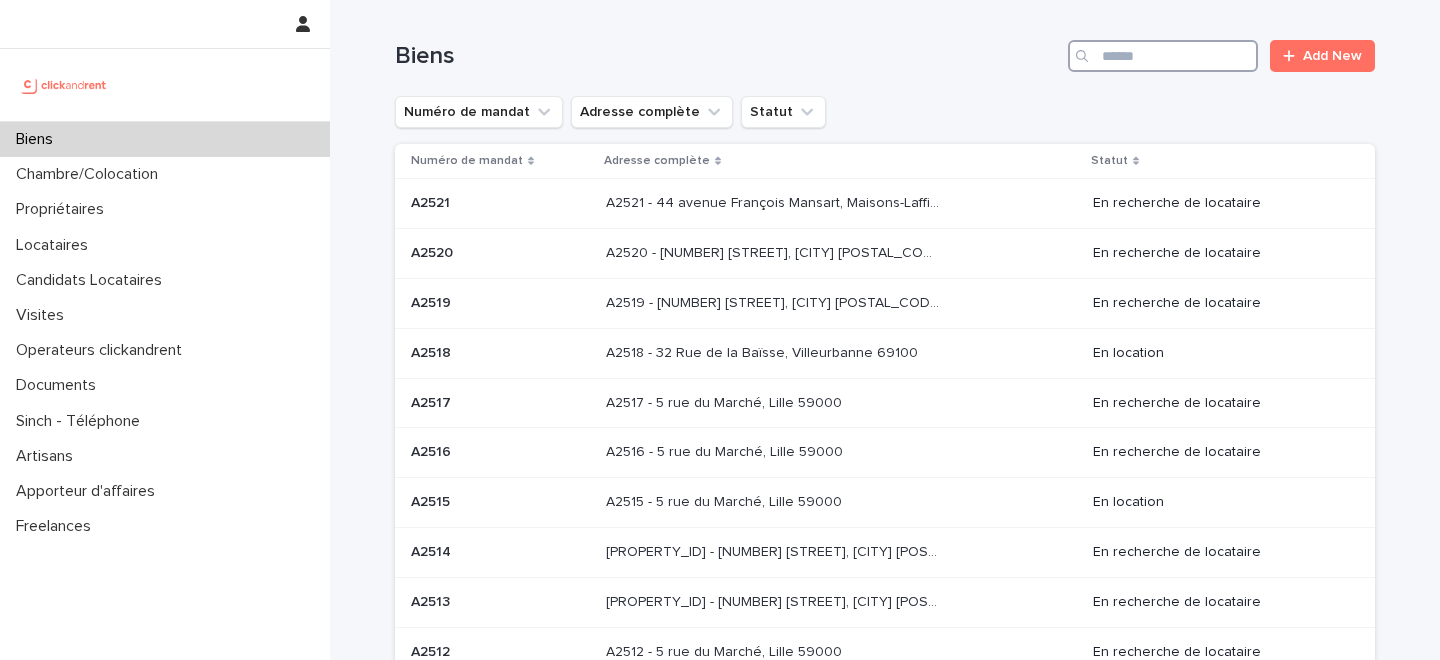 click at bounding box center (1163, 56) 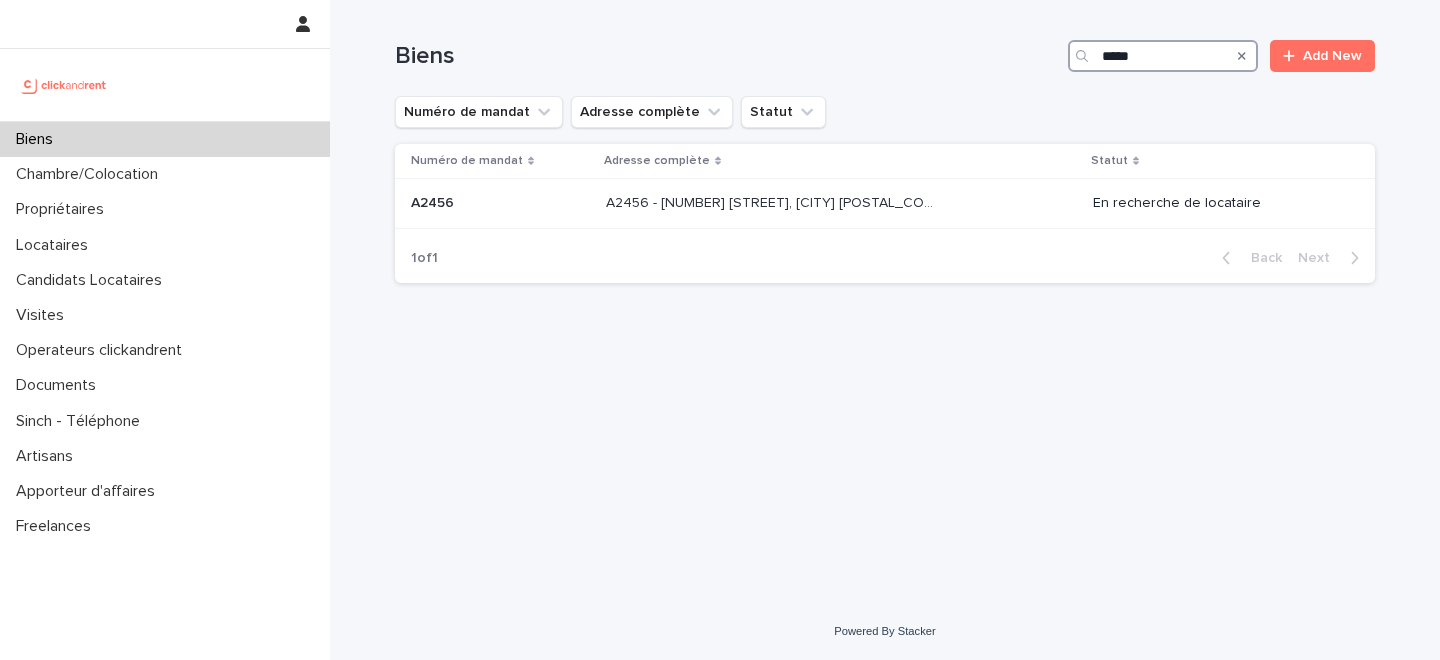 type on "*****" 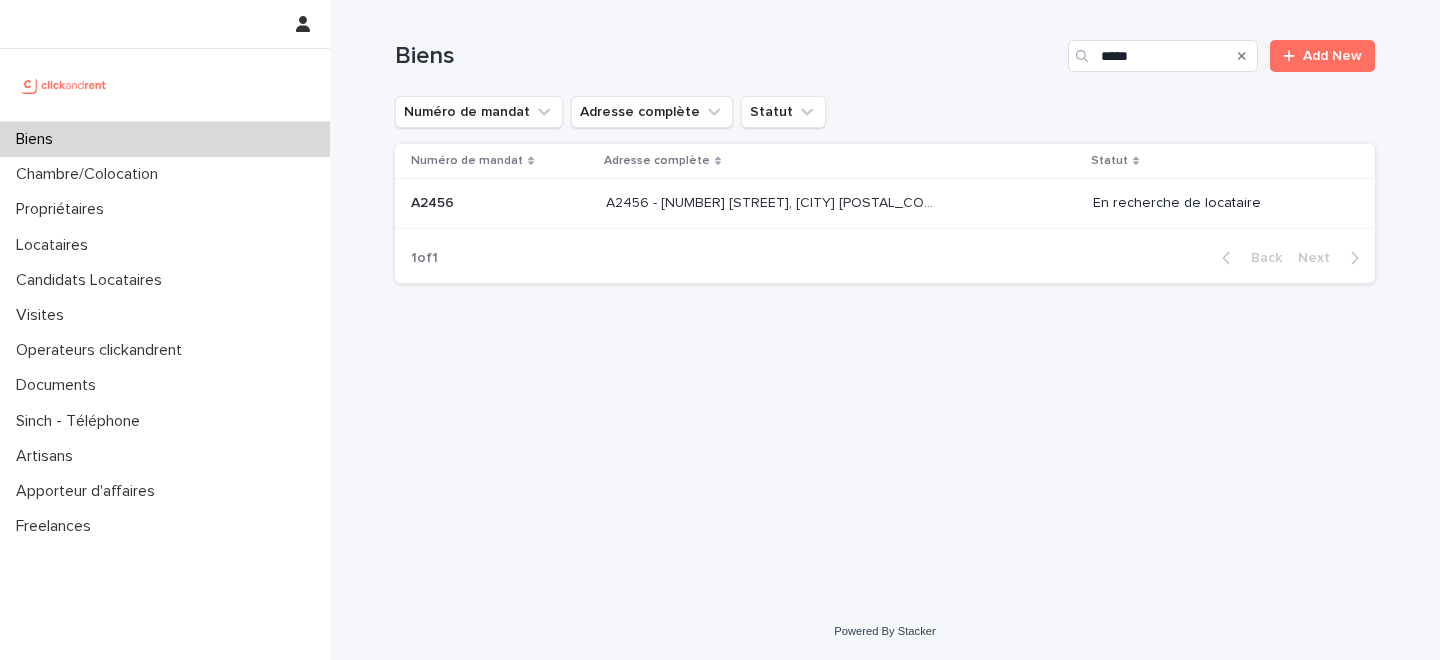 click on "A2456 - 3 rue de Grainville,  Sotteville-lès-Rouen 76300" at bounding box center [774, 201] 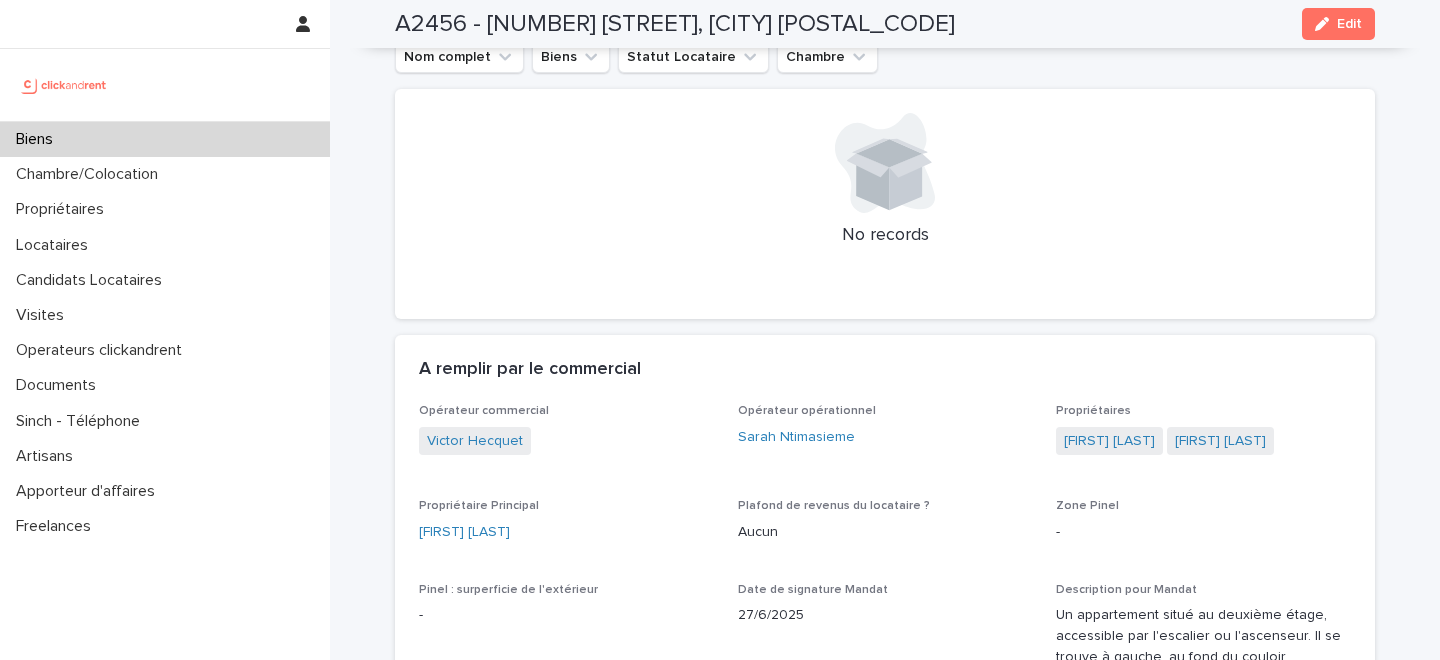 scroll, scrollTop: 1105, scrollLeft: 0, axis: vertical 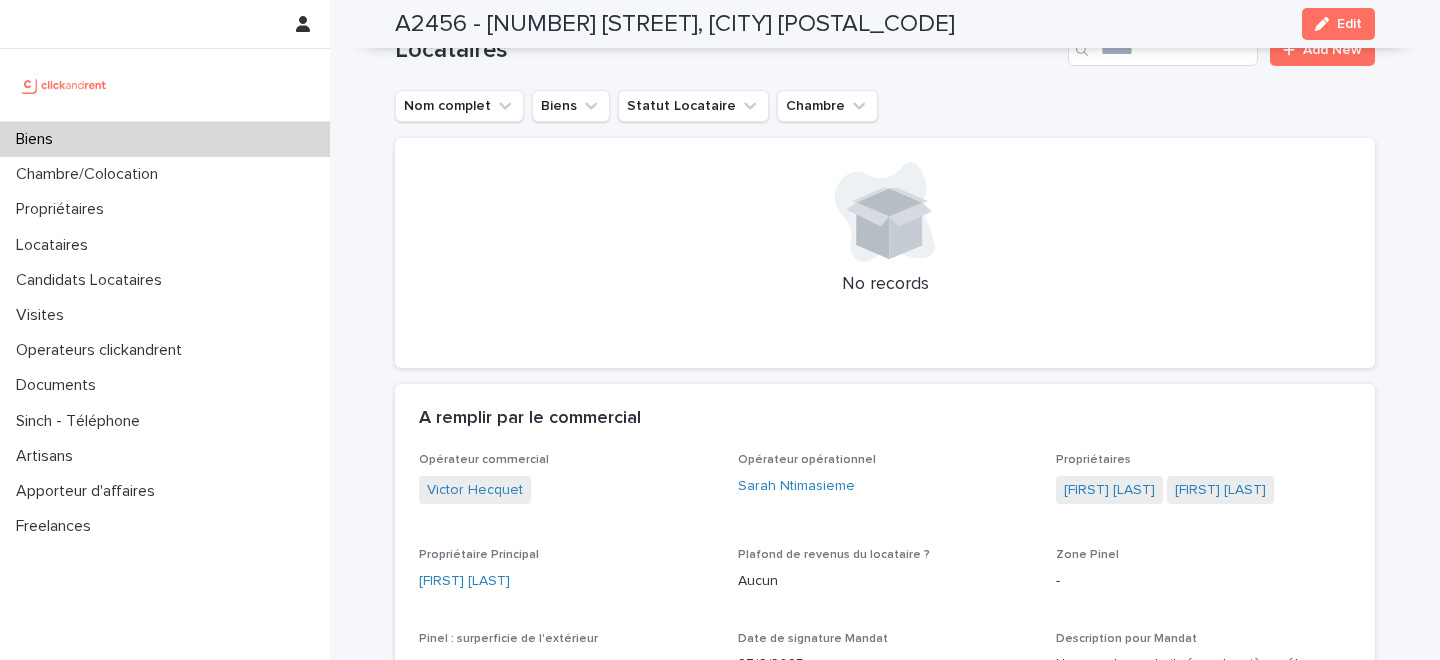 click on "Biens" at bounding box center [165, 139] 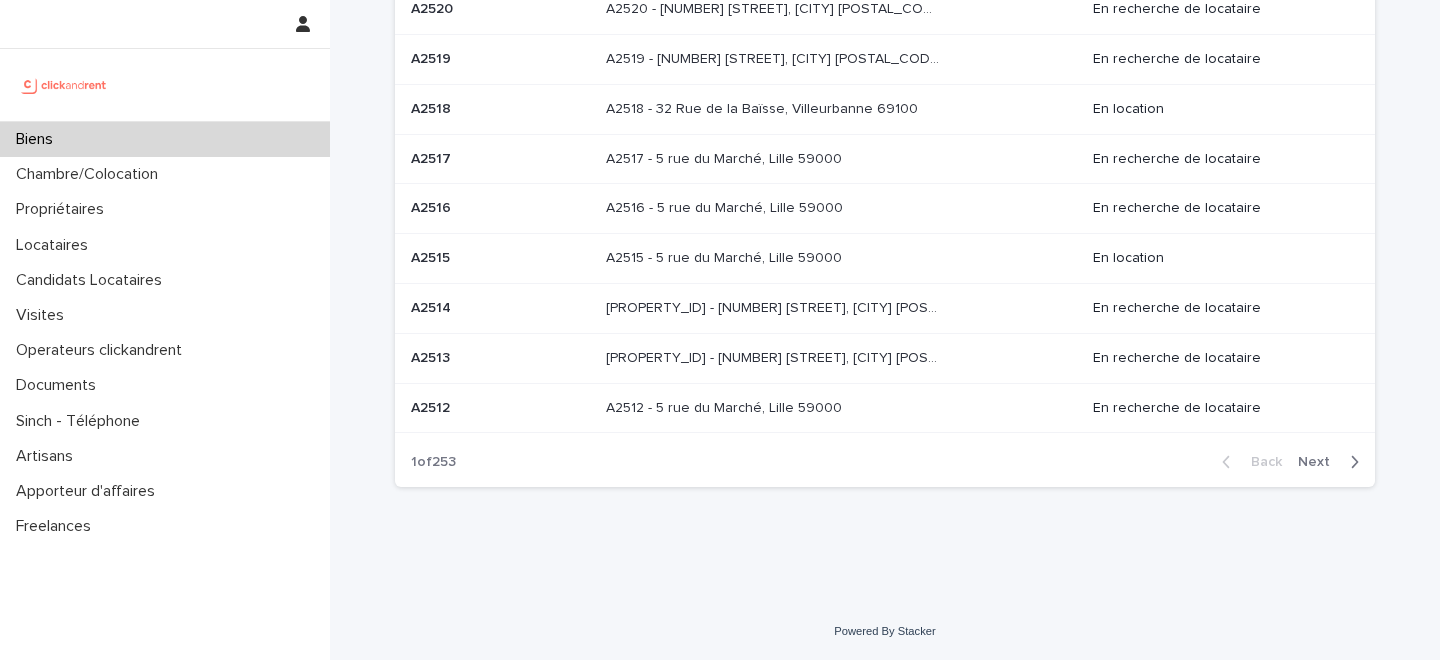 scroll, scrollTop: 0, scrollLeft: 0, axis: both 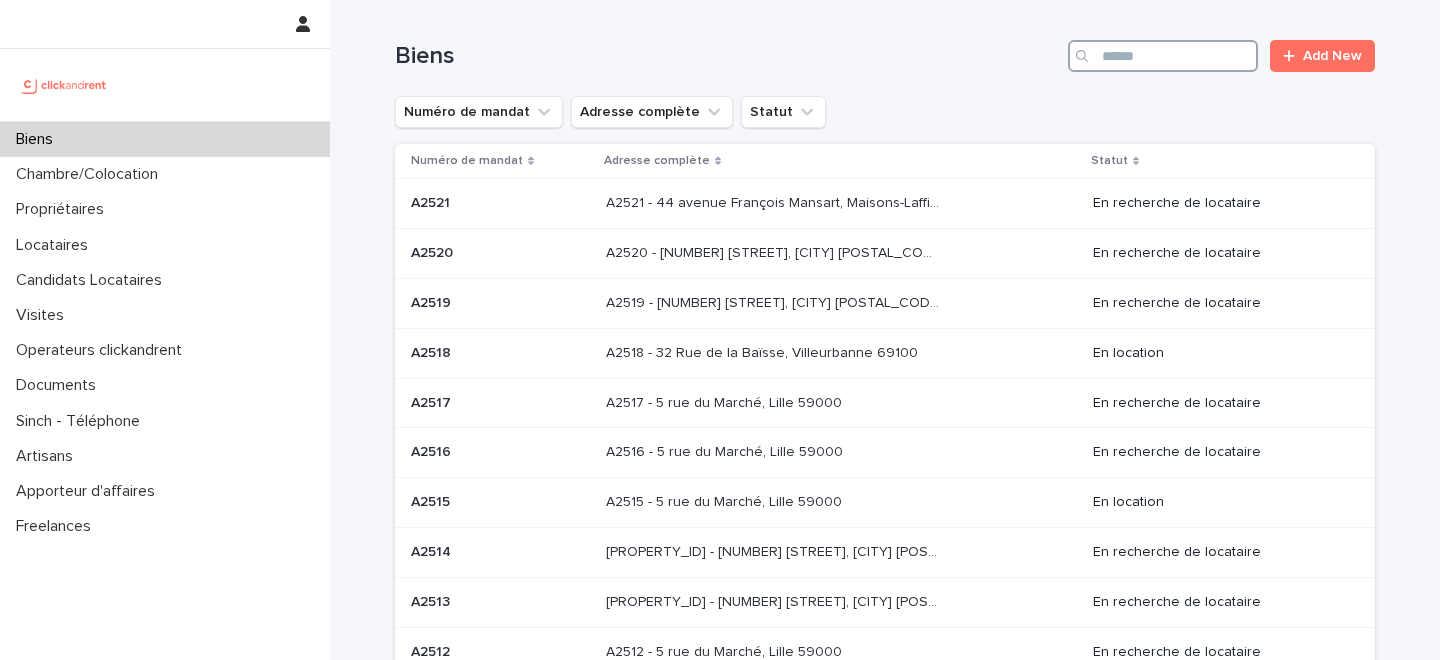 click at bounding box center (1163, 56) 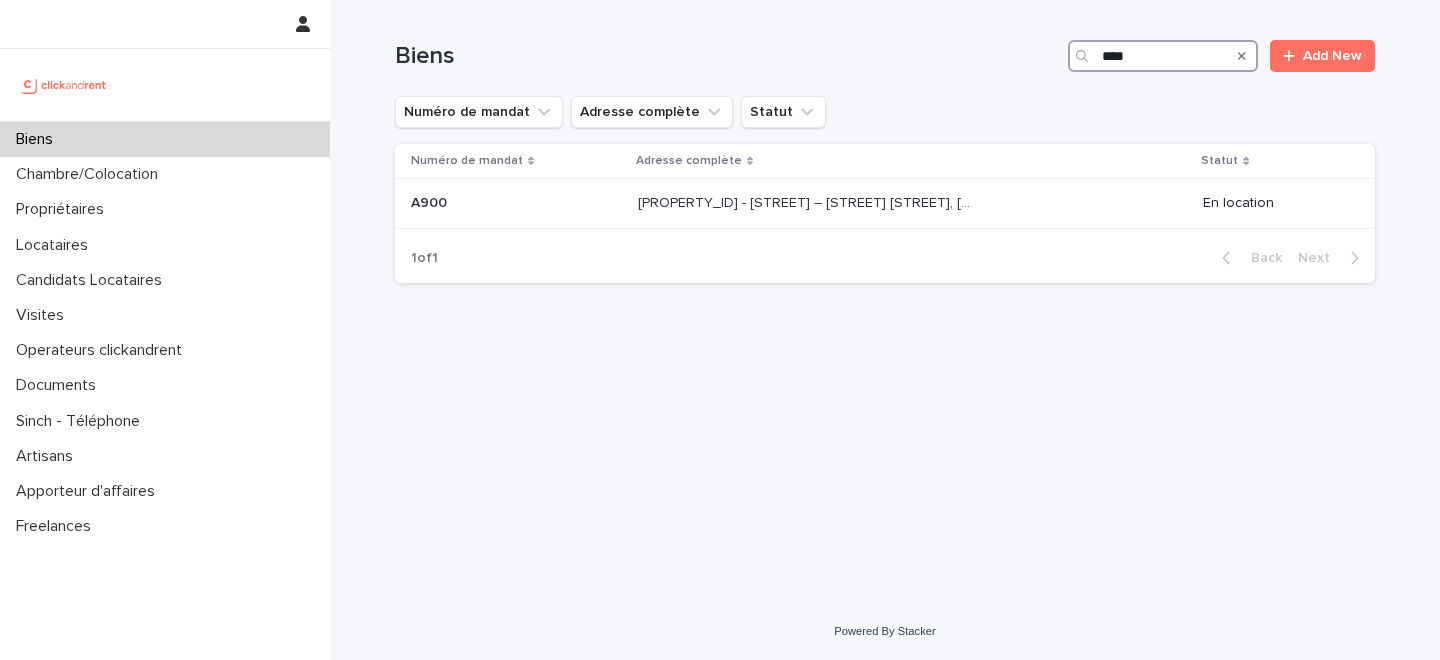 type on "****" 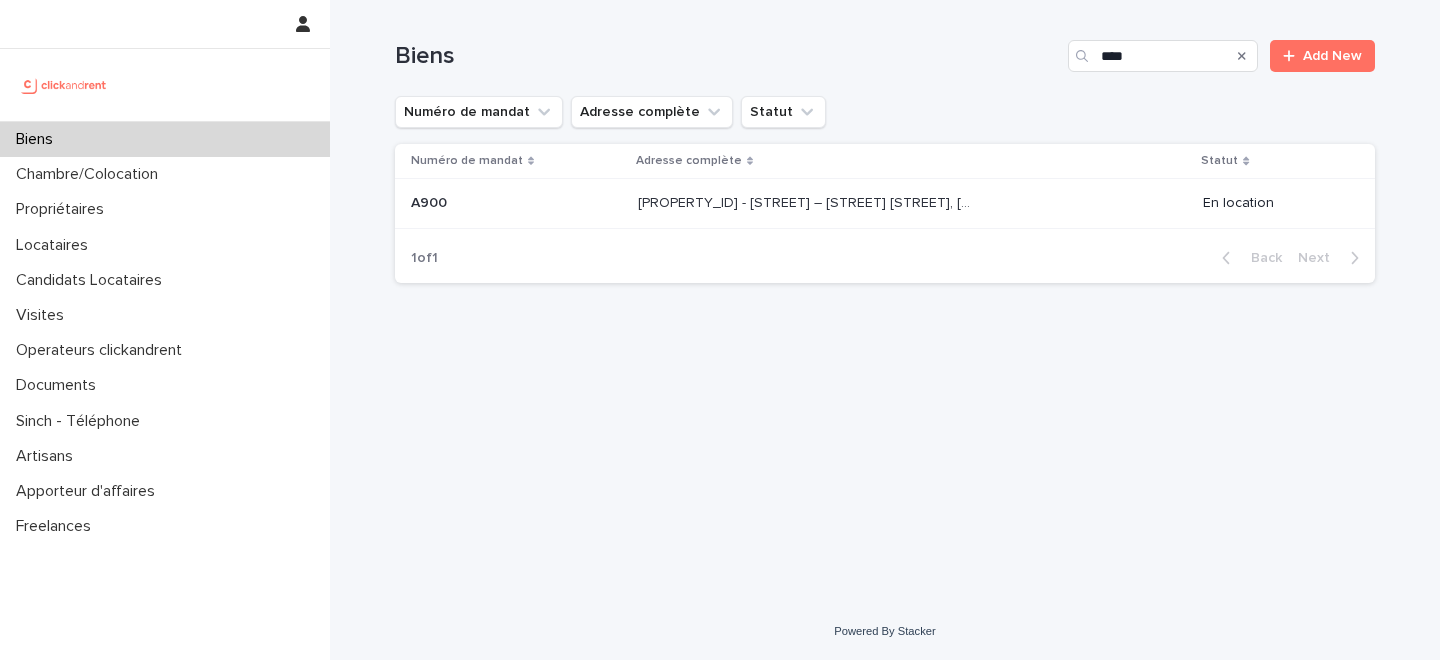 click on "A900 - Joncs  Marins  –  Clos  des  Genets  rue  de  la  Coulée  Verte,  Fleury  Merogis 91700 A900 - Joncs  Marins  –  Clos  des  Genets  rue  de  la  Coulée  Verte,  Fleury  Merogis 91700" at bounding box center [912, 203] 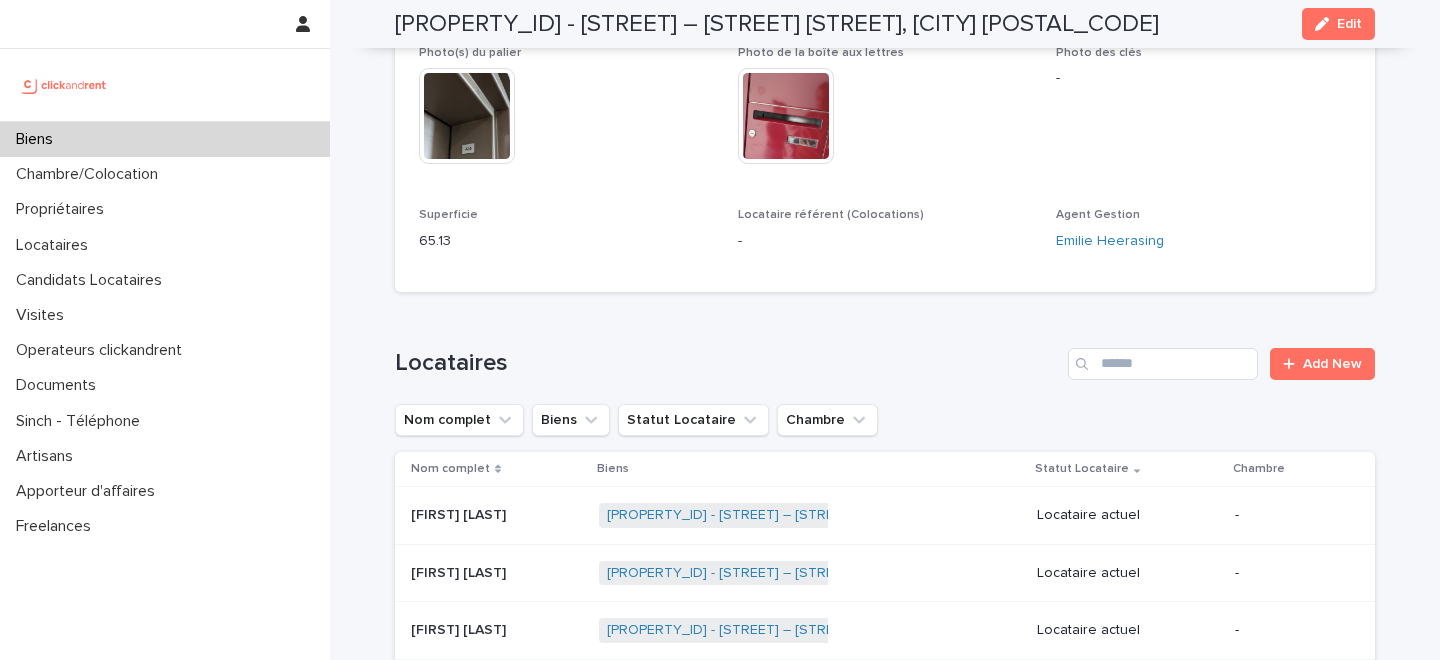 scroll, scrollTop: 791, scrollLeft: 0, axis: vertical 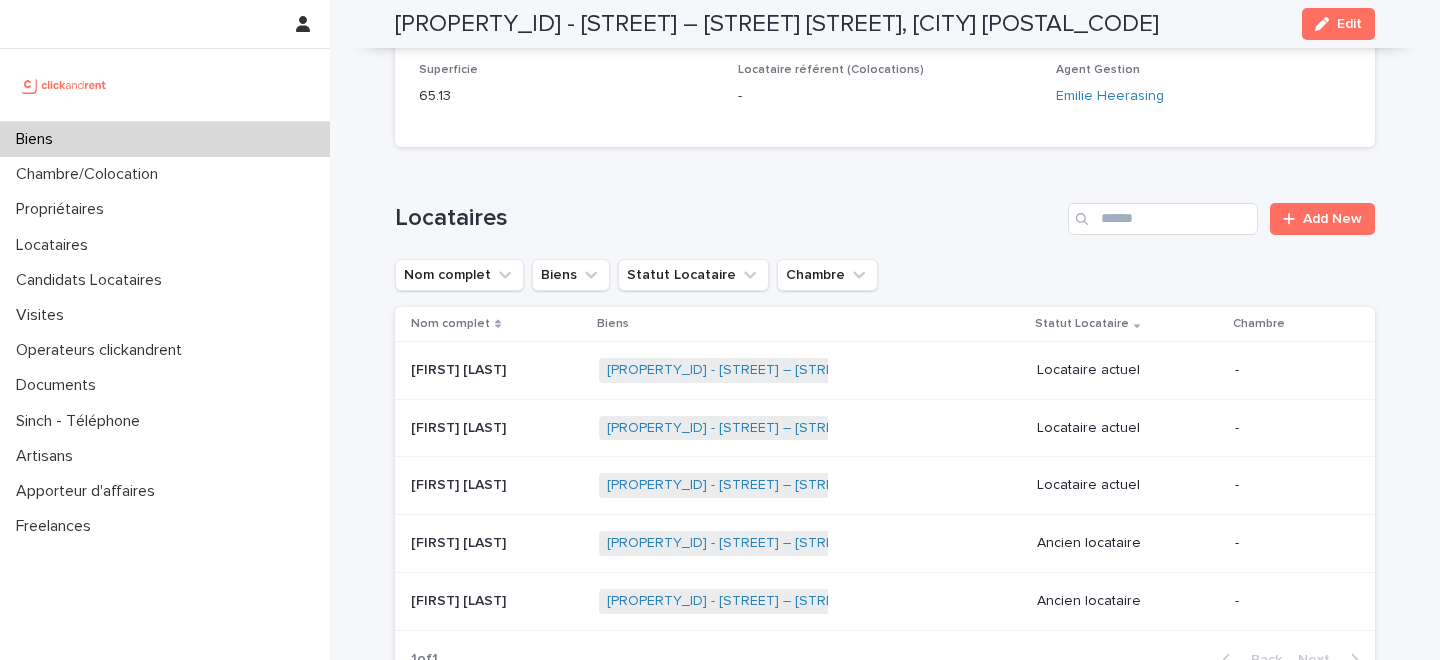 click on "Salem Boujlida" at bounding box center (460, 426) 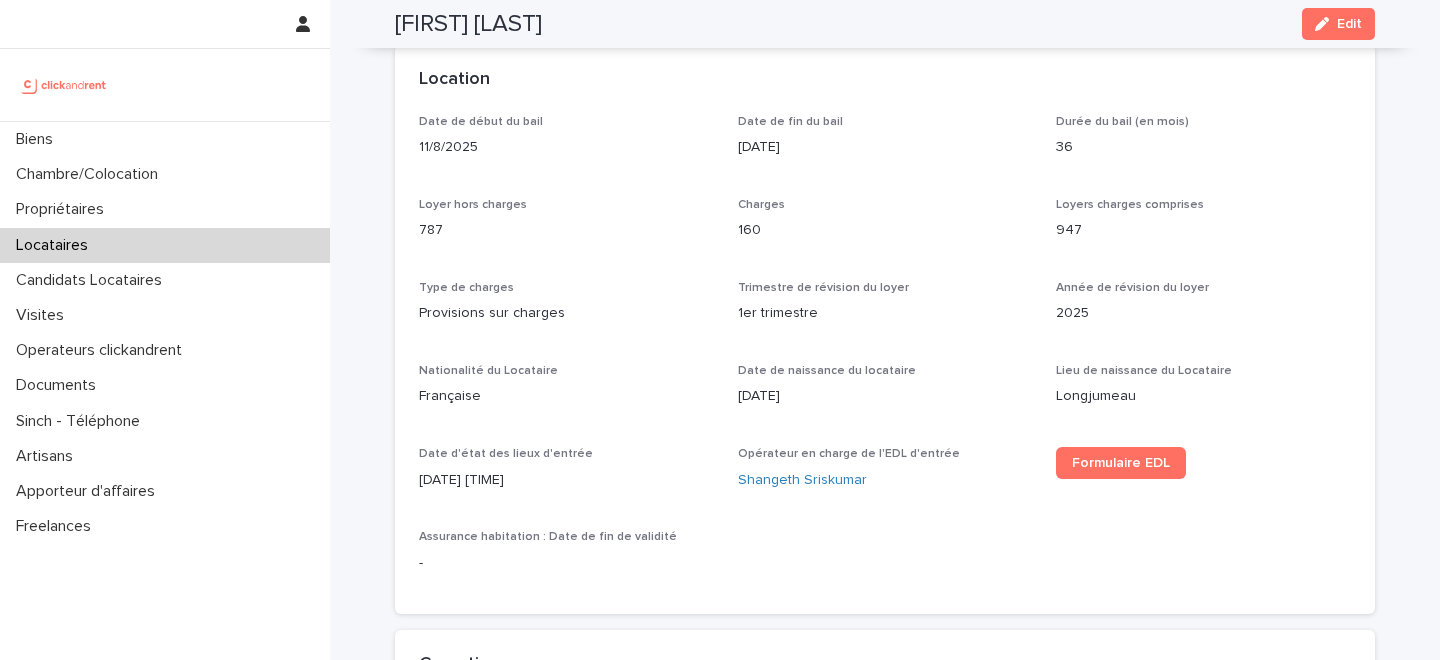 scroll, scrollTop: 621, scrollLeft: 0, axis: vertical 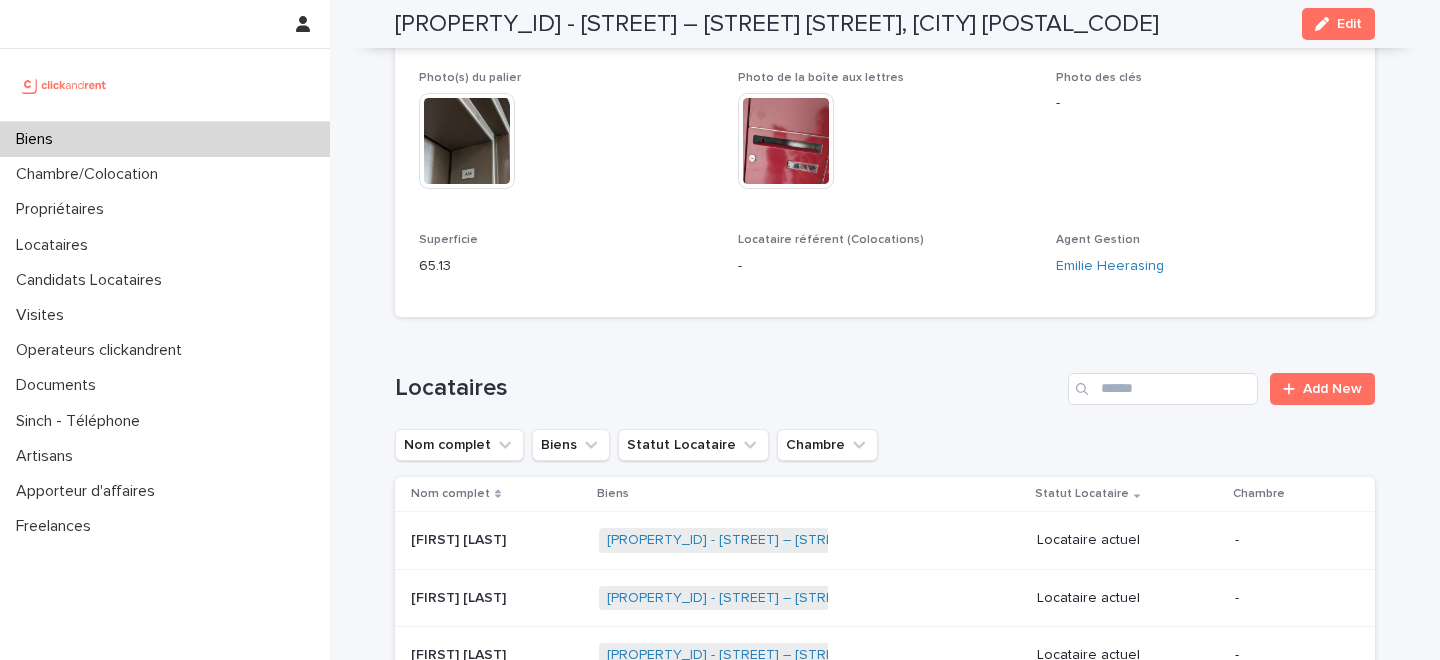 click at bounding box center (497, 655) 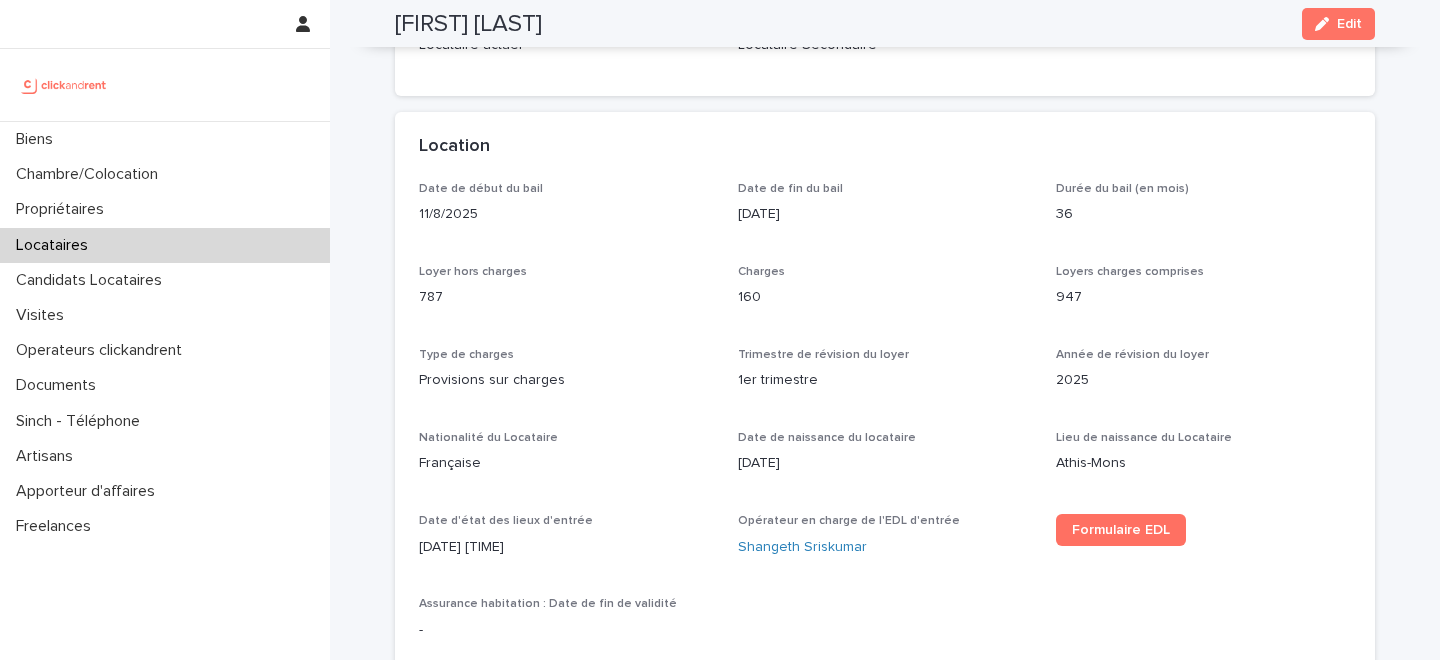 scroll, scrollTop: 622, scrollLeft: 0, axis: vertical 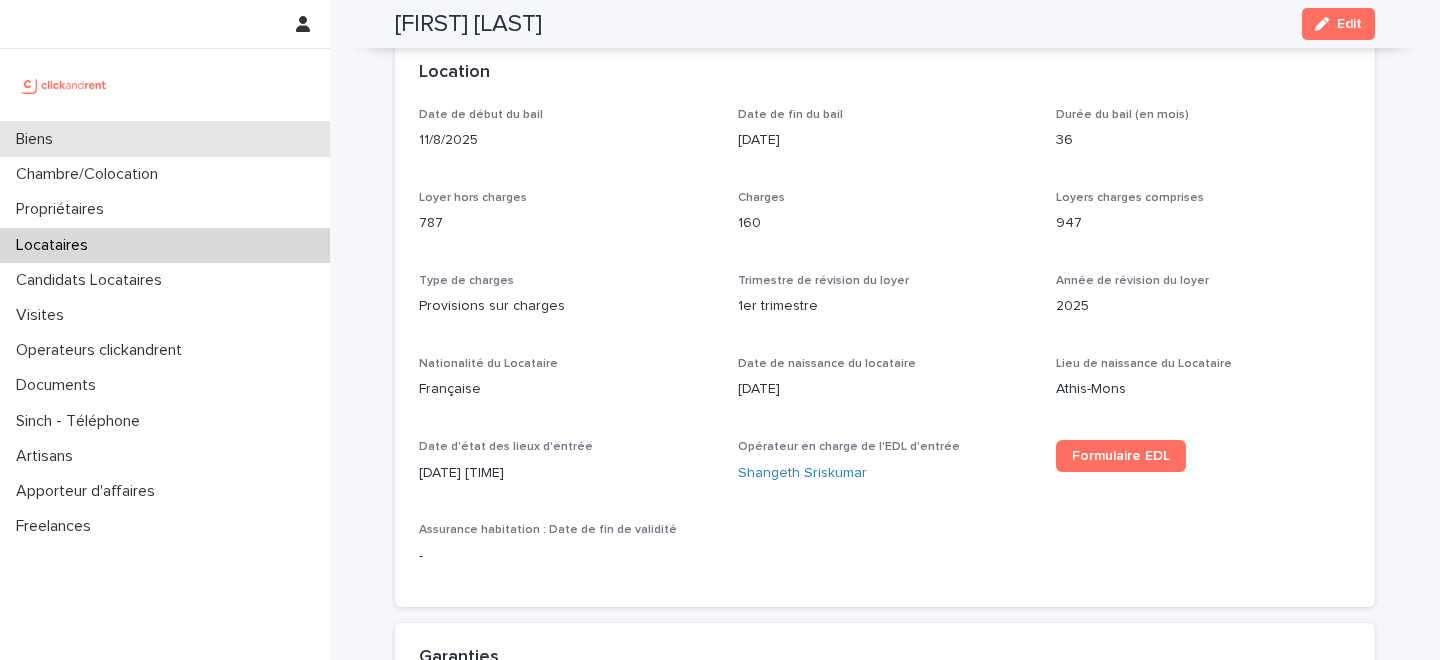 click on "Biens" at bounding box center [165, 139] 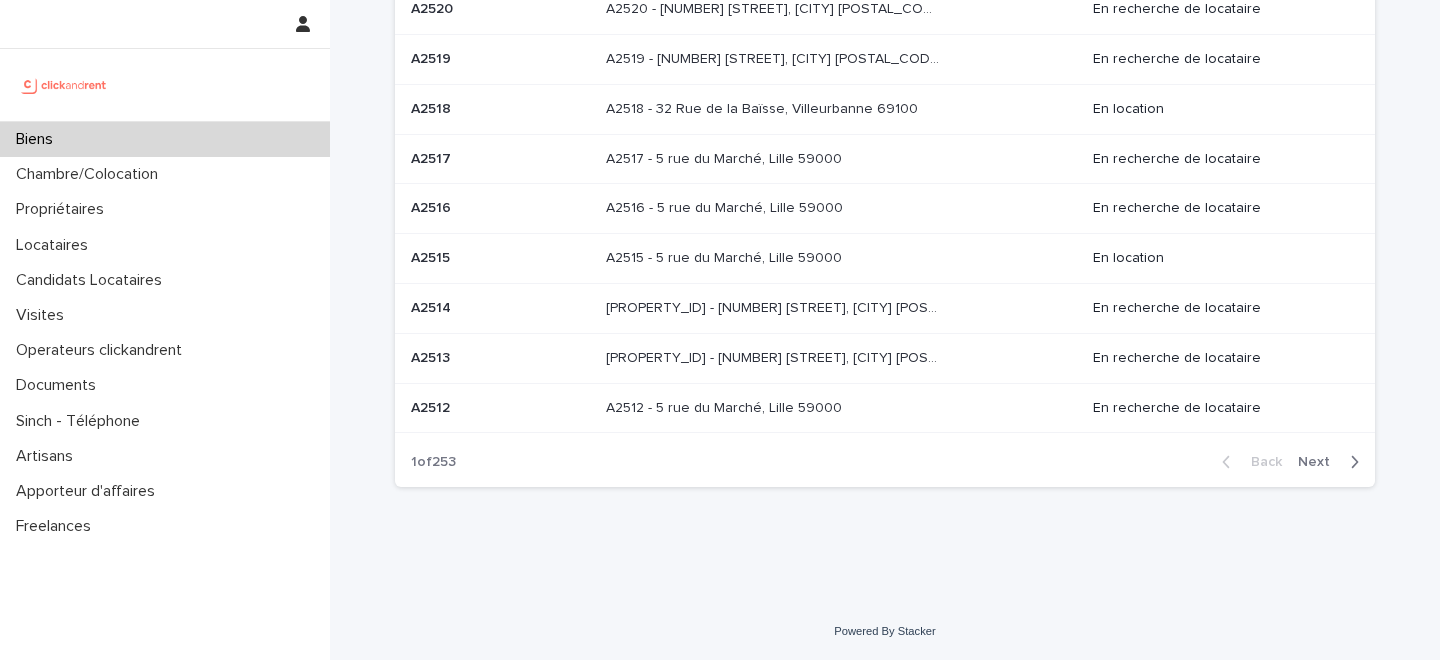 scroll, scrollTop: 0, scrollLeft: 0, axis: both 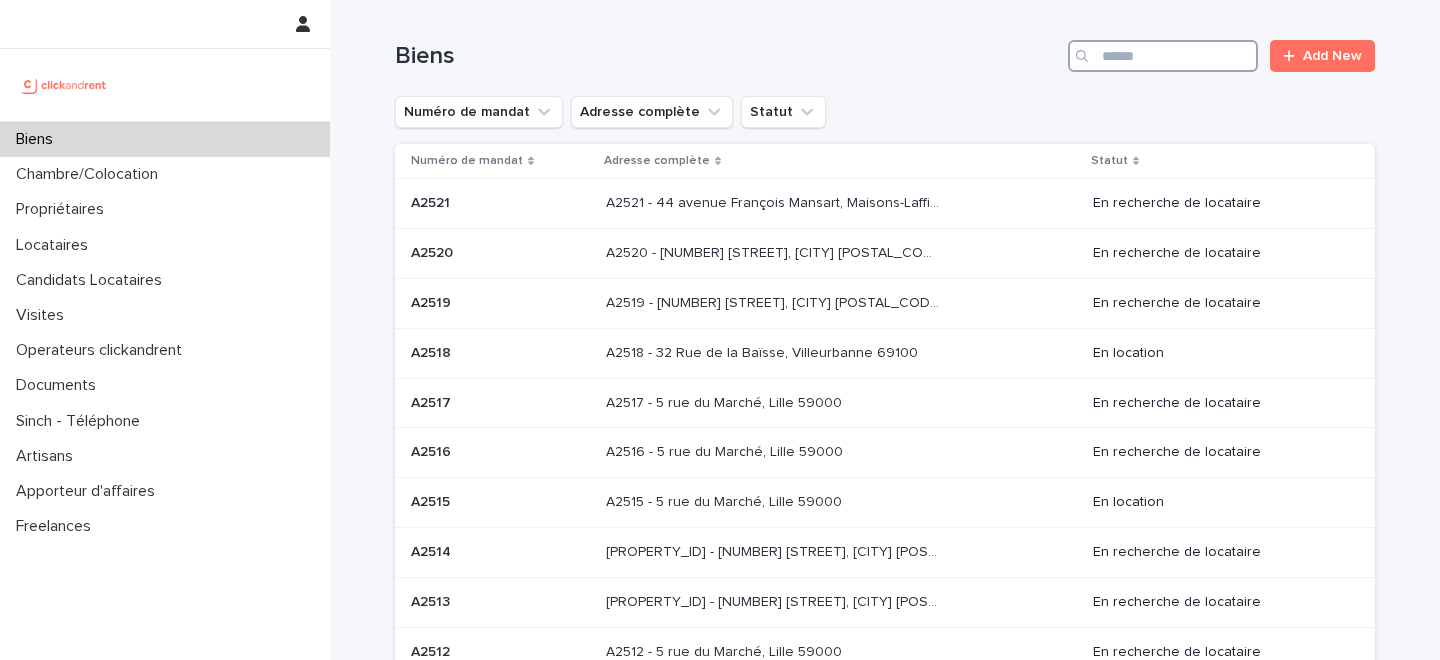 click at bounding box center [1163, 56] 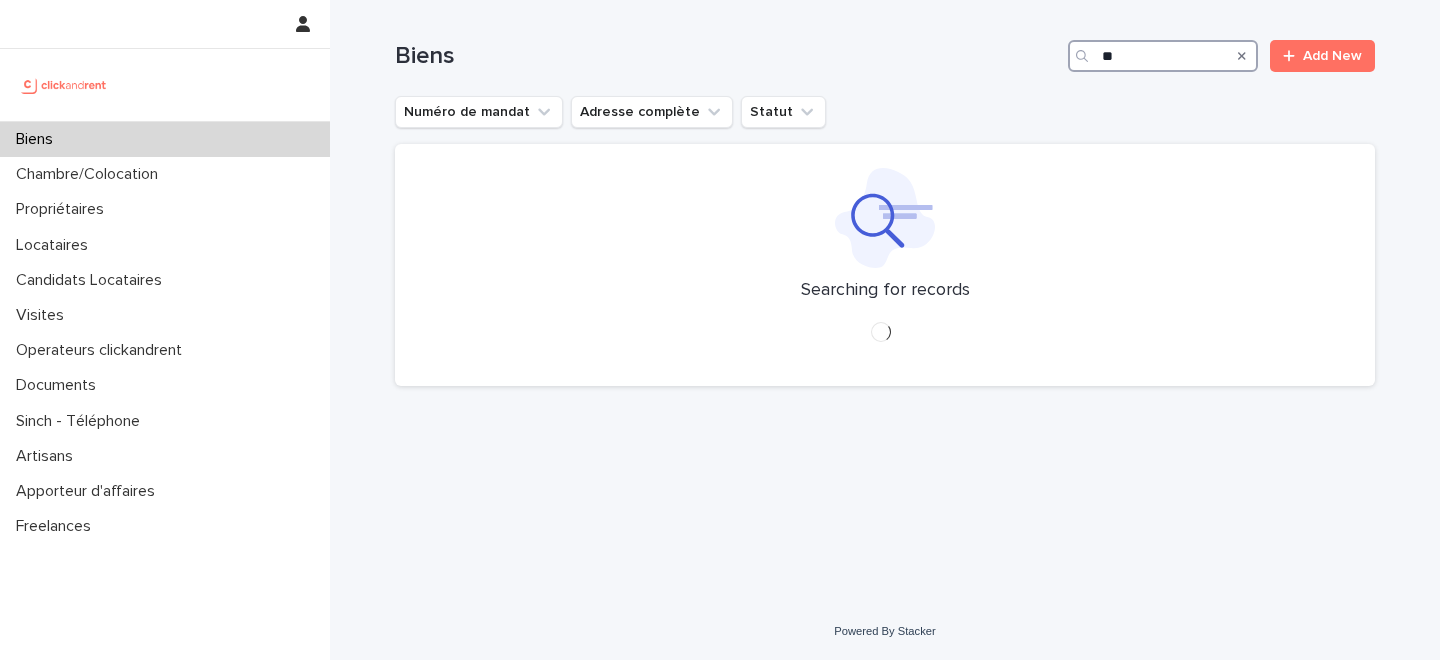 type on "*" 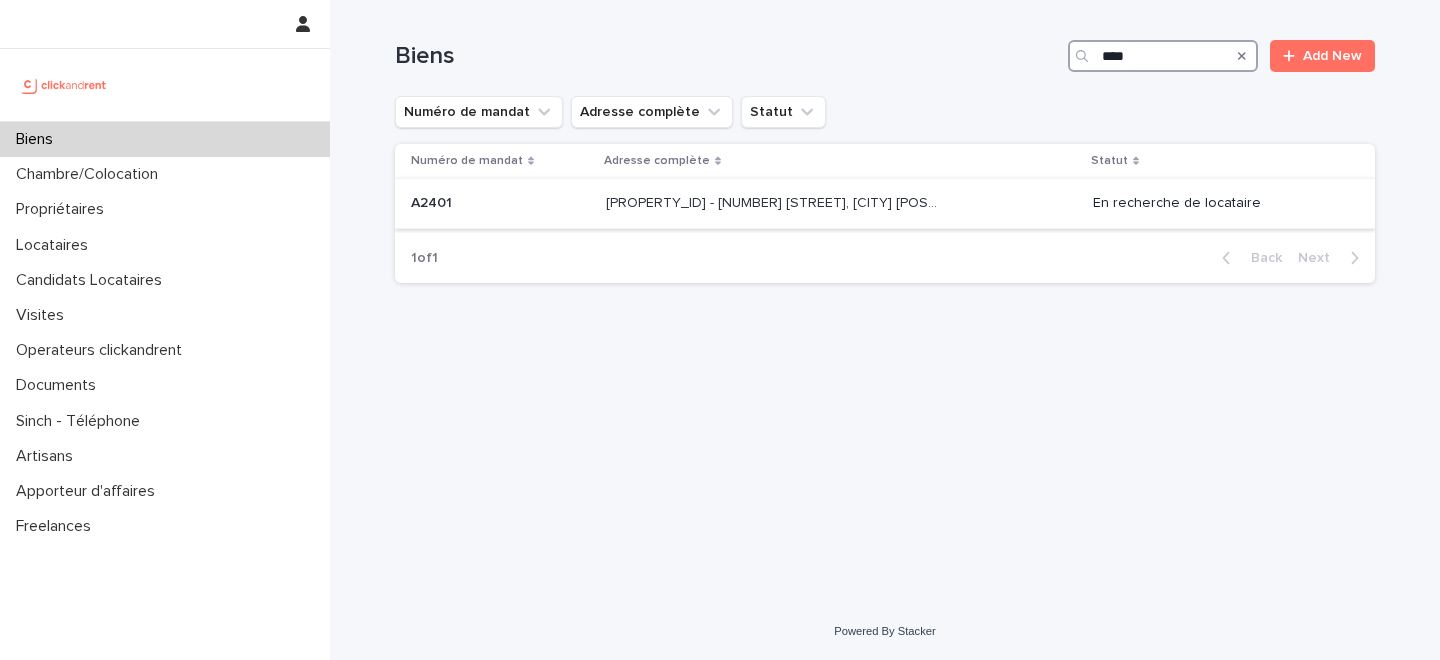 type on "****" 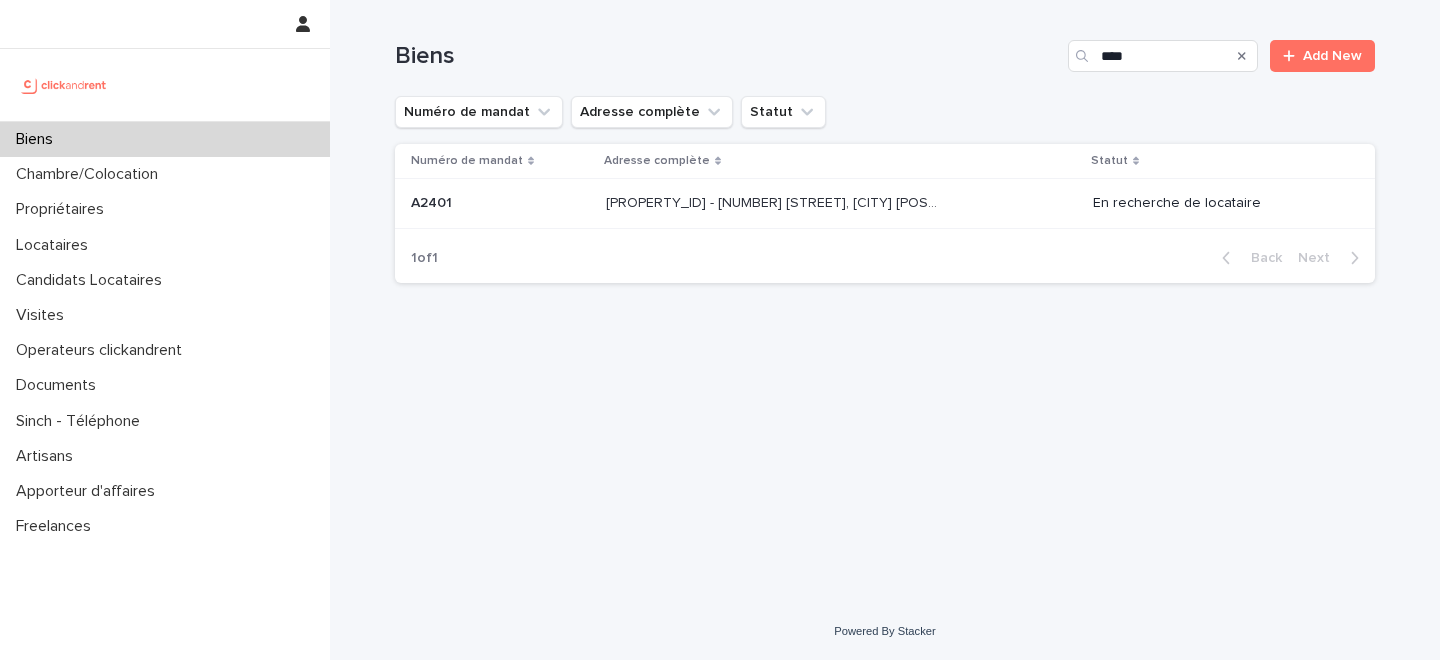 click on "A2401 - 1 Avenue du Général Leclerc,  Ivry-sur-Seine 94200" at bounding box center (774, 201) 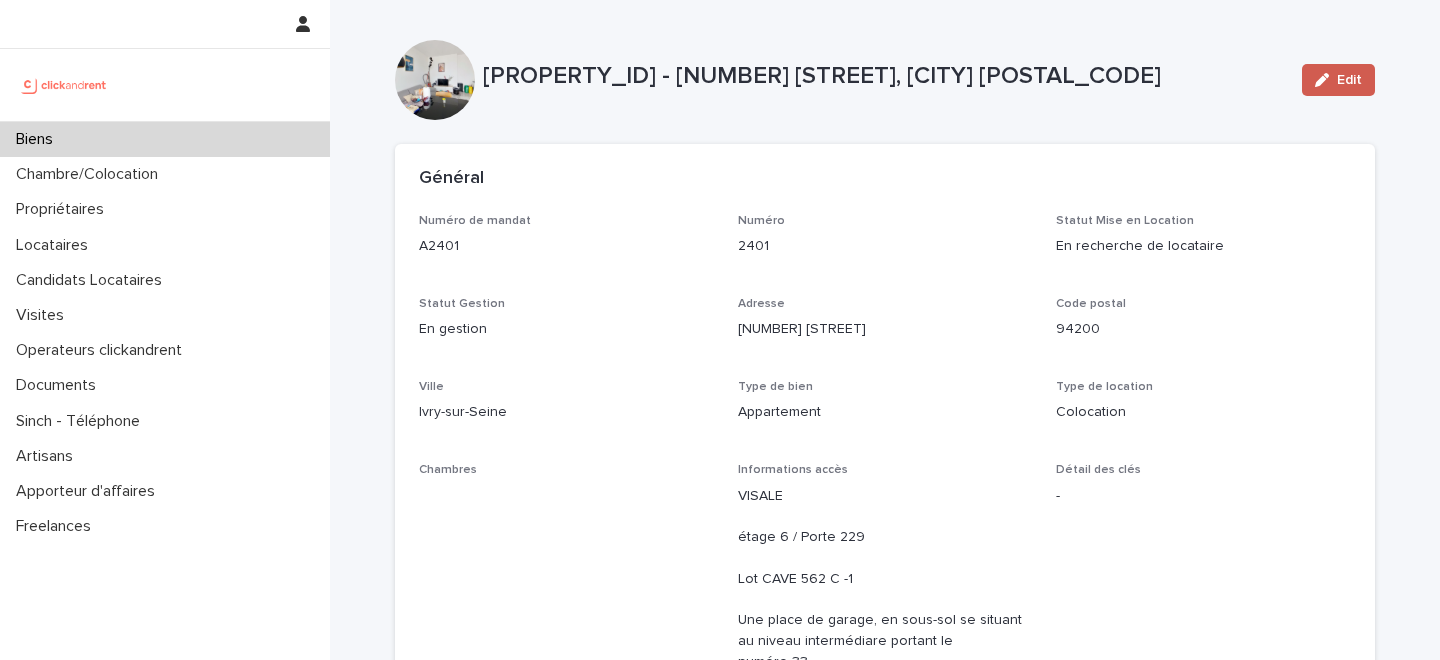 click 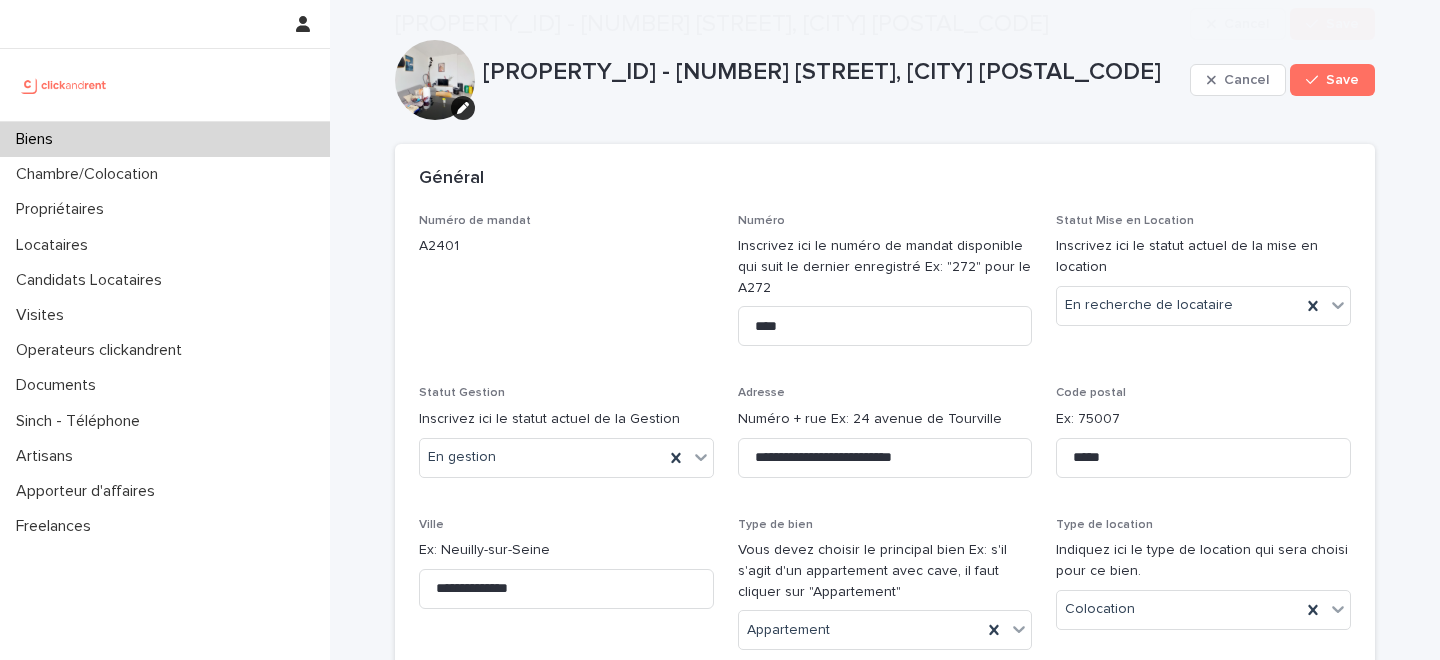 scroll, scrollTop: 11214, scrollLeft: 0, axis: vertical 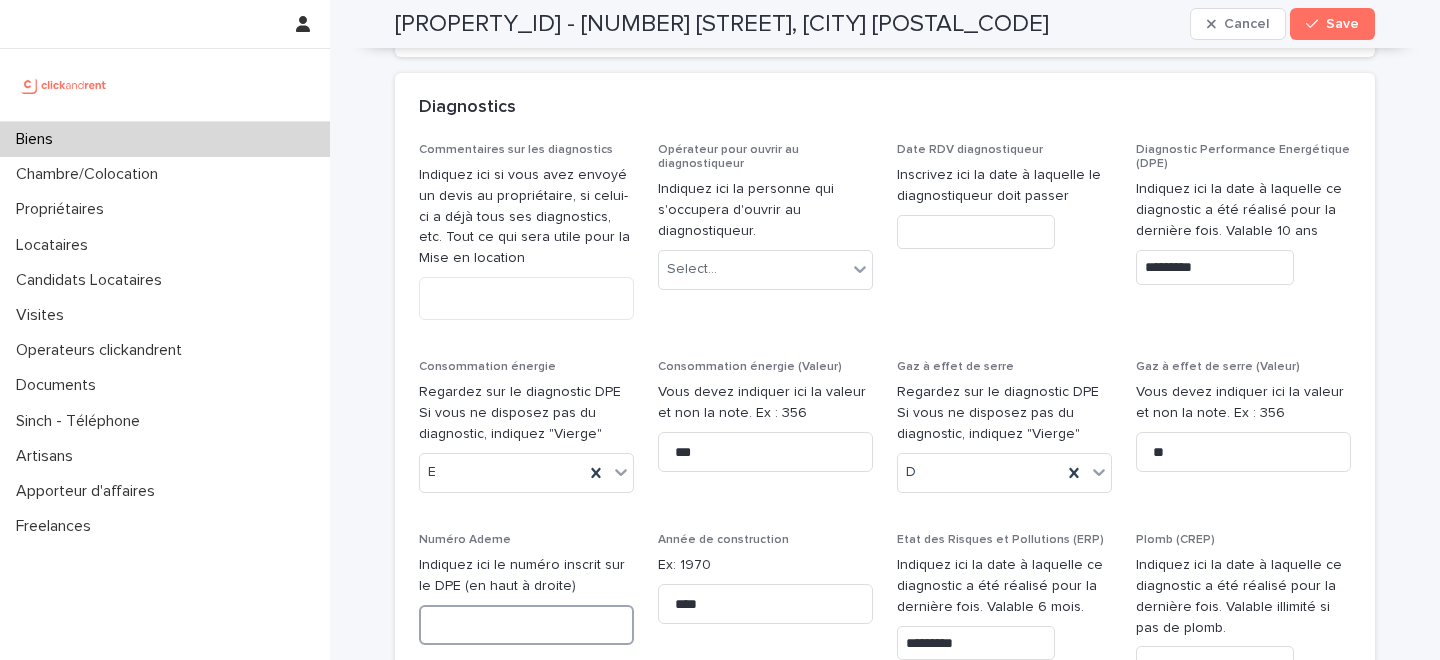 click at bounding box center [526, 625] 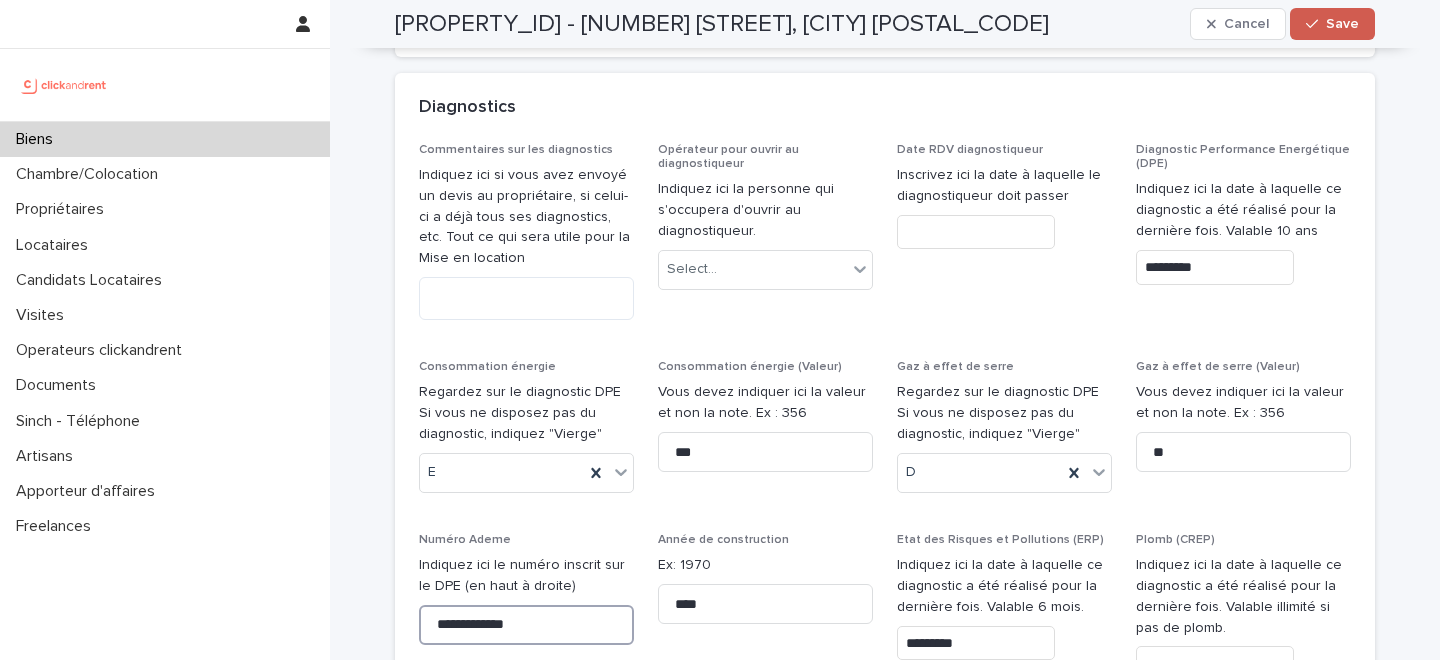 type on "**********" 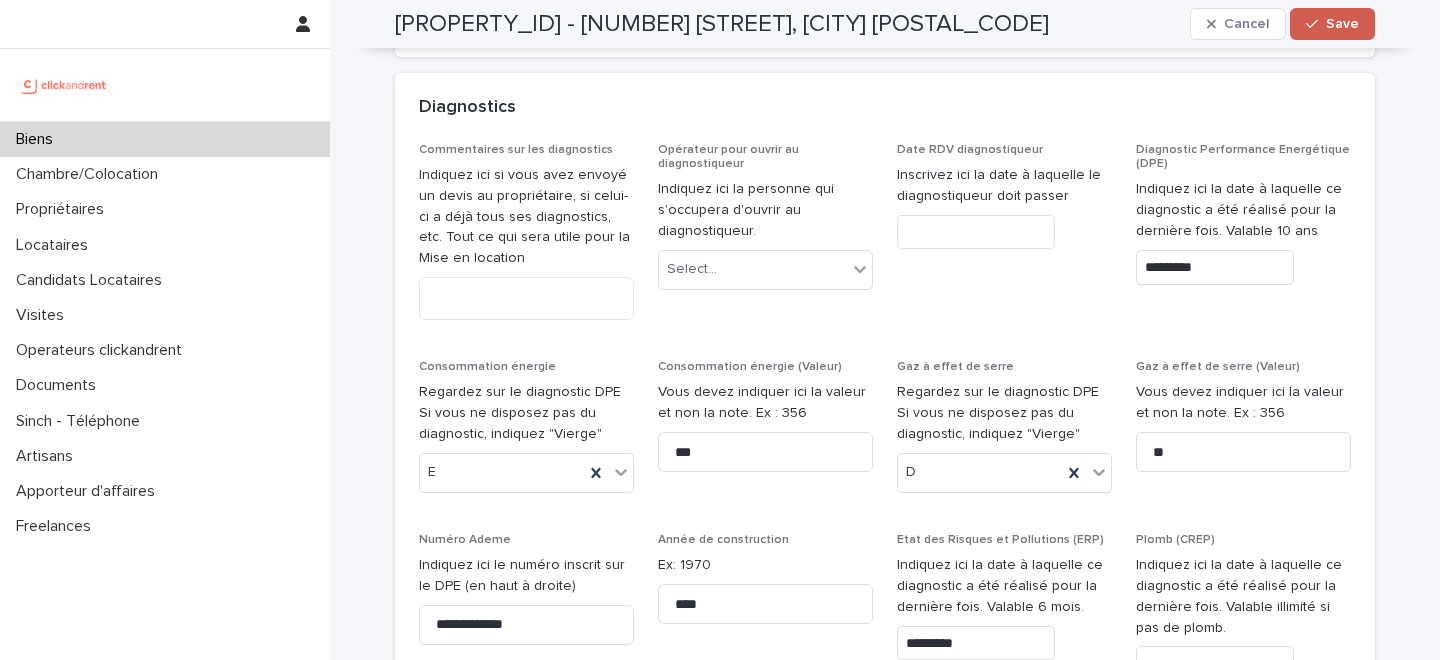 click on "Save" at bounding box center (1342, 24) 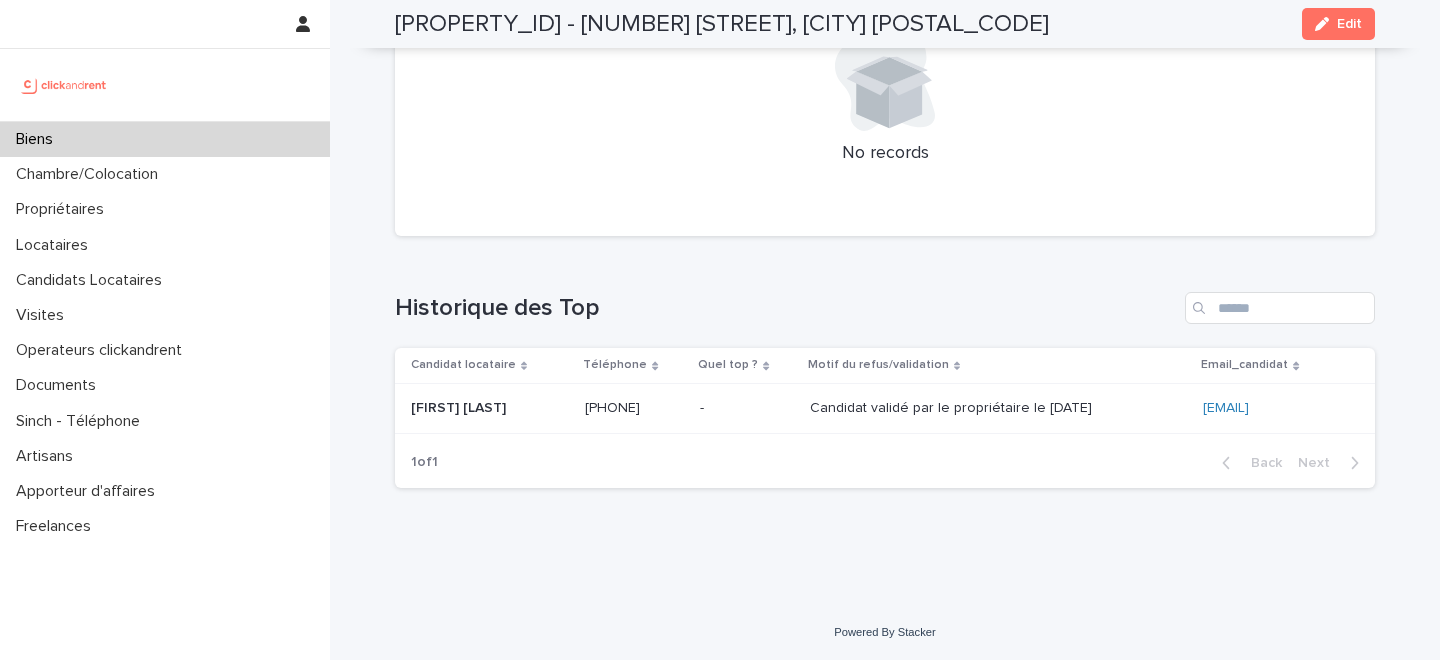 scroll, scrollTop: 7528, scrollLeft: 0, axis: vertical 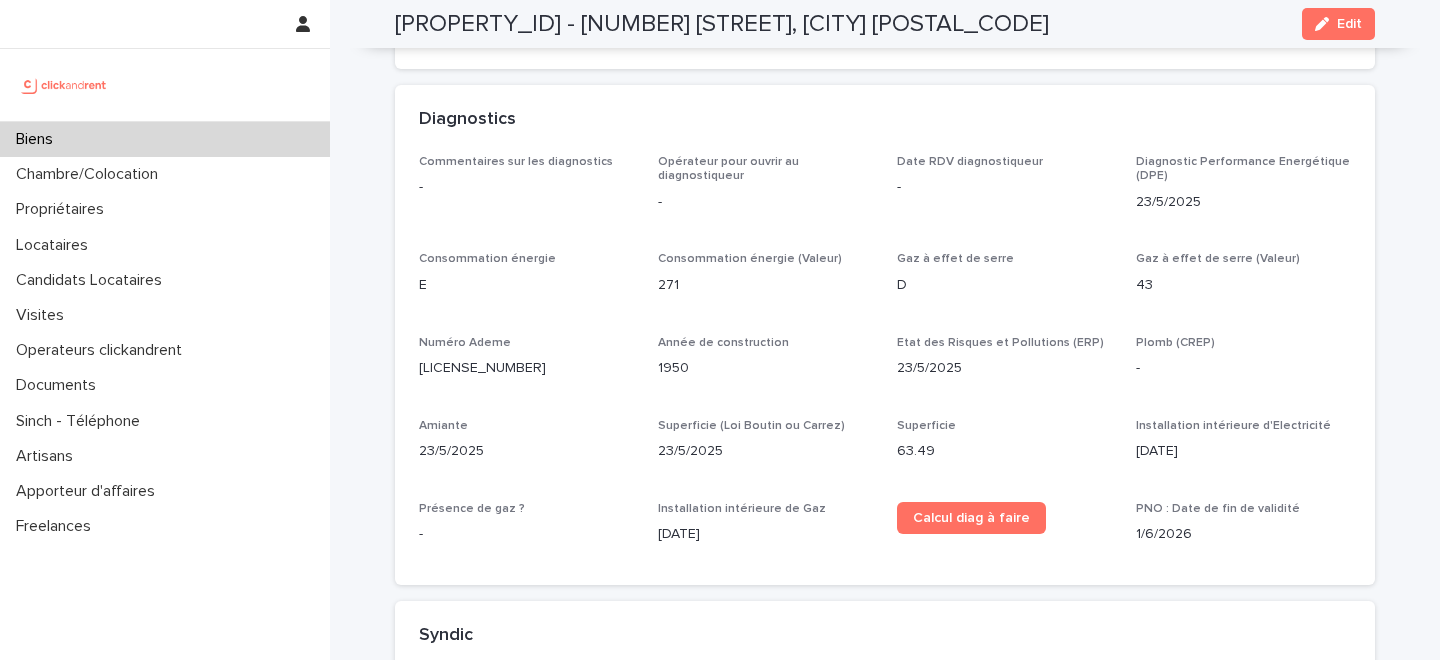 click on "Biens" at bounding box center [165, 139] 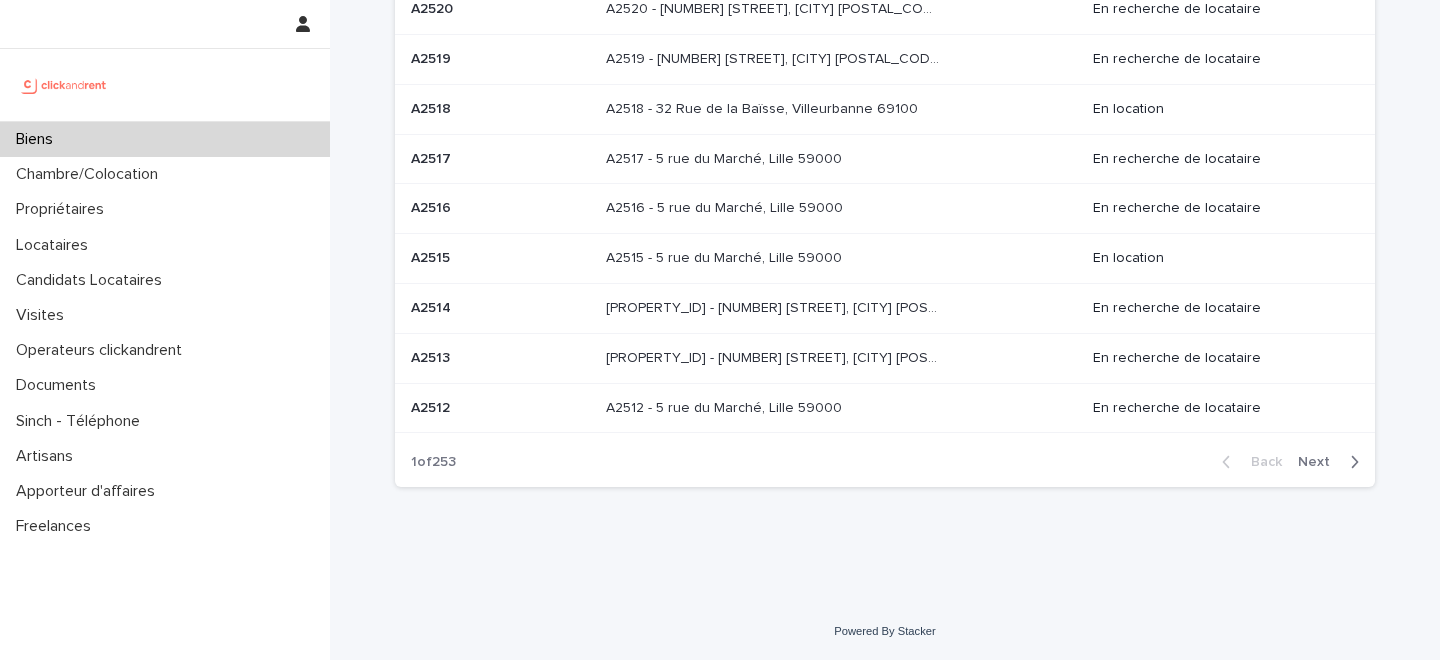 scroll, scrollTop: 0, scrollLeft: 0, axis: both 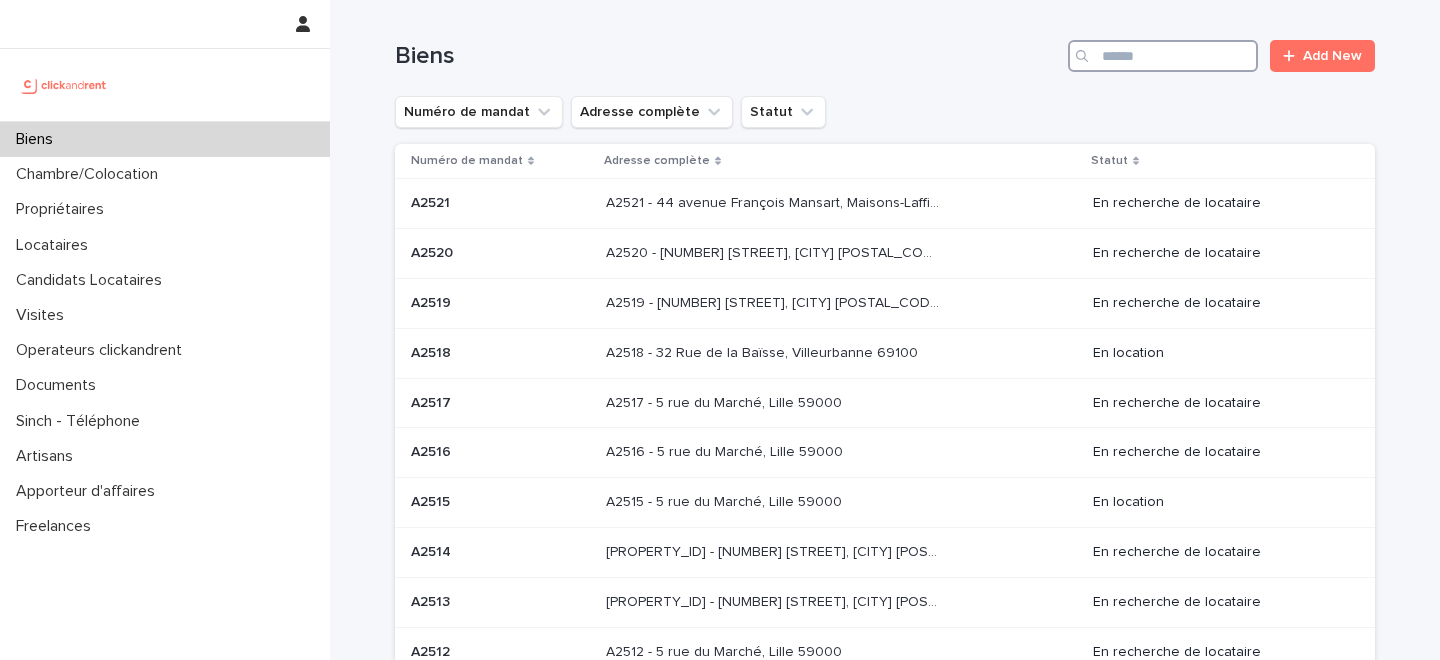 click at bounding box center [1163, 56] 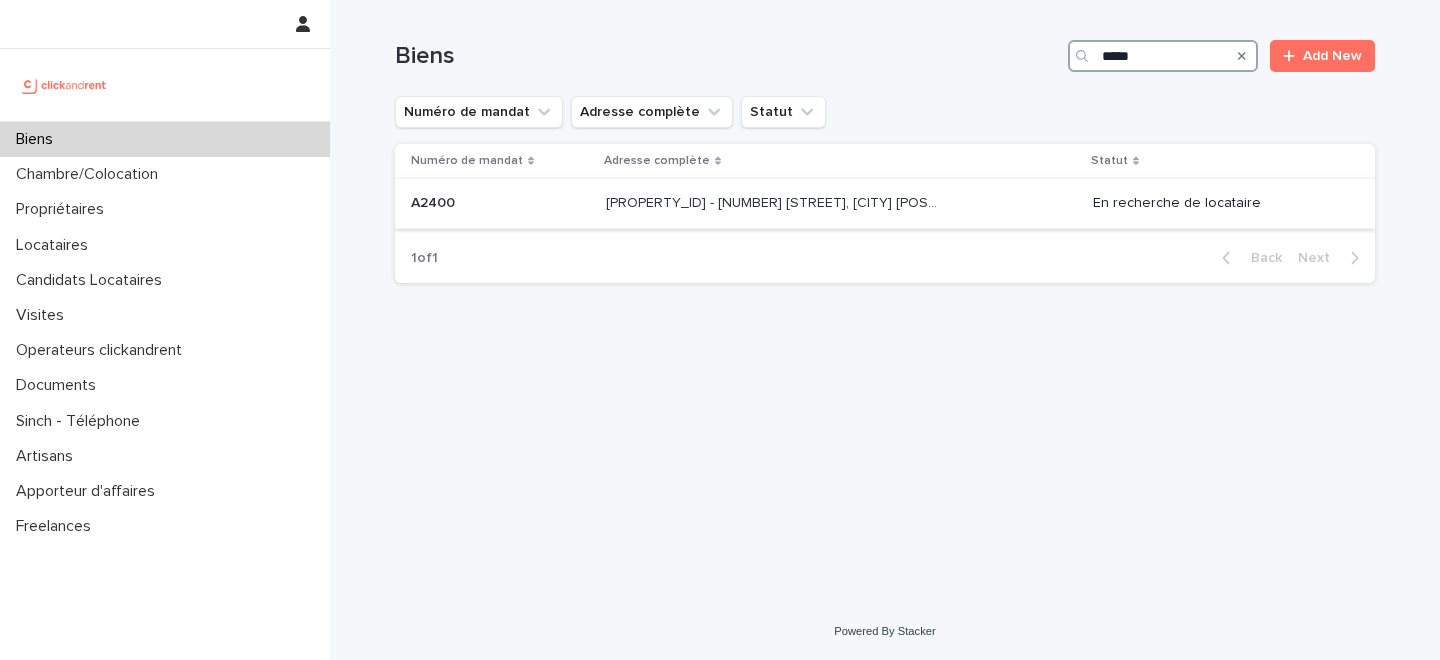 type on "*****" 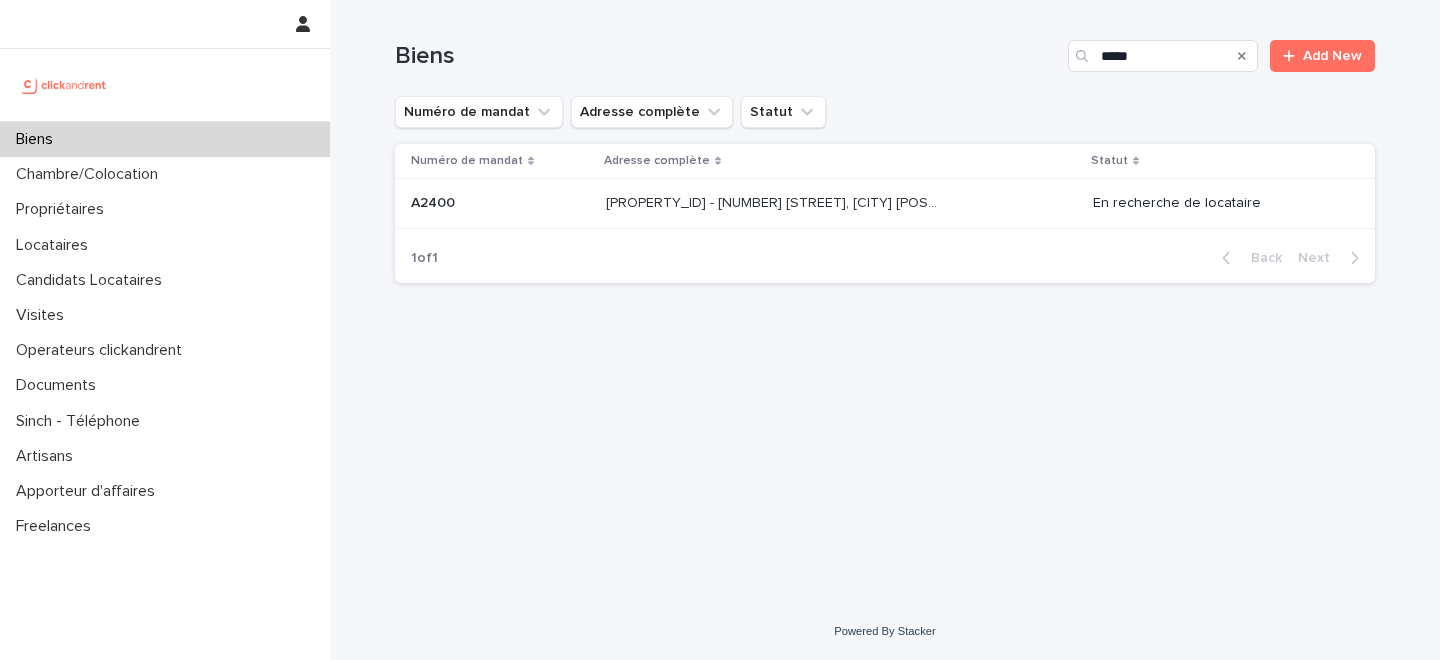 click on "A2400 - 170 rue Savorgnan de Brazza,  Montpellier 34070" at bounding box center [774, 201] 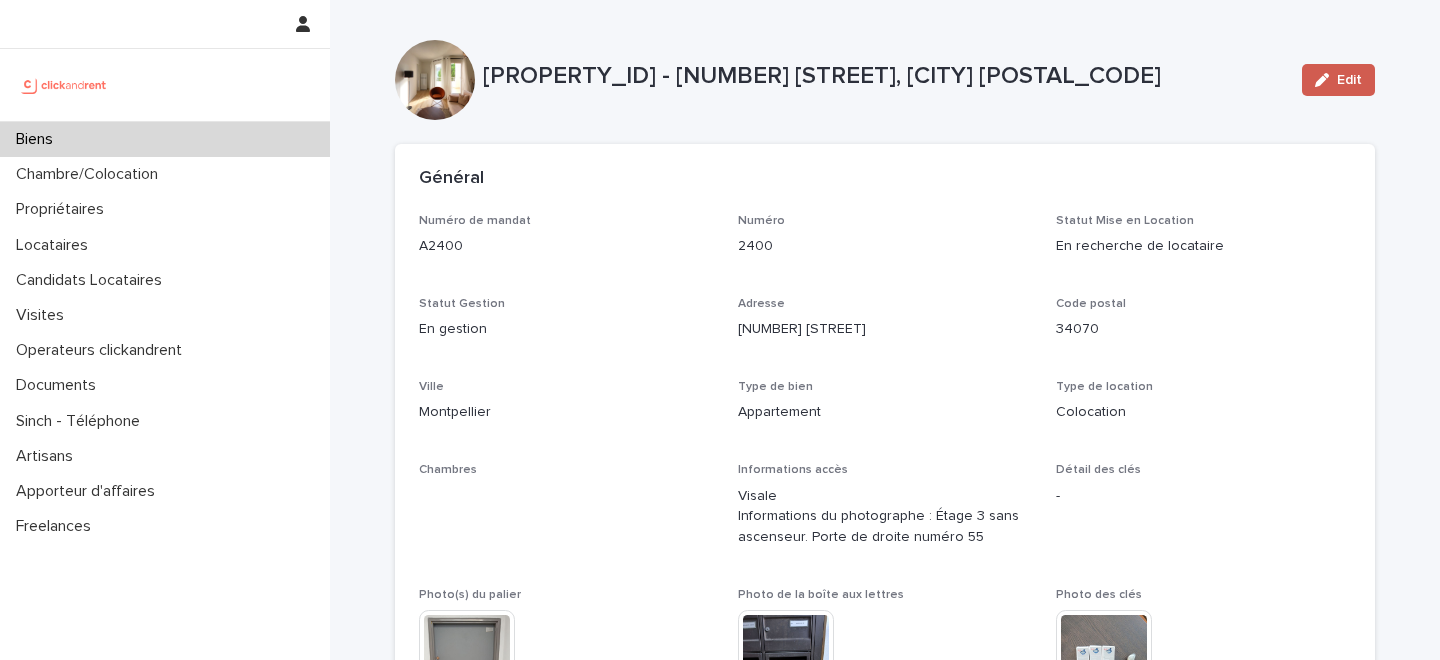 click on "Edit" at bounding box center [1349, 80] 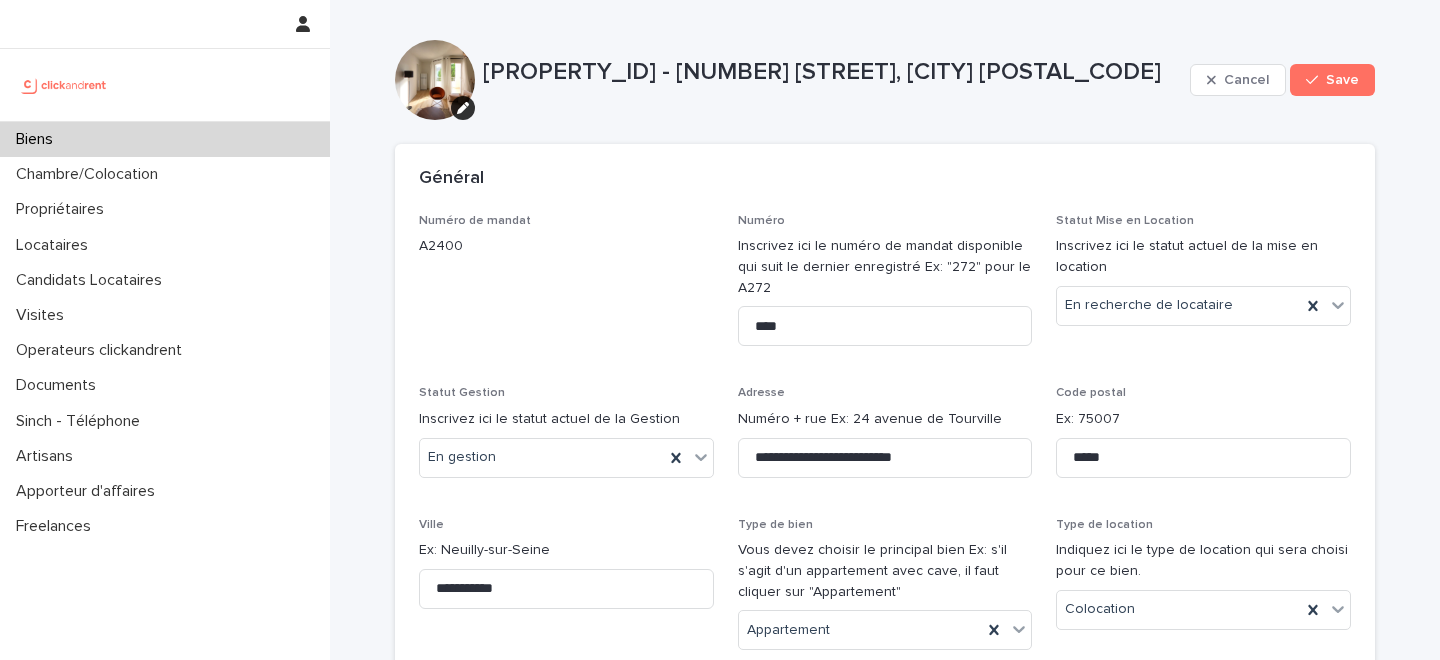 scroll, scrollTop: 10011, scrollLeft: 0, axis: vertical 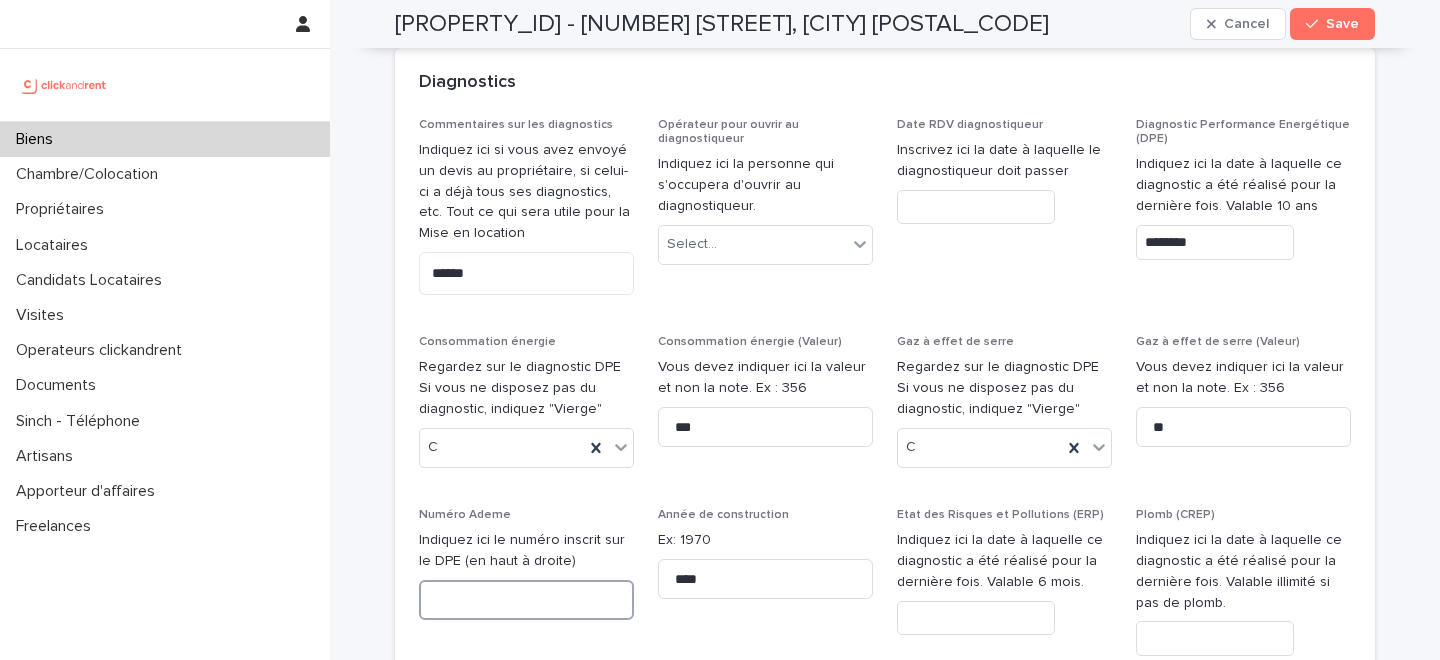 click at bounding box center (526, 600) 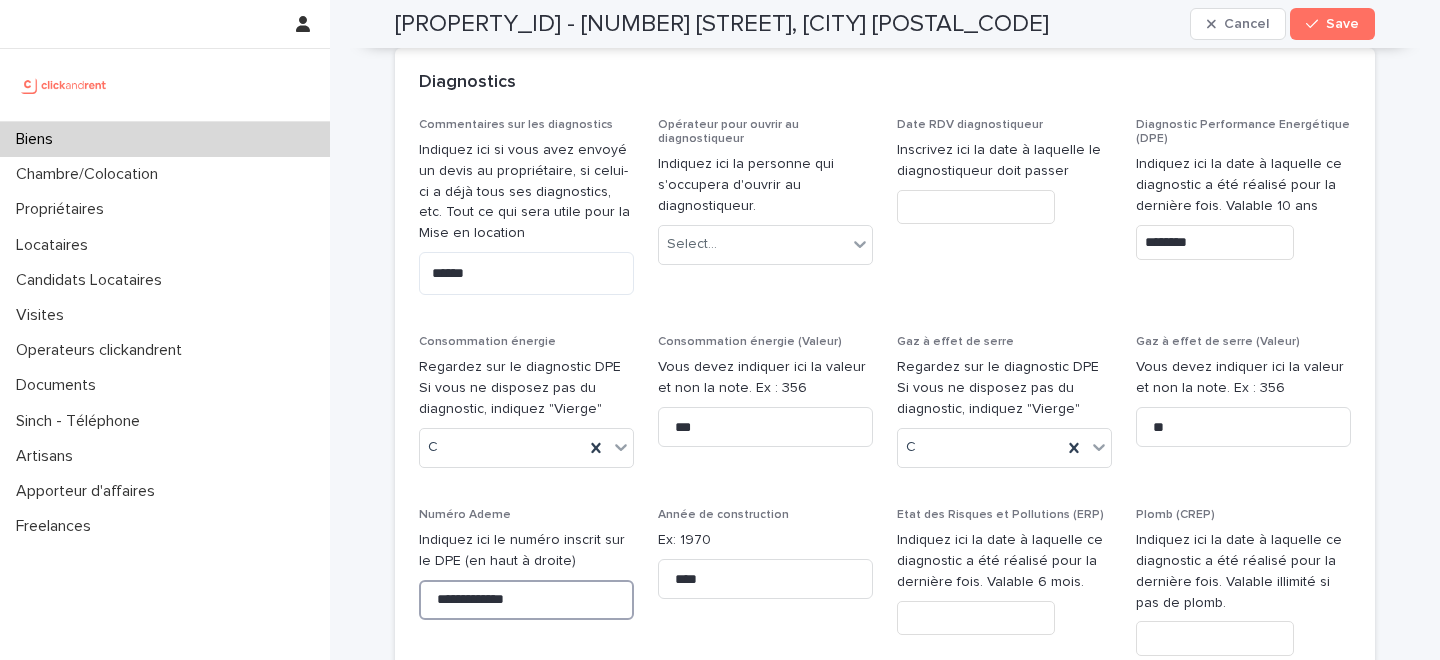 type on "**********" 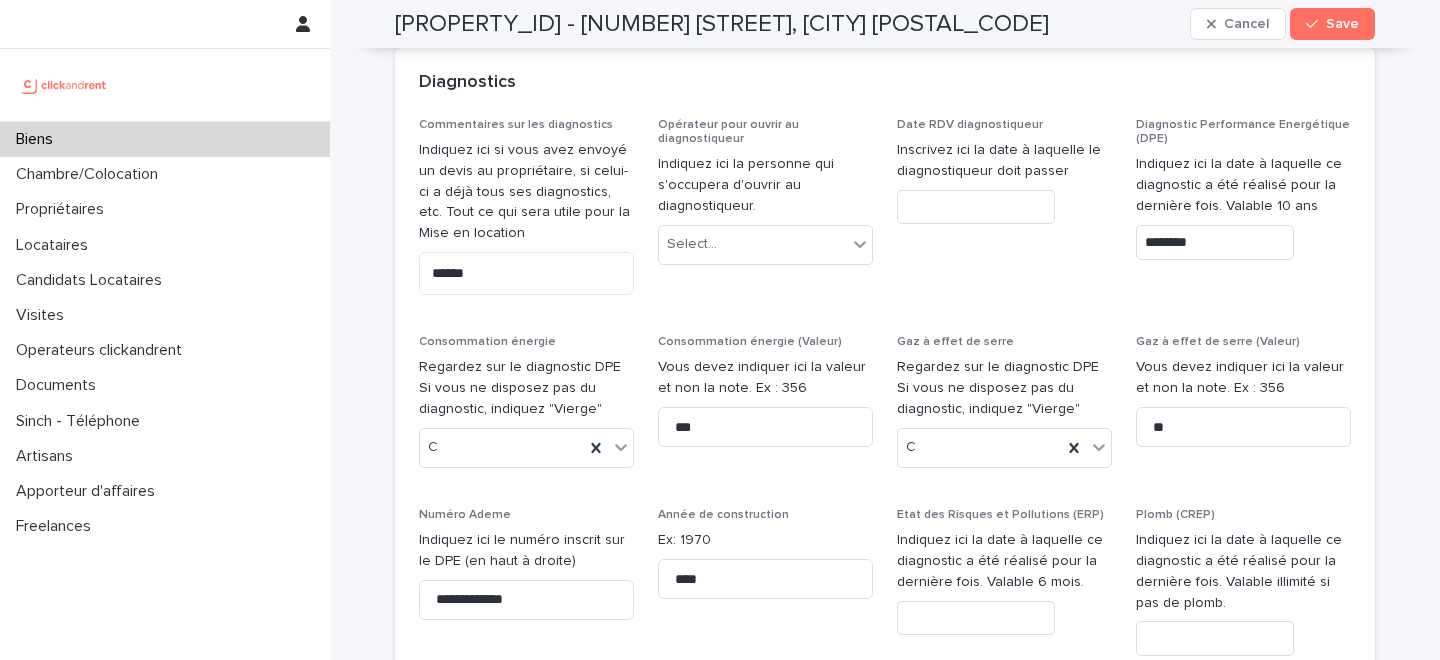 click on "********" at bounding box center [1243, 242] 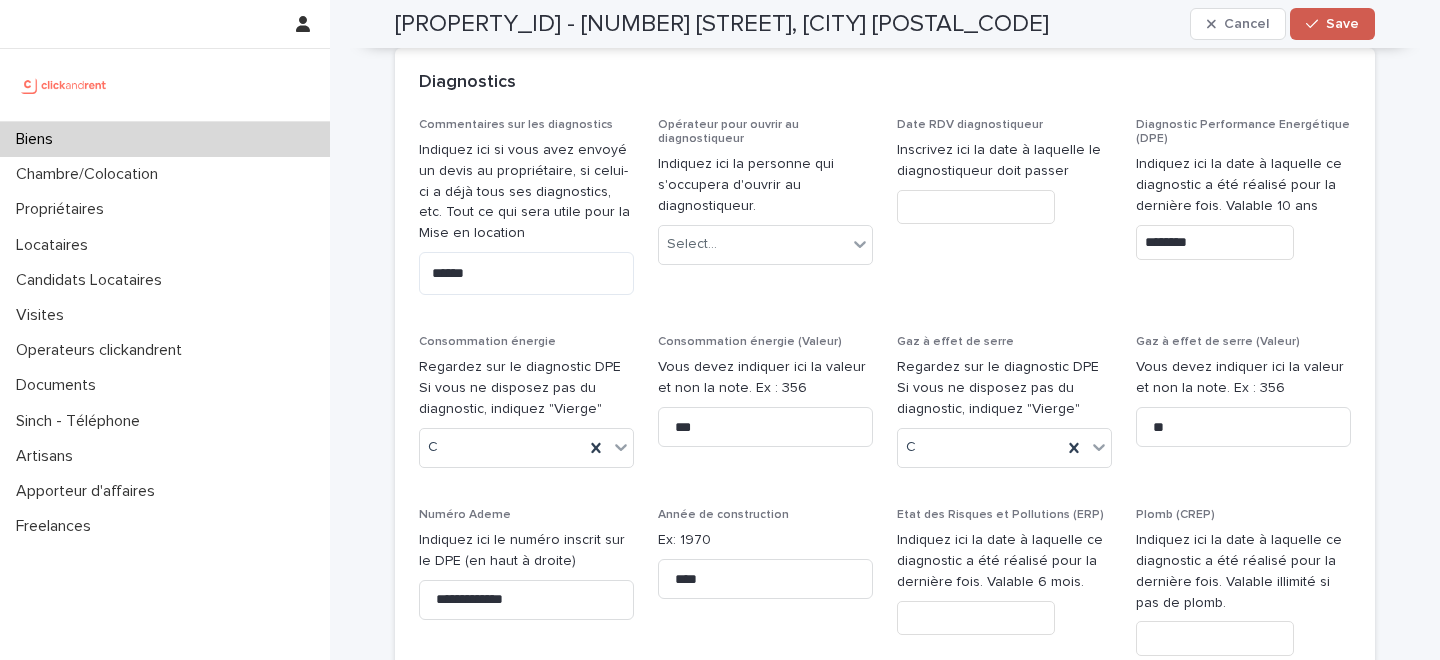 click on "Save" at bounding box center [1342, 24] 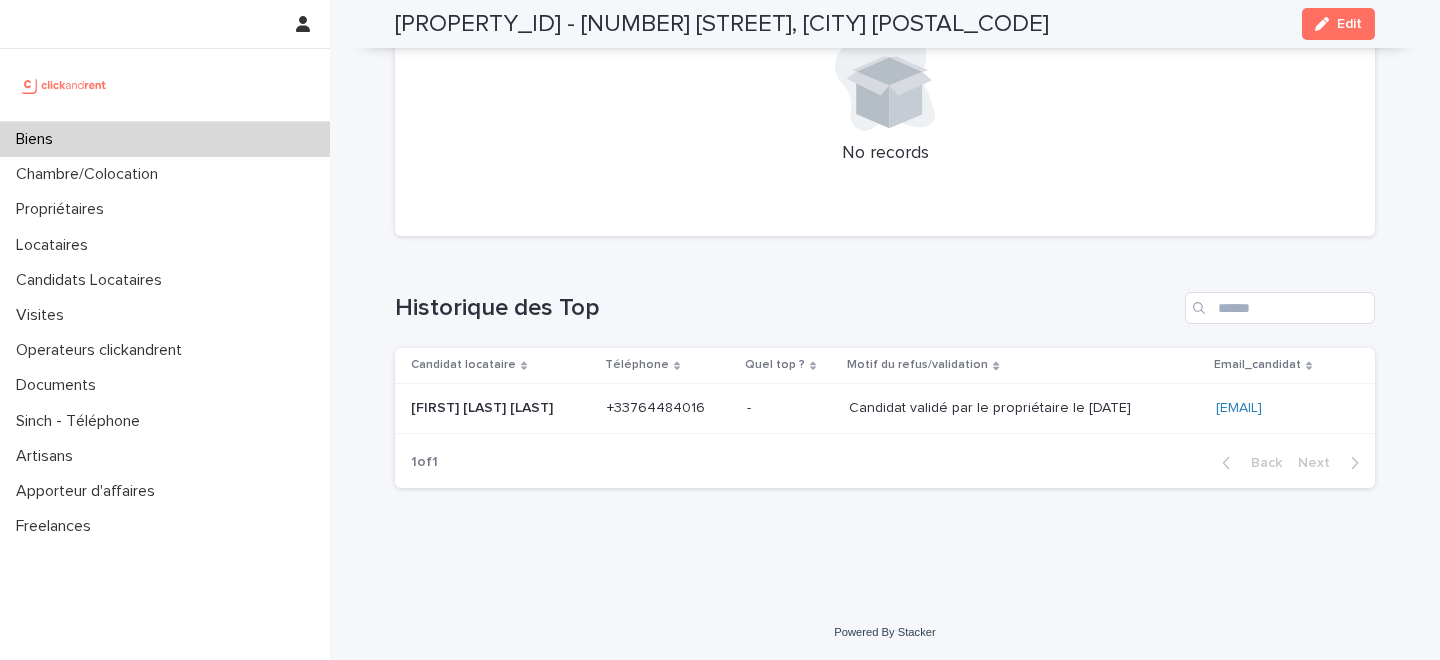 scroll, scrollTop: 6070, scrollLeft: 0, axis: vertical 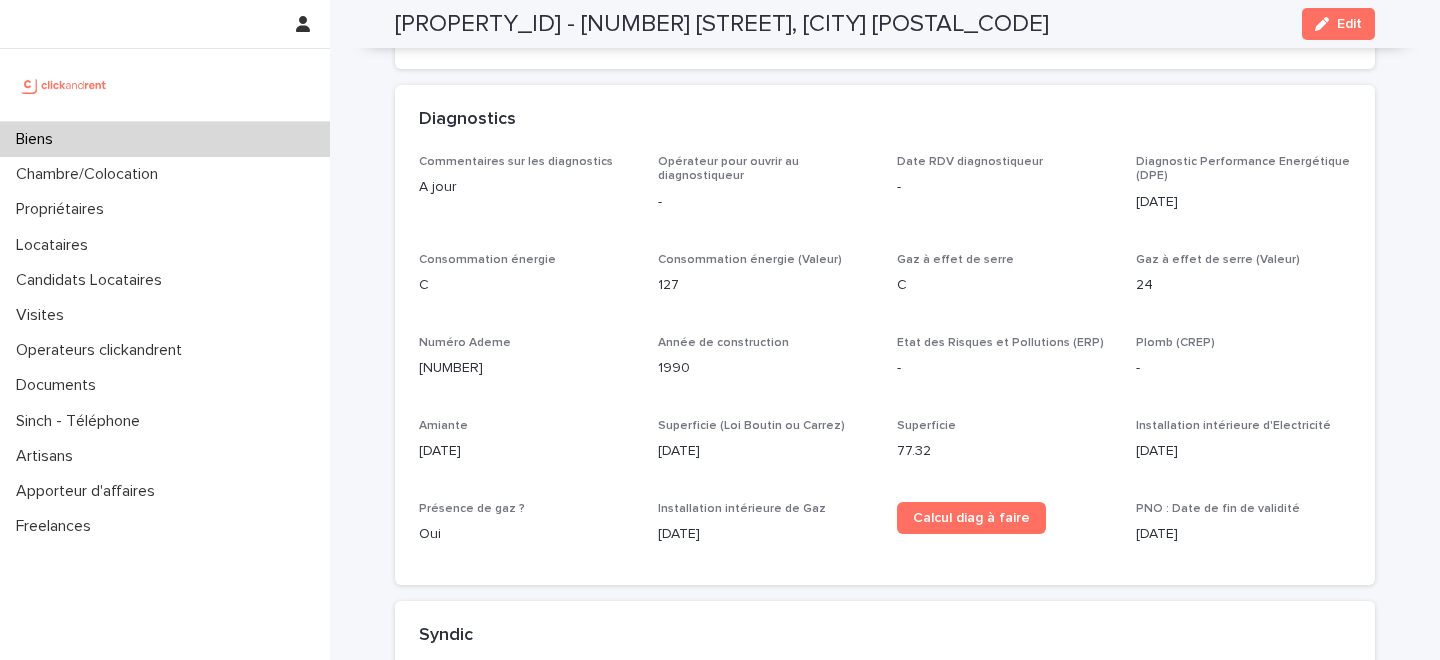 click at bounding box center (165, 121) 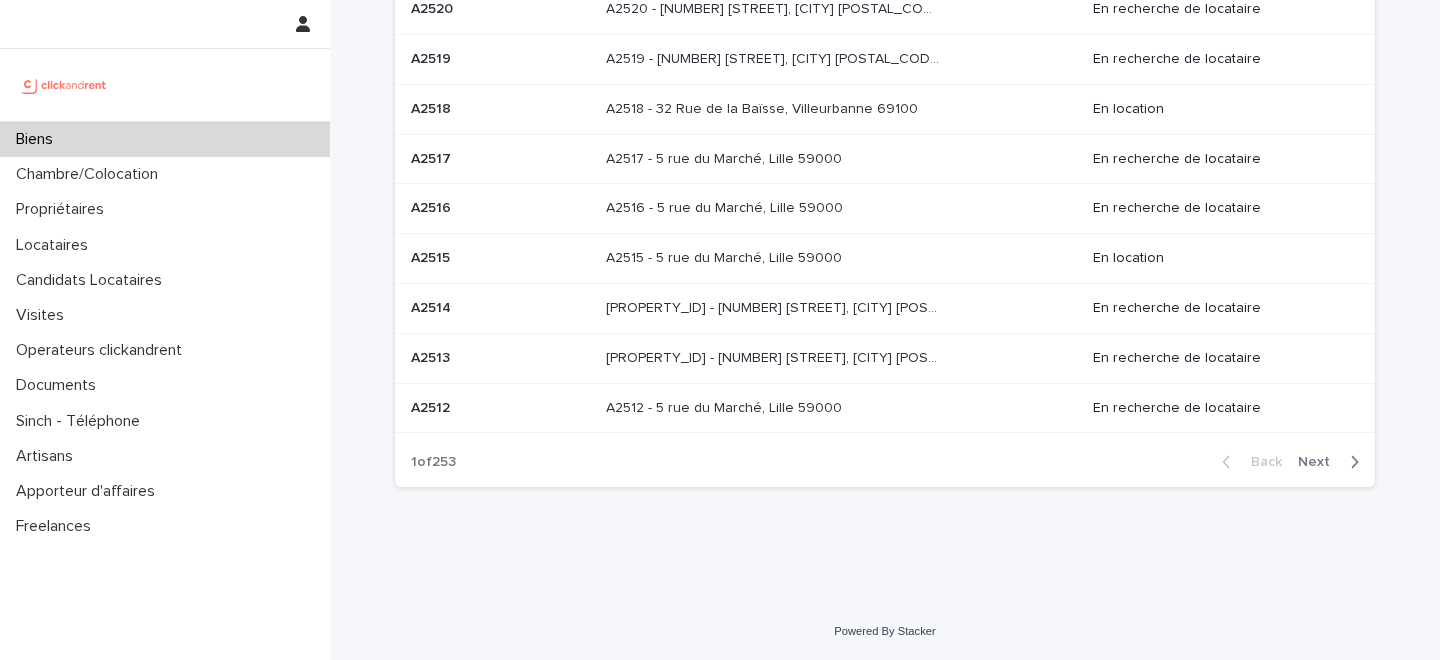 scroll, scrollTop: 0, scrollLeft: 0, axis: both 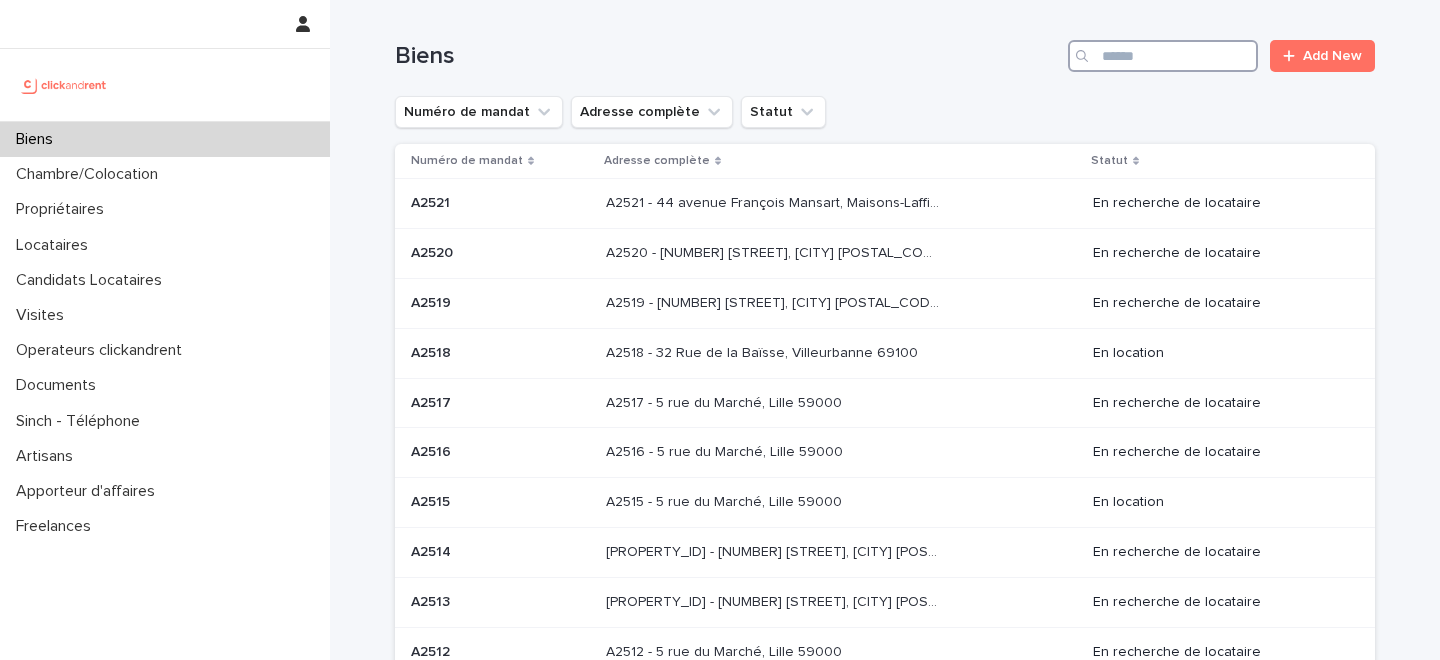 click at bounding box center (1163, 56) 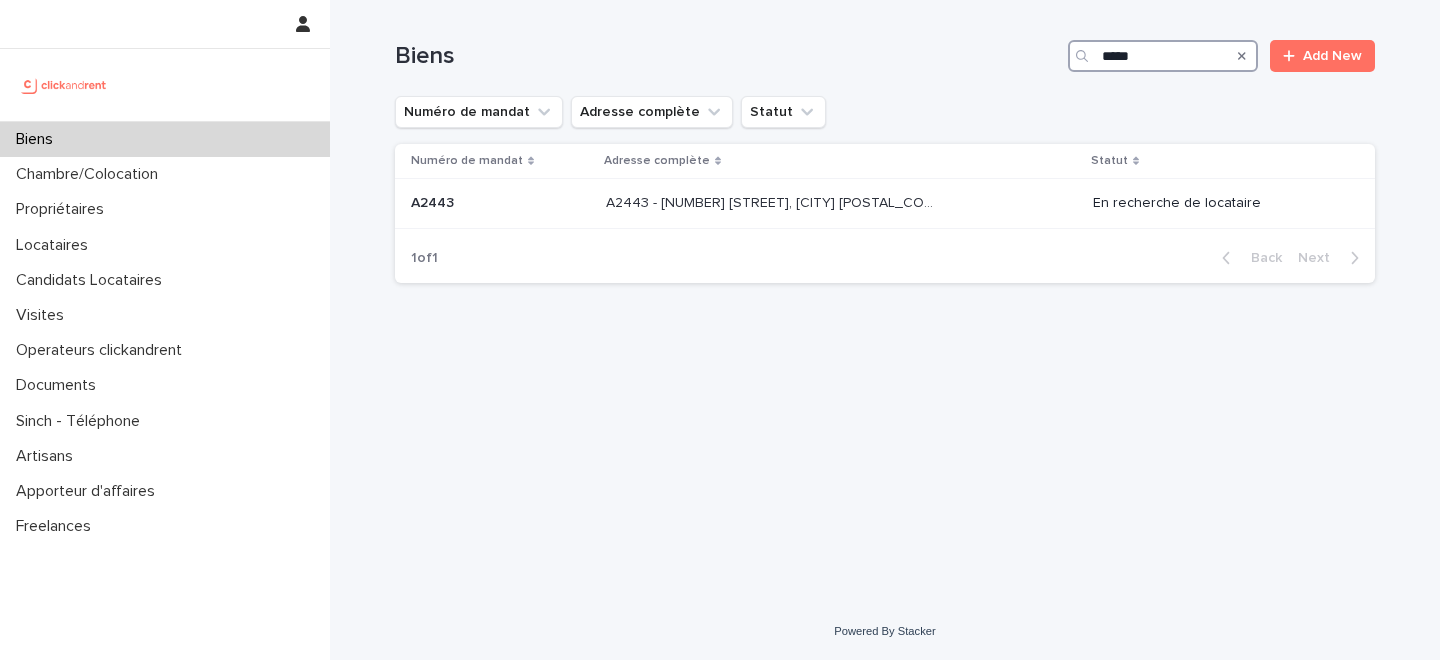 type on "*****" 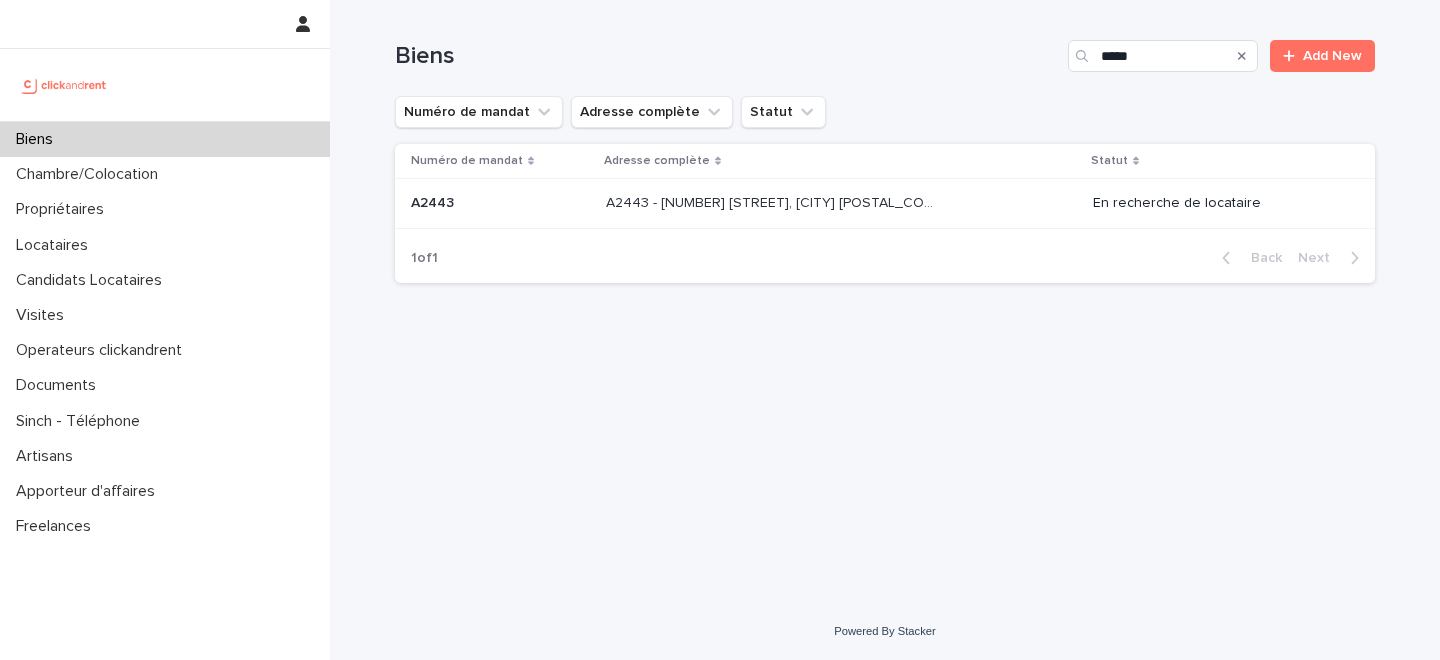 click on "A2443 - 18 place Georges Pompidou,  Noisy-le-Grand 93160" at bounding box center (774, 201) 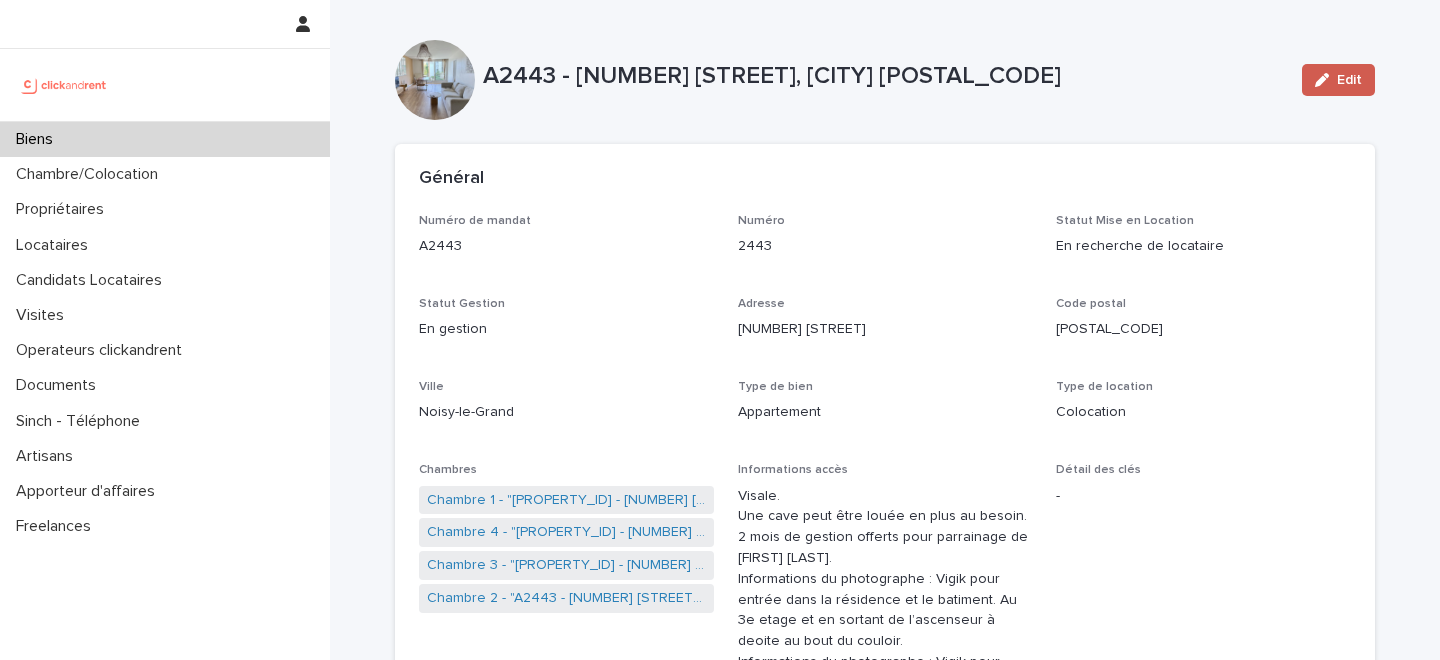 click on "Edit" at bounding box center [1338, 80] 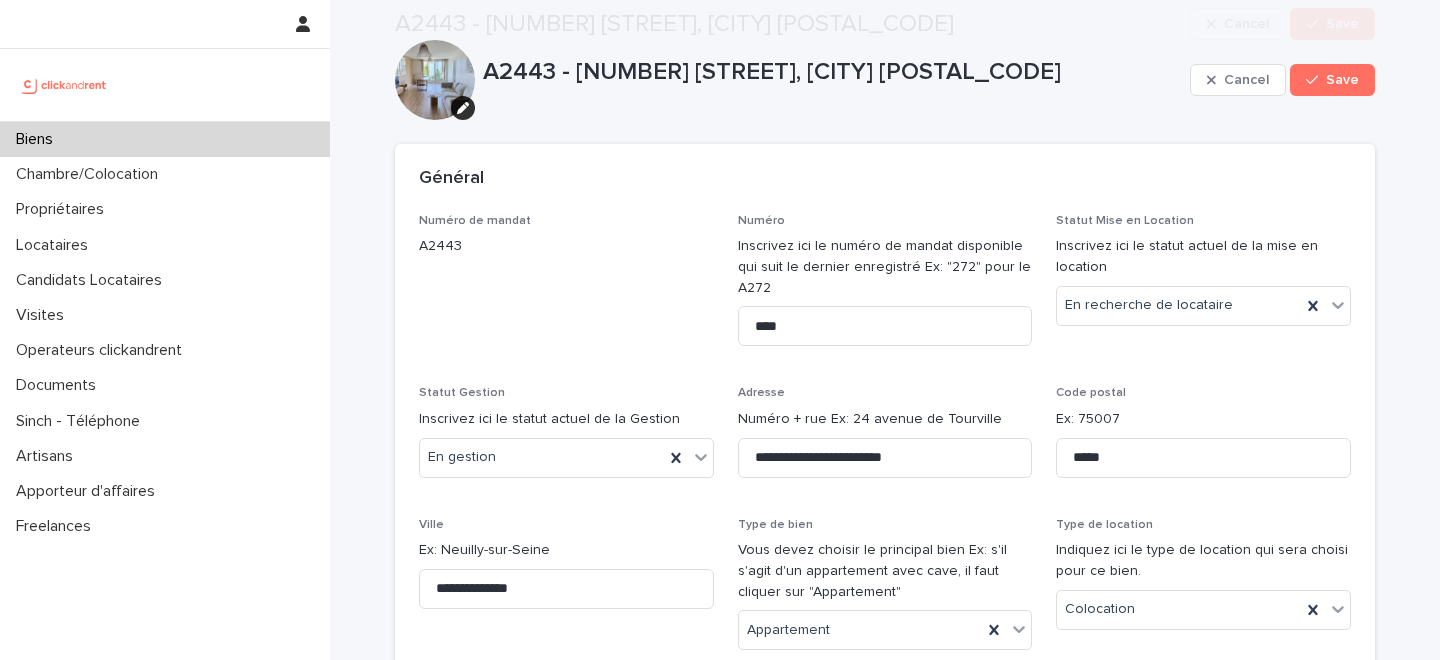 scroll, scrollTop: 9980, scrollLeft: 0, axis: vertical 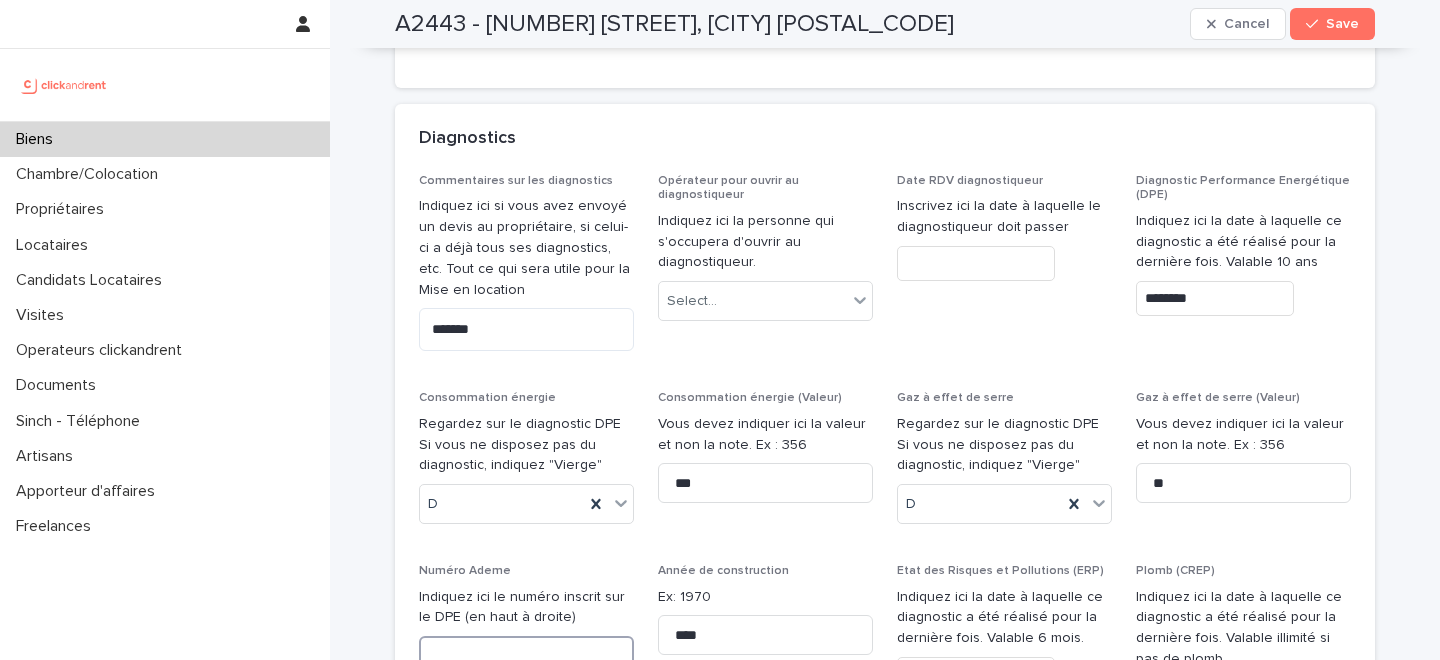 click at bounding box center [526, 656] 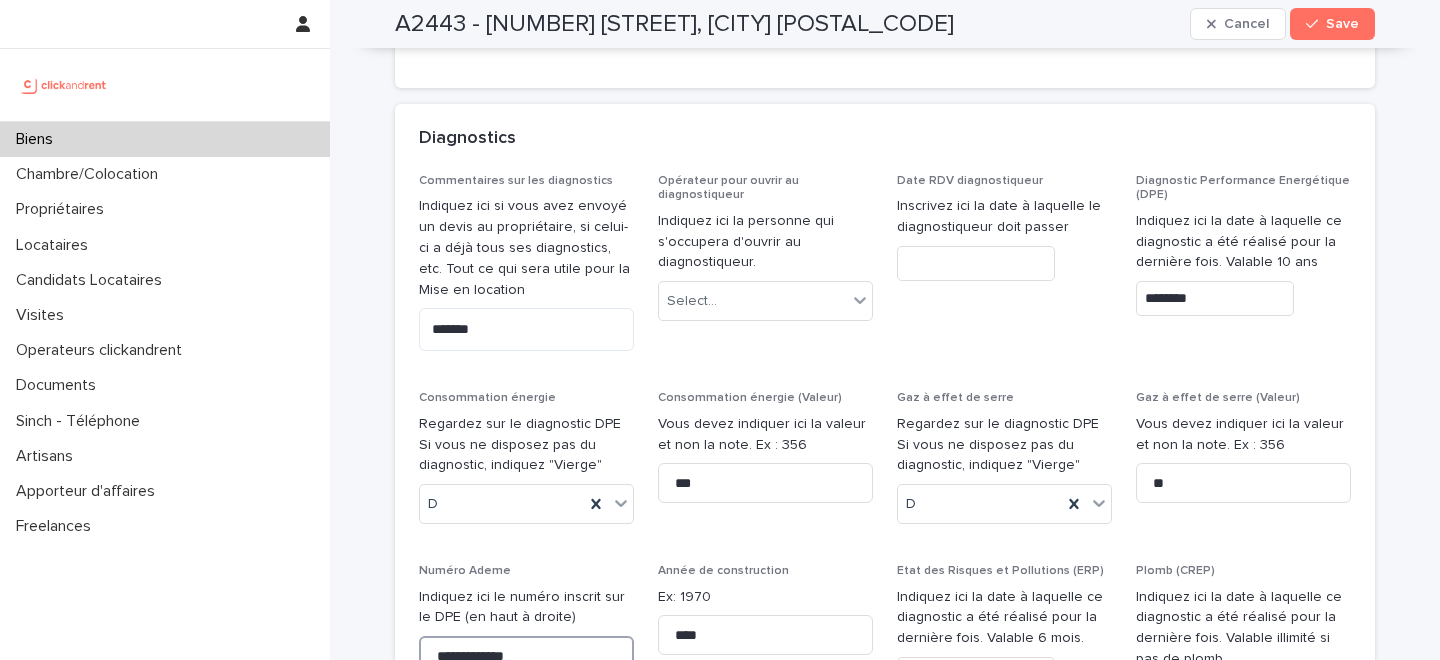 type on "**********" 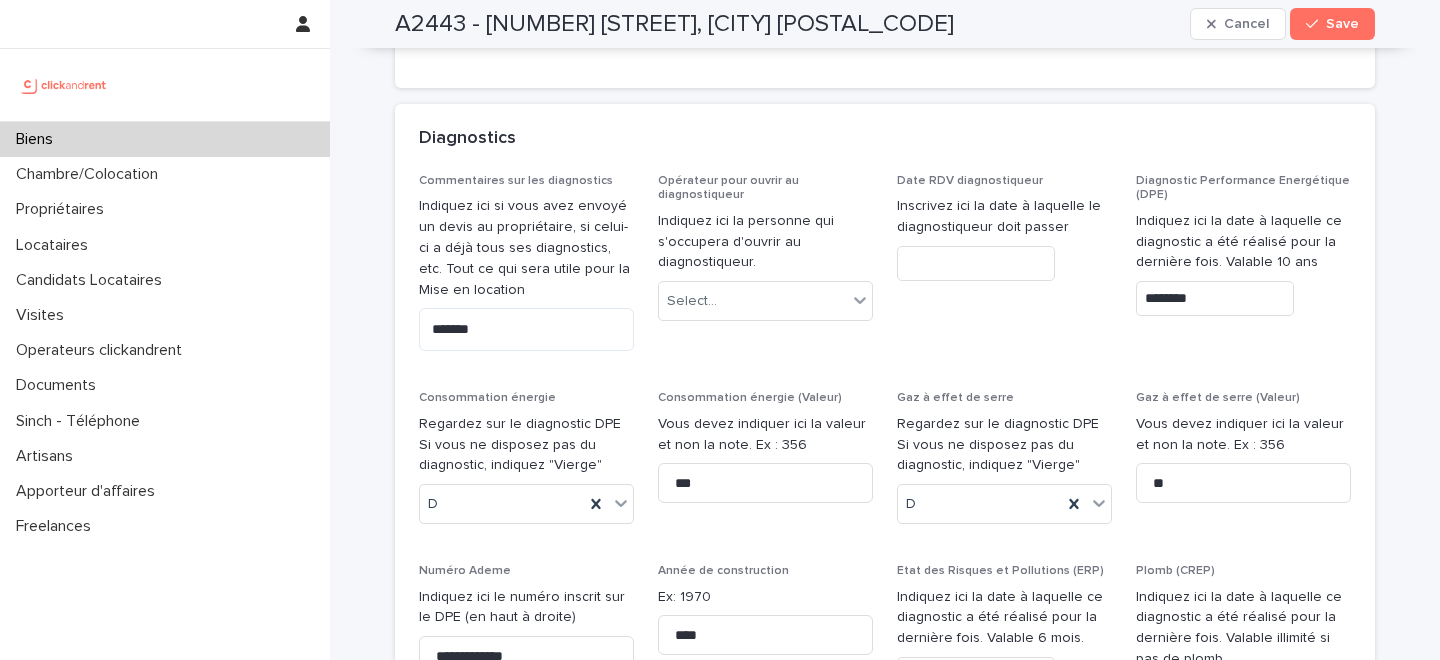 click on "A2443 - 18 place Georges Pompidou,  Noisy-le-Grand 93160 Cancel Save" at bounding box center [885, 24] 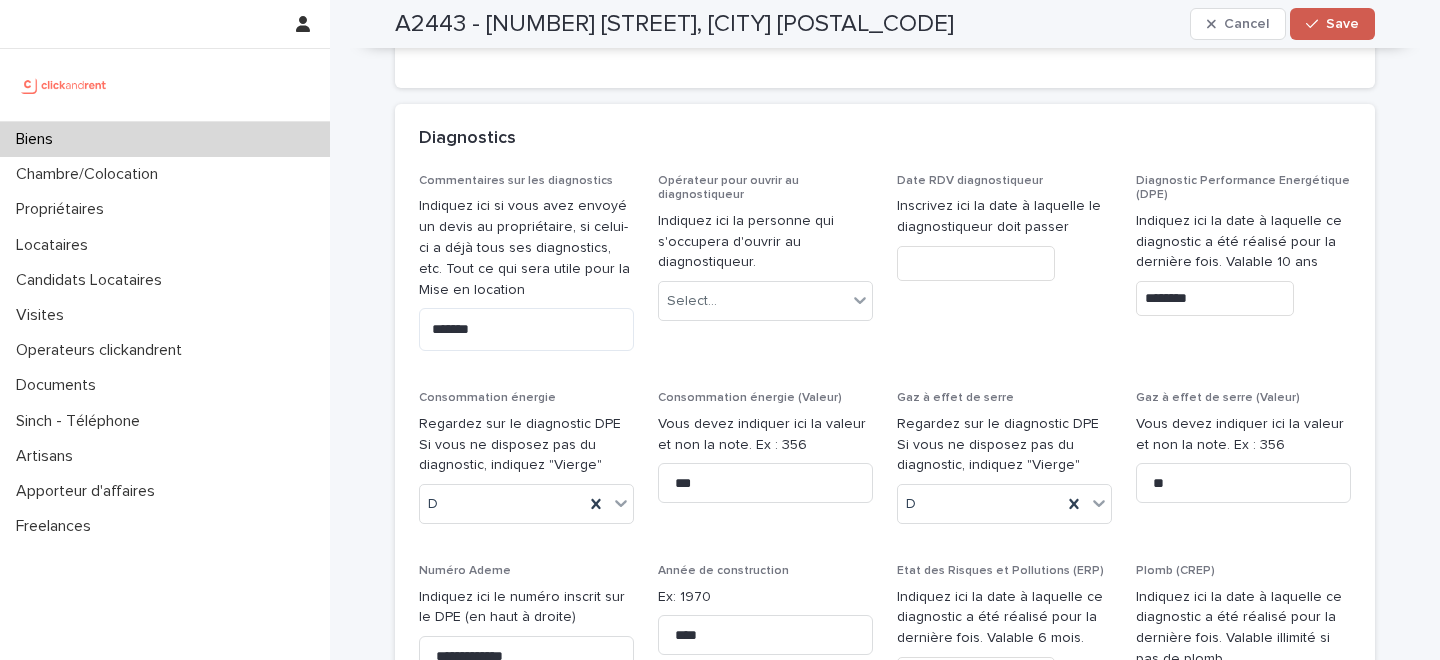 click on "Save" at bounding box center [1342, 24] 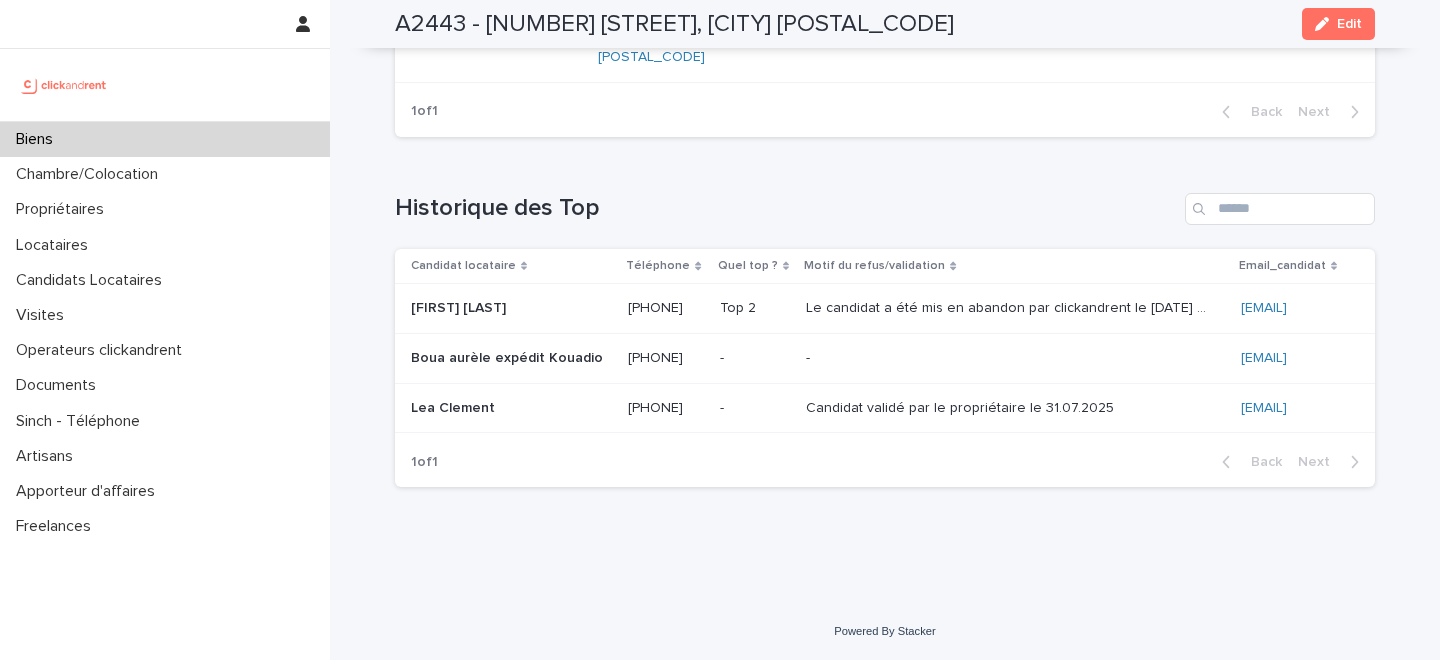 scroll, scrollTop: 6155, scrollLeft: 0, axis: vertical 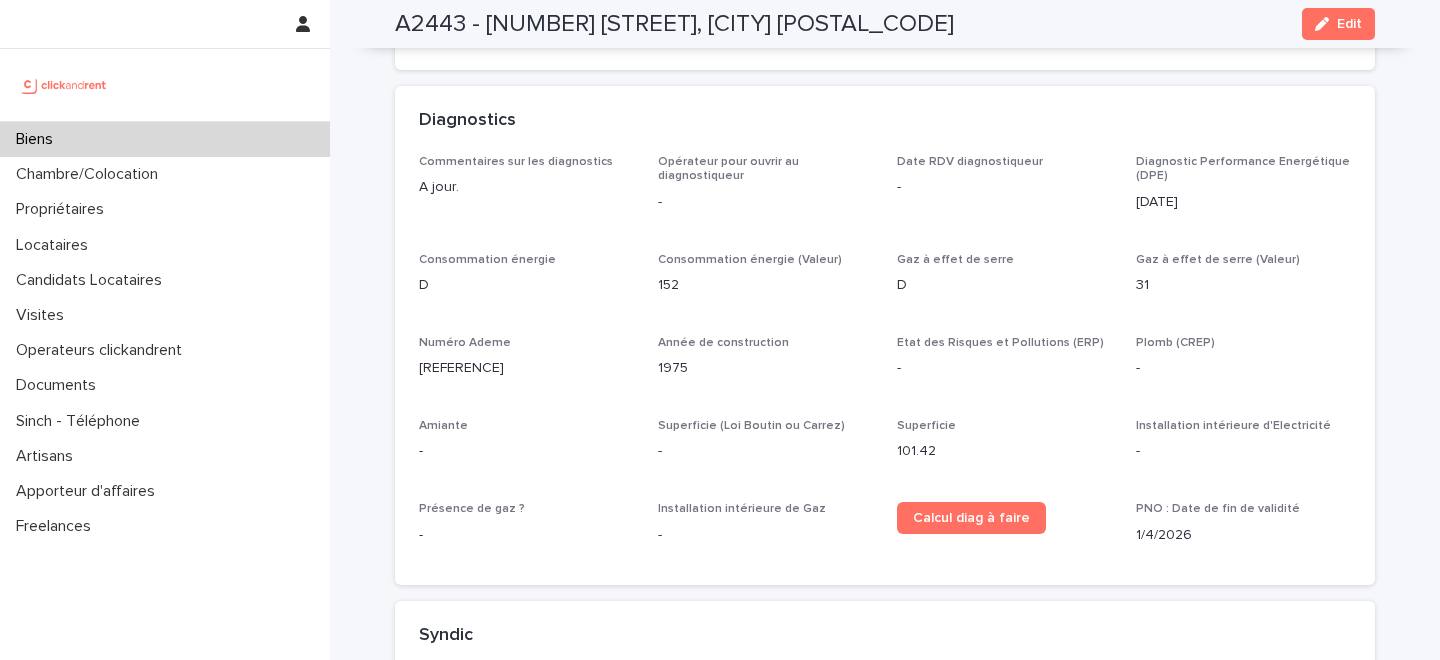 click on "Biens" at bounding box center [165, 139] 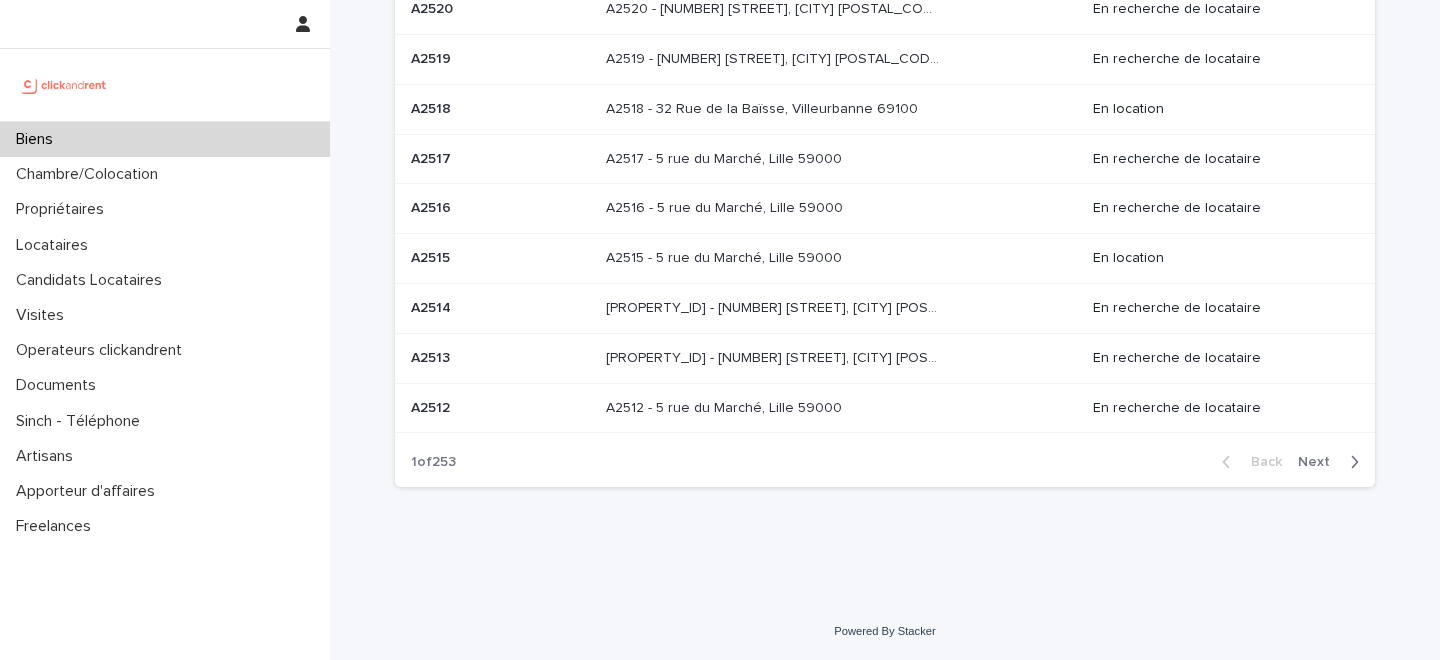 scroll, scrollTop: 0, scrollLeft: 0, axis: both 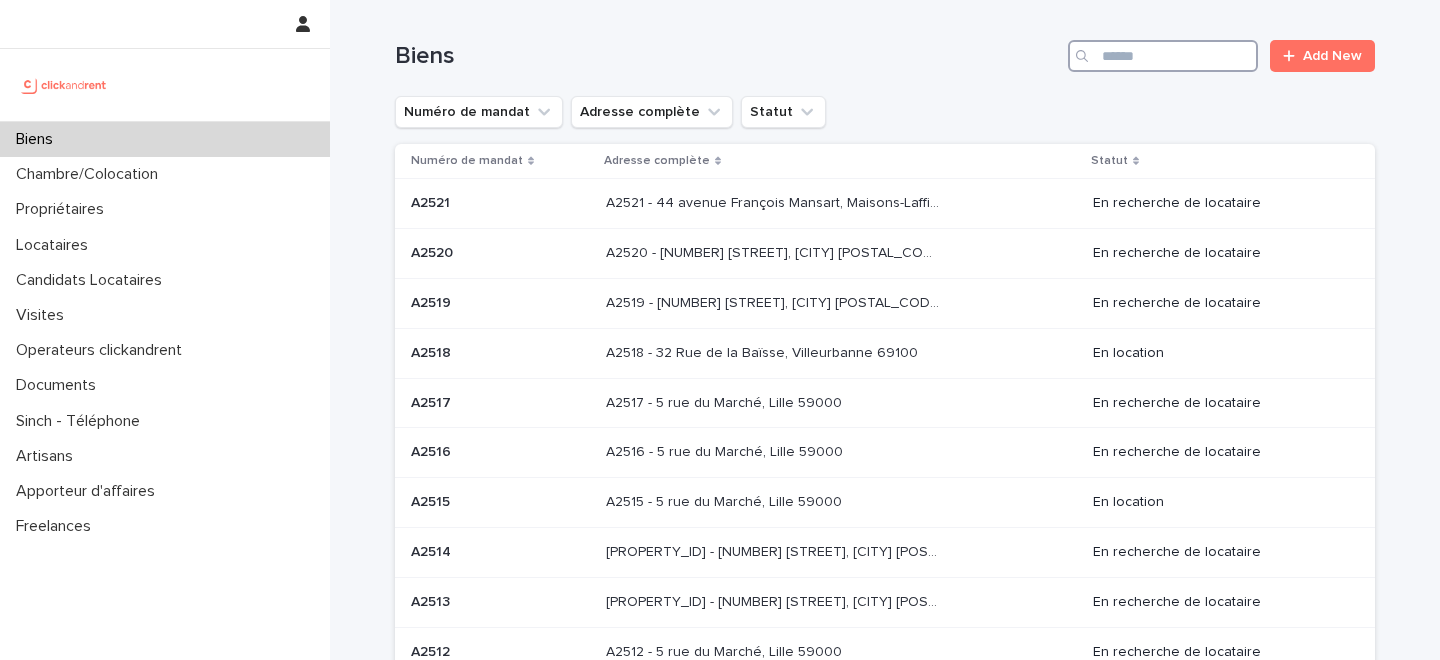 click at bounding box center (1163, 56) 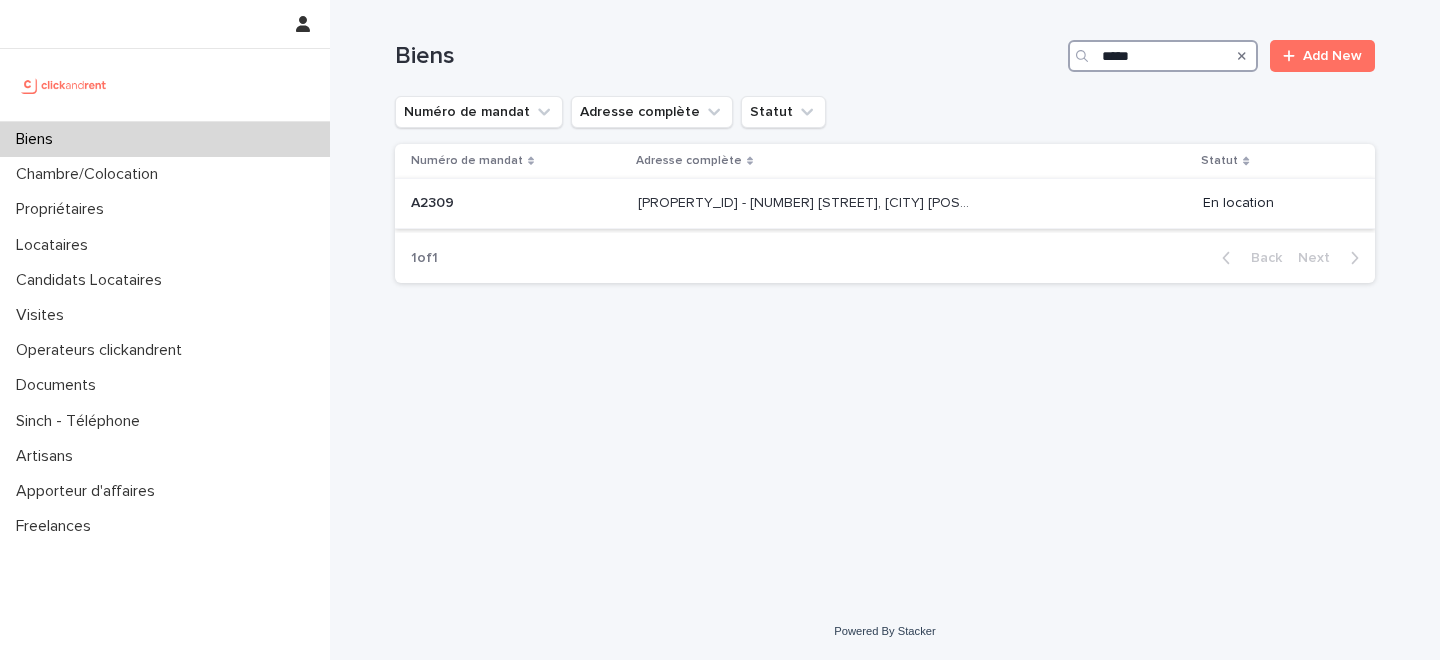 type on "*****" 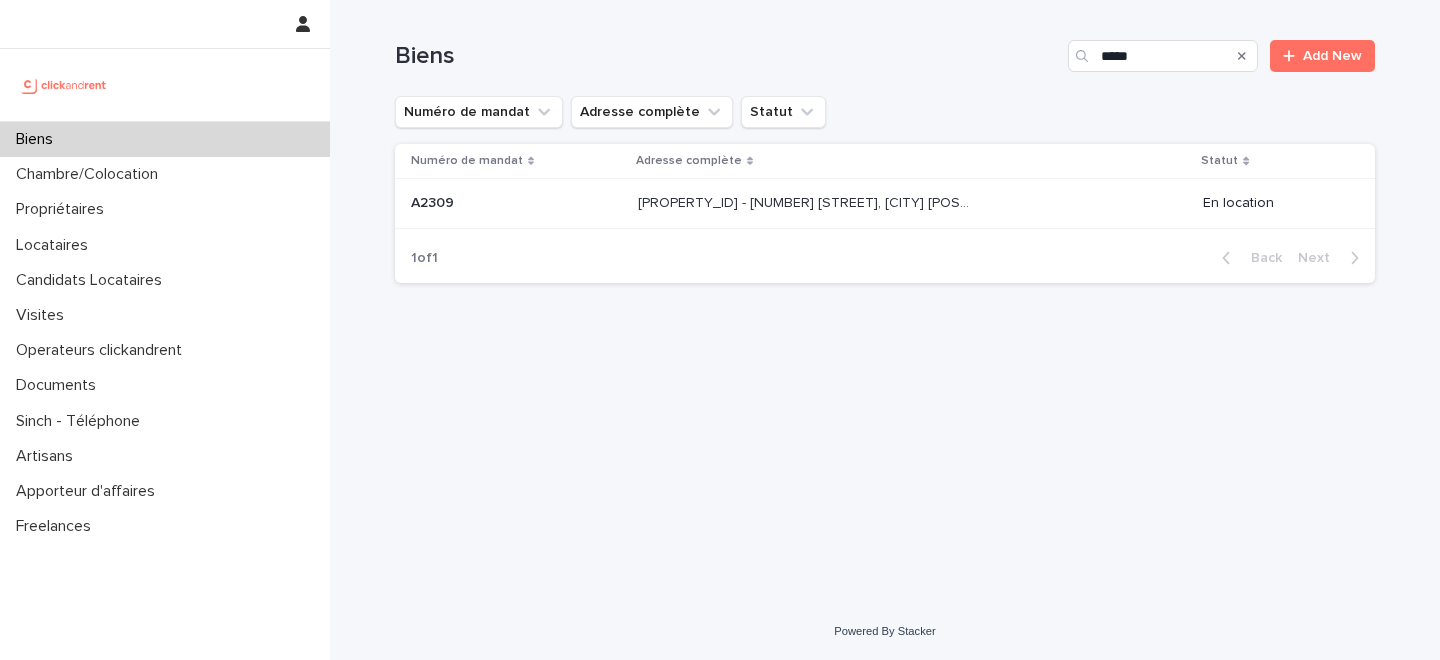 click on "A2309 - 4 impasse Solférino,  Marseille 13003 A2309 - 4 impasse Solférino,  Marseille 13003" at bounding box center (912, 203) 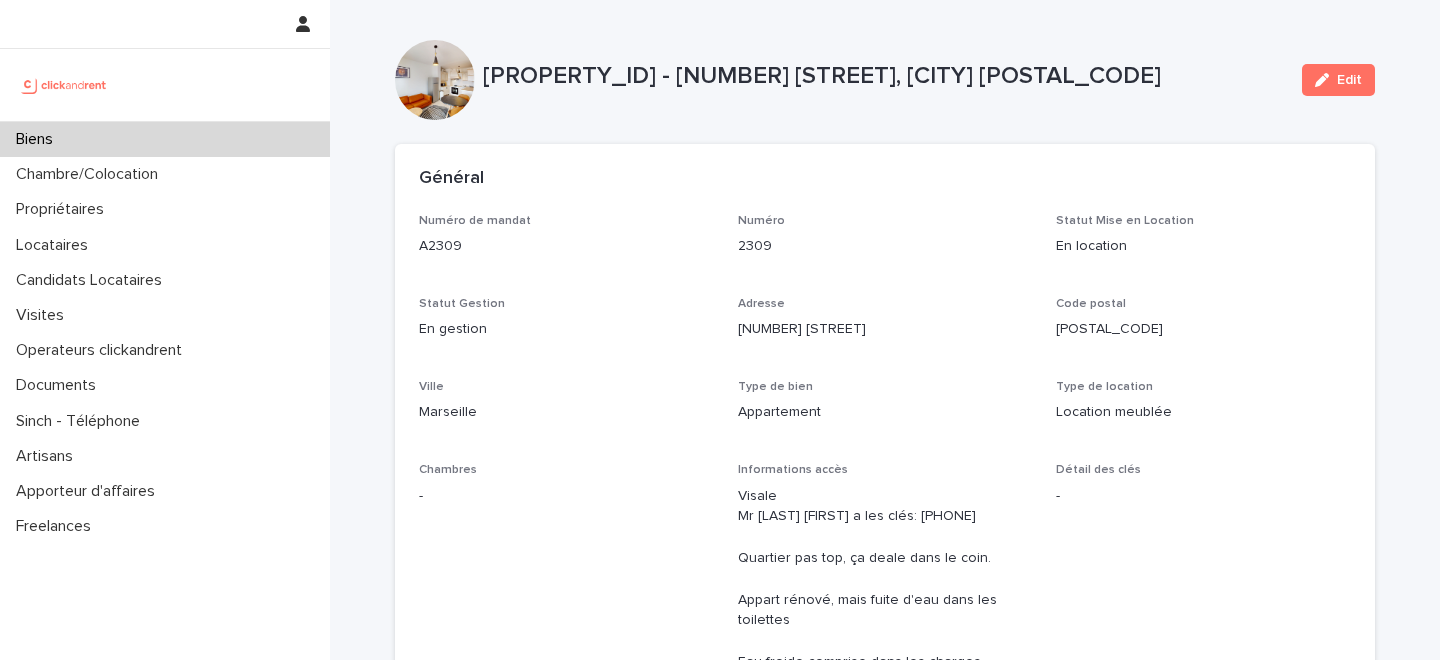 click on "Edit" at bounding box center (1338, 80) 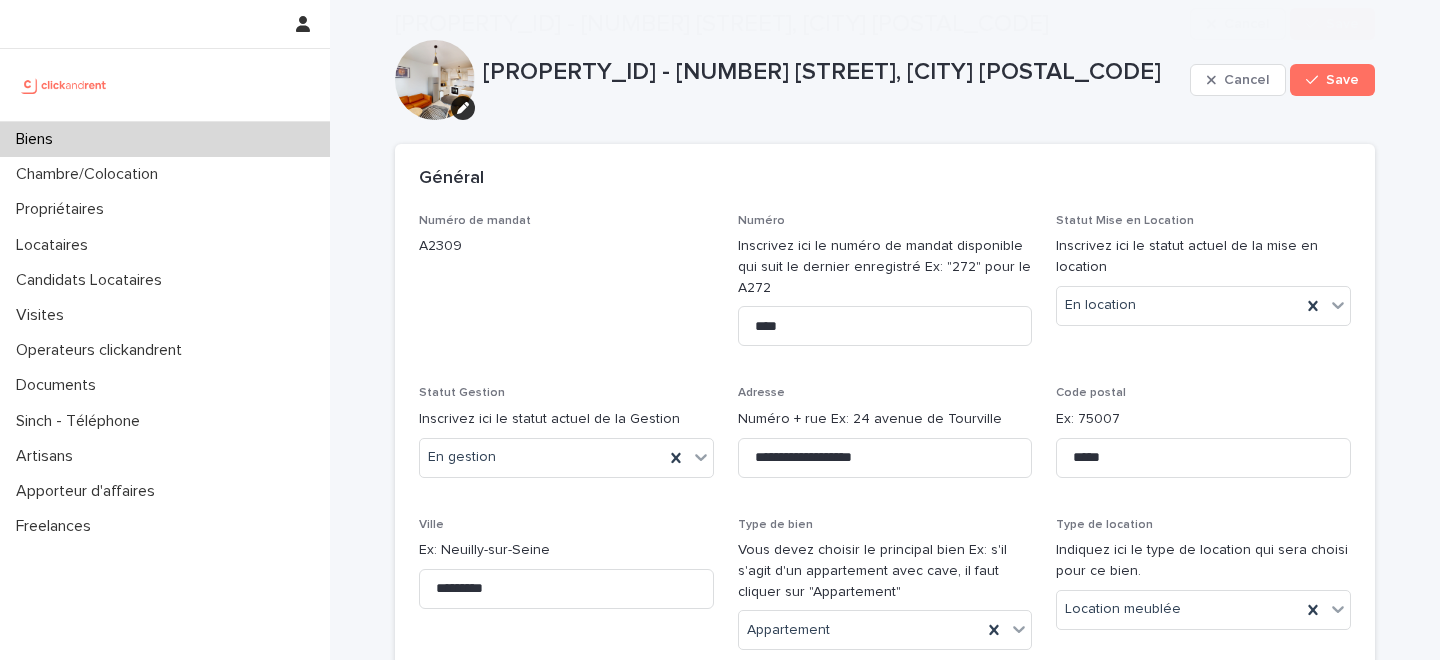 scroll, scrollTop: 10330, scrollLeft: 0, axis: vertical 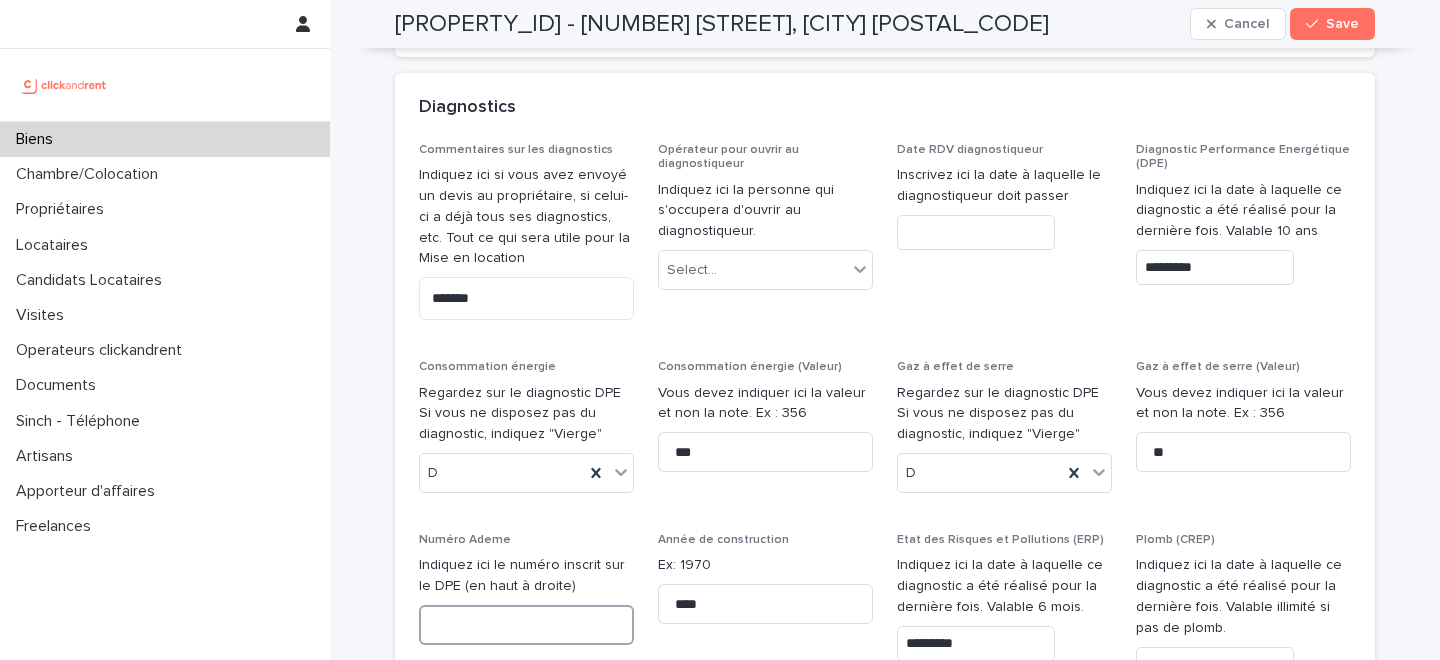 click at bounding box center [526, 625] 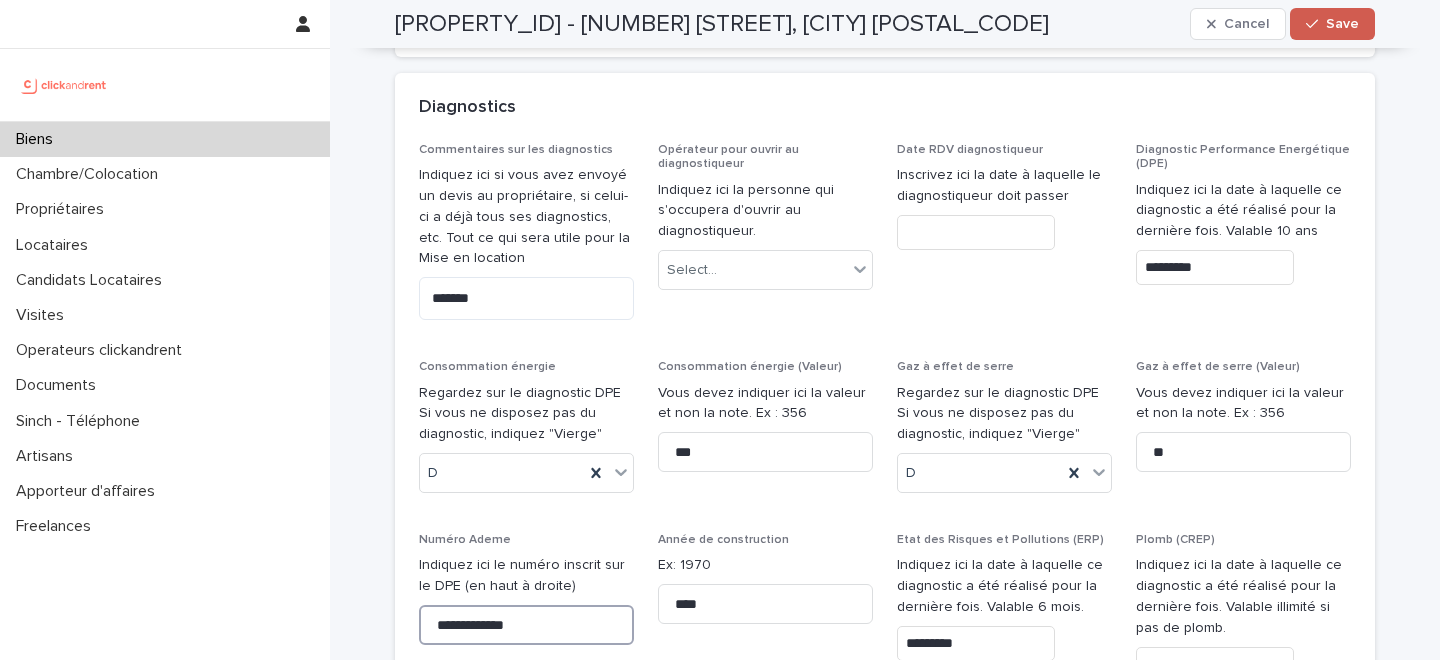 type on "**********" 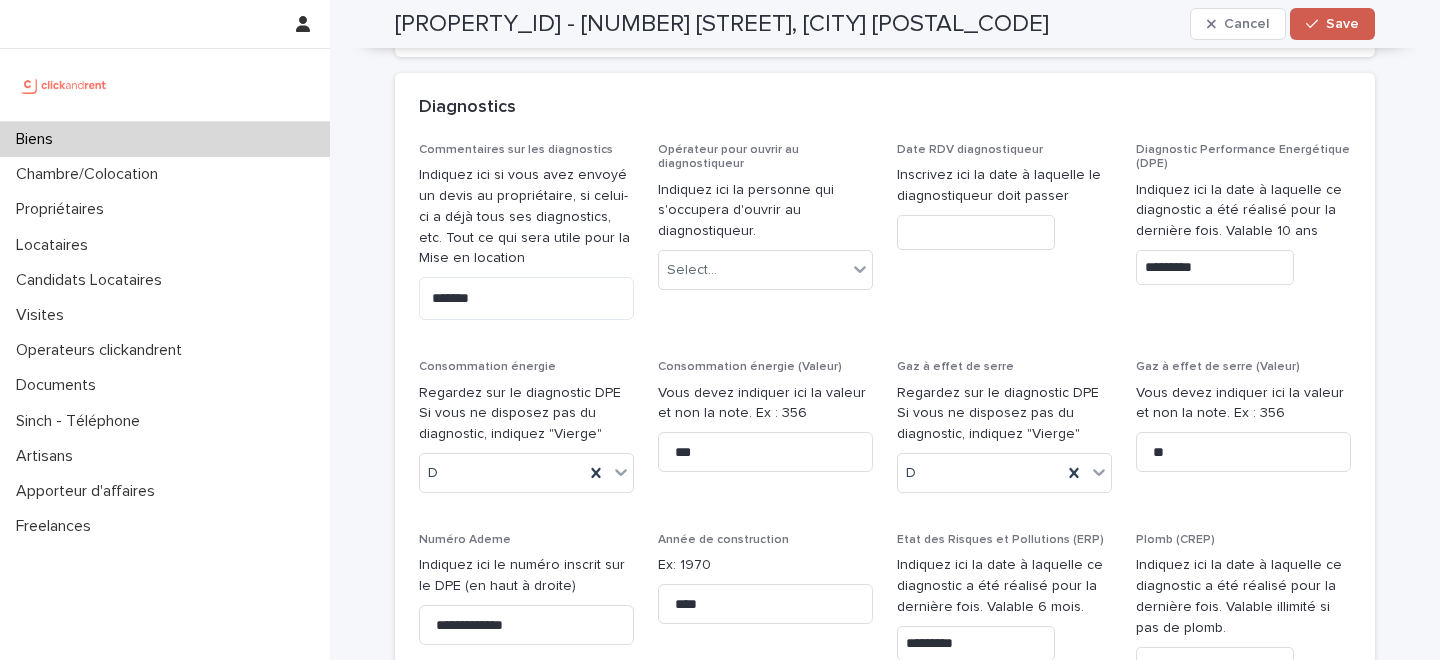 click on "Save" at bounding box center (1332, 24) 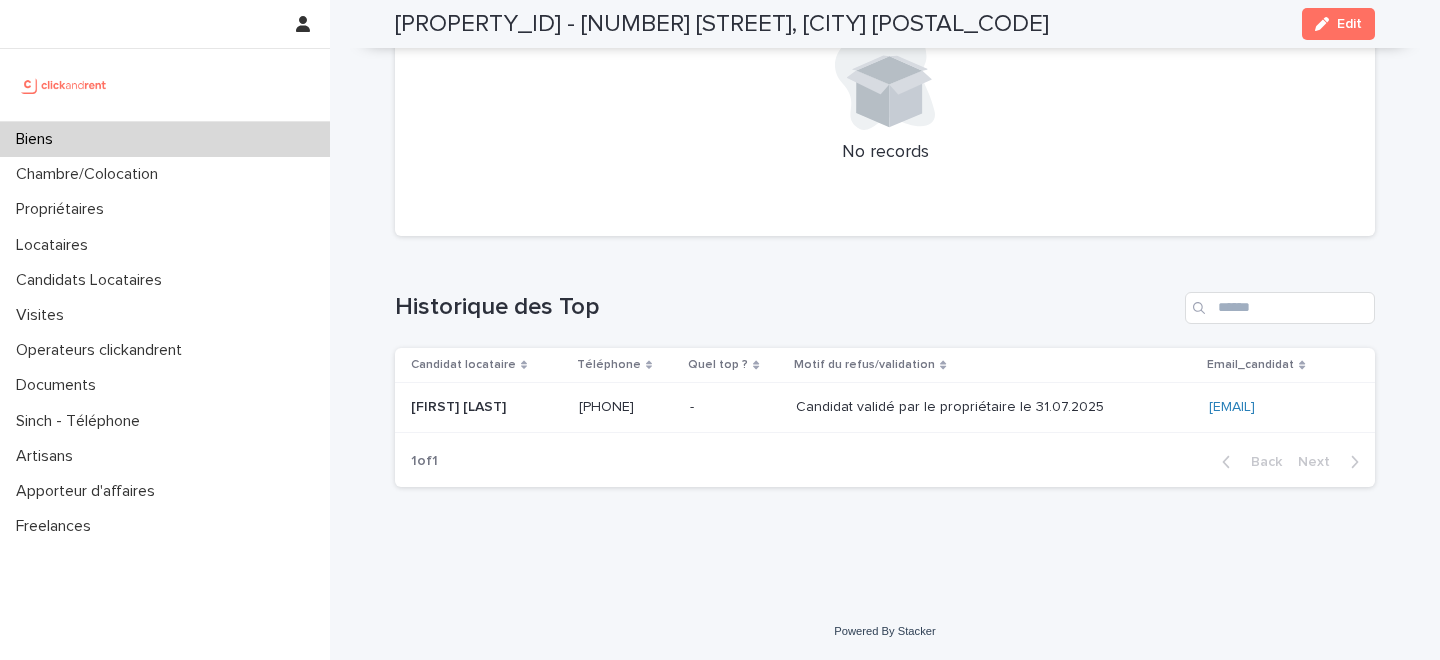 scroll, scrollTop: 6619, scrollLeft: 0, axis: vertical 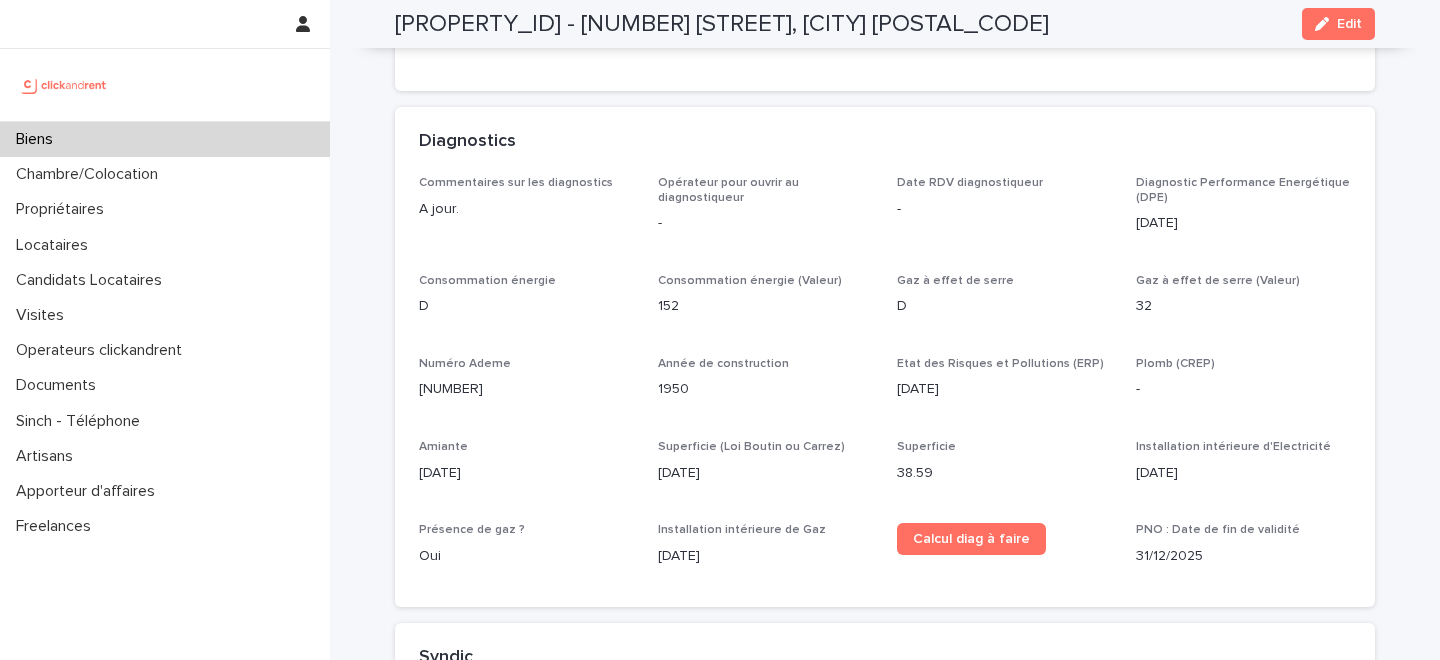 click on "Biens" at bounding box center [165, 139] 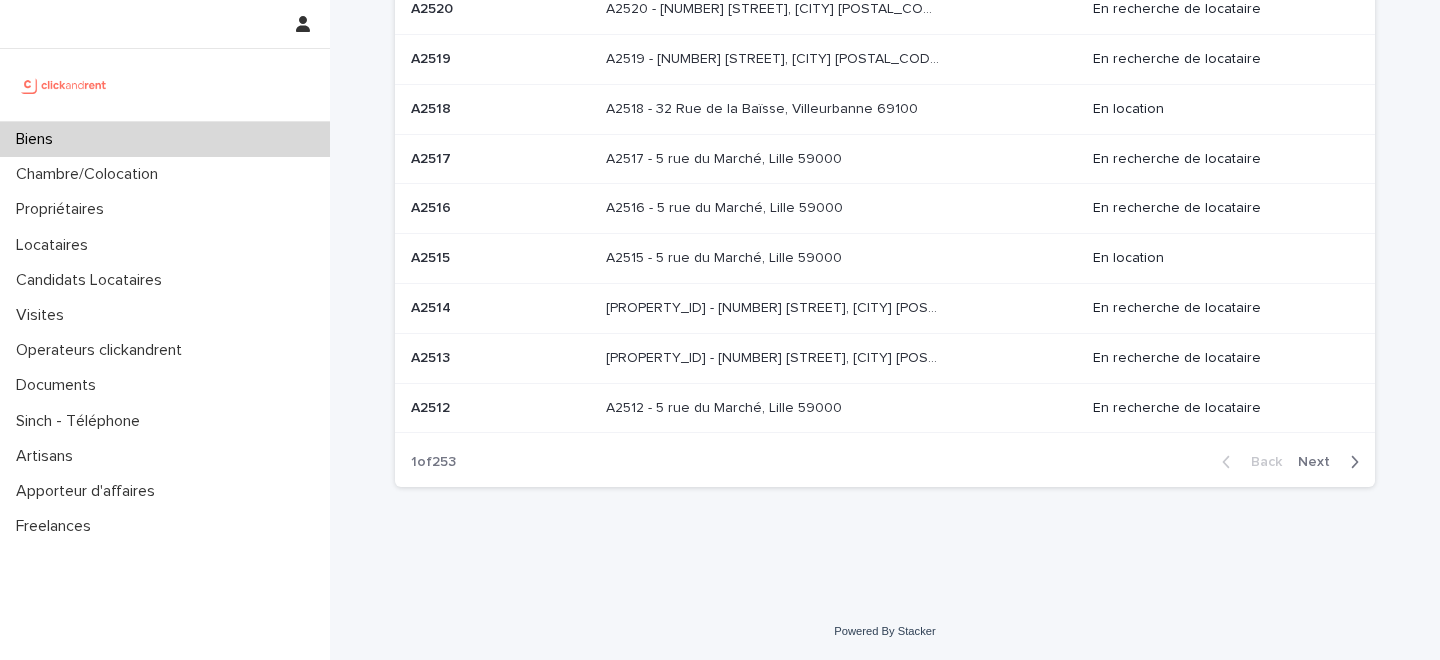 scroll, scrollTop: 0, scrollLeft: 0, axis: both 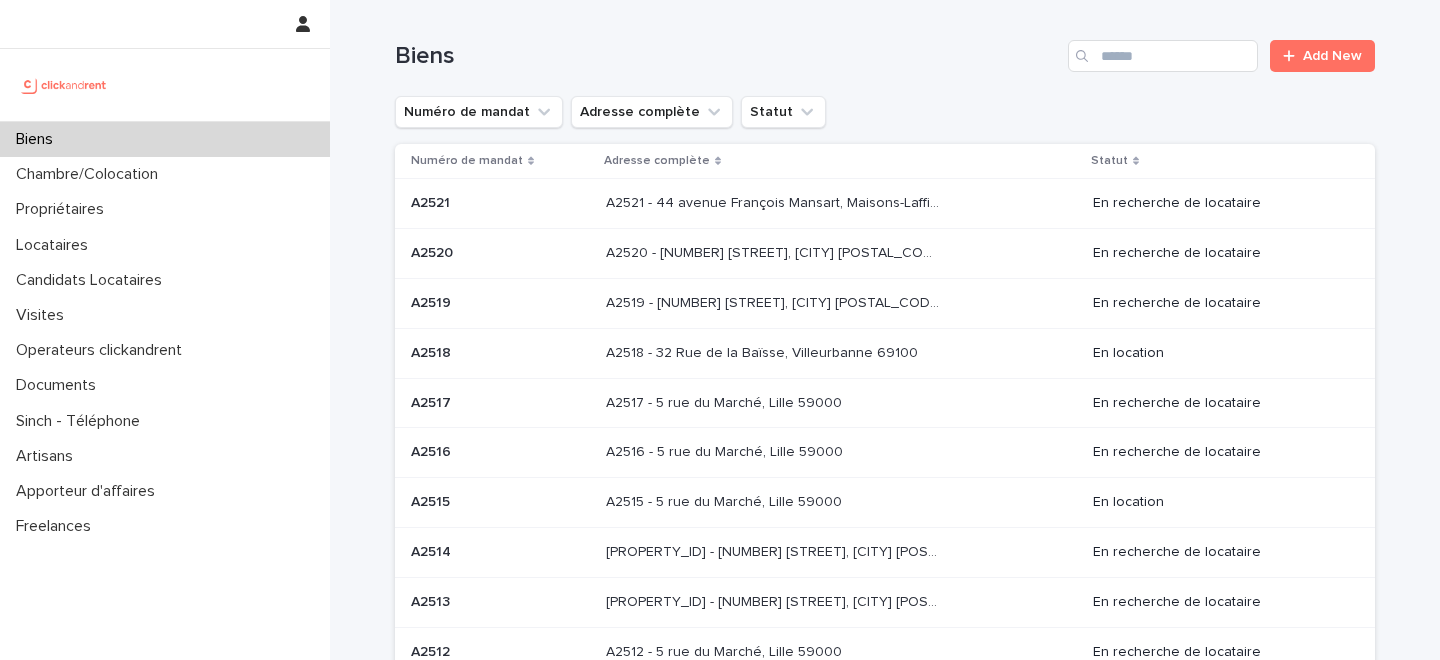 click on "Biens" at bounding box center [727, 56] 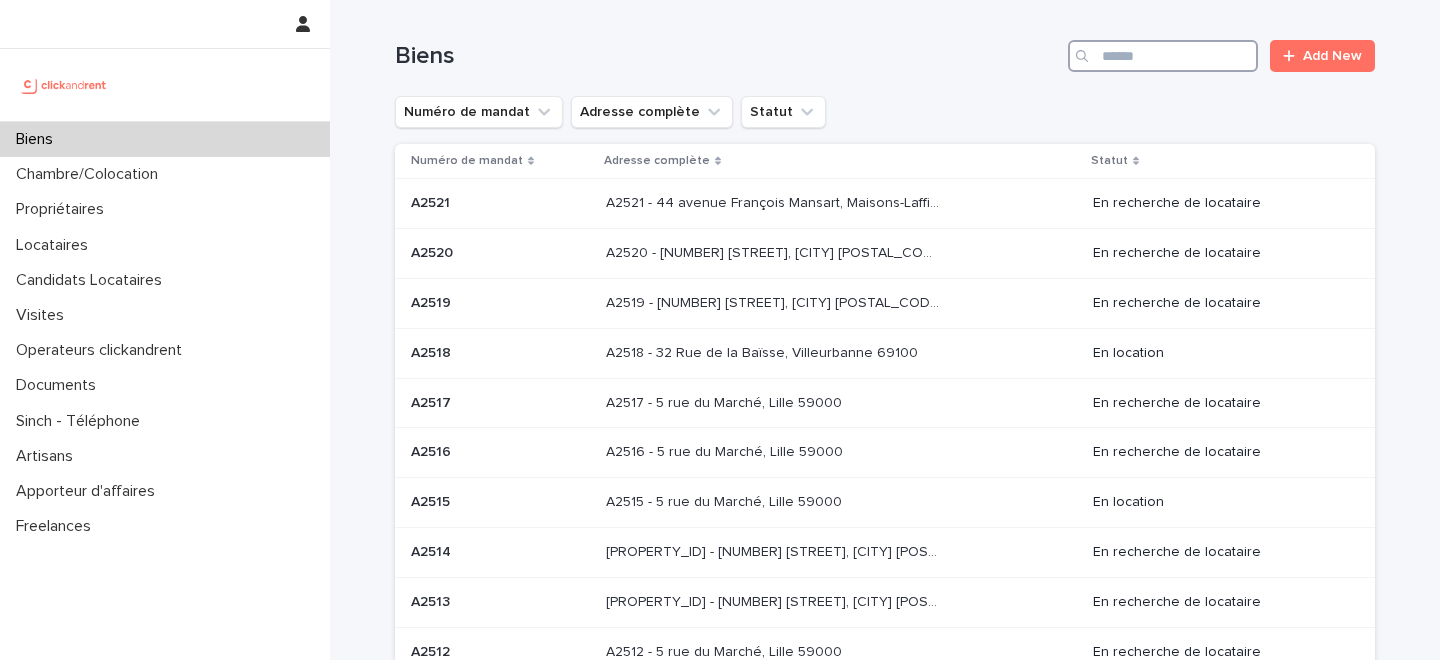 click at bounding box center (1163, 56) 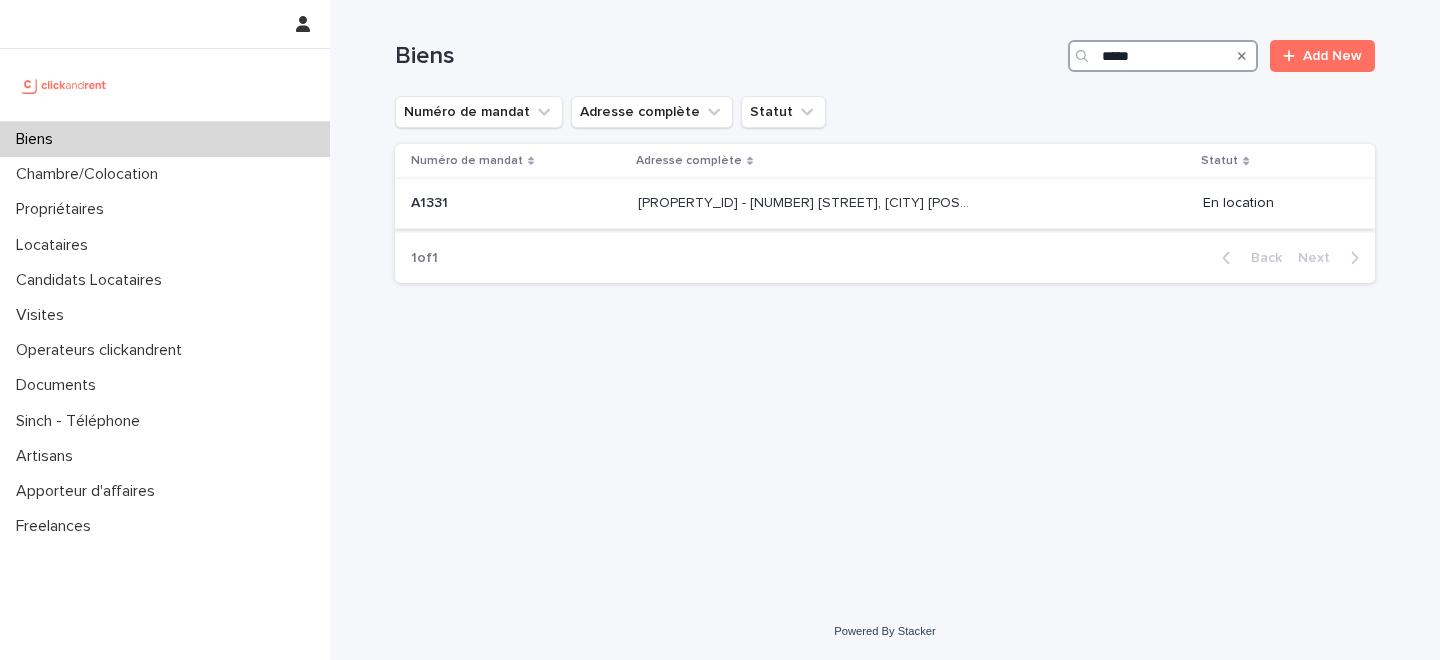 type on "*****" 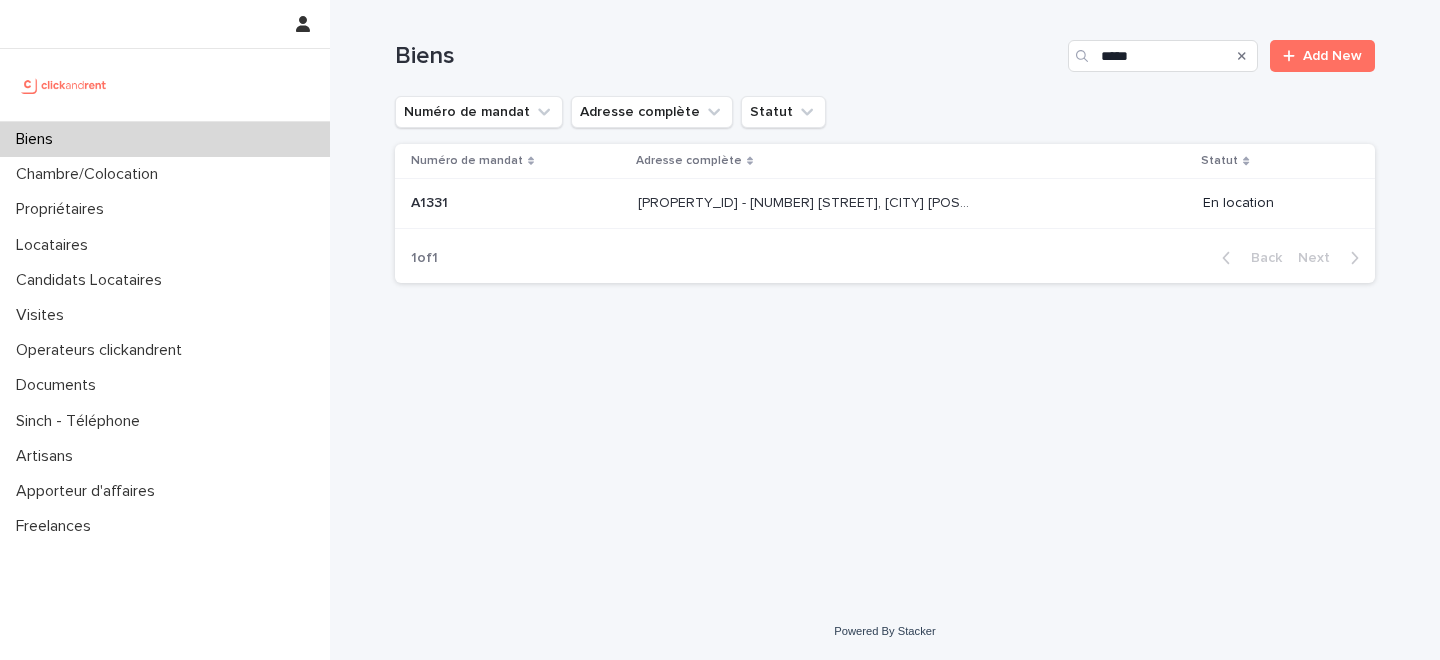 click on "A1331 - 126 Boulevard Paul Vaillant Couturier,  Ivry-sur-Seine 94200 A1331 - 126 Boulevard Paul Vaillant Couturier,  Ivry-sur-Seine 94200" at bounding box center (912, 203) 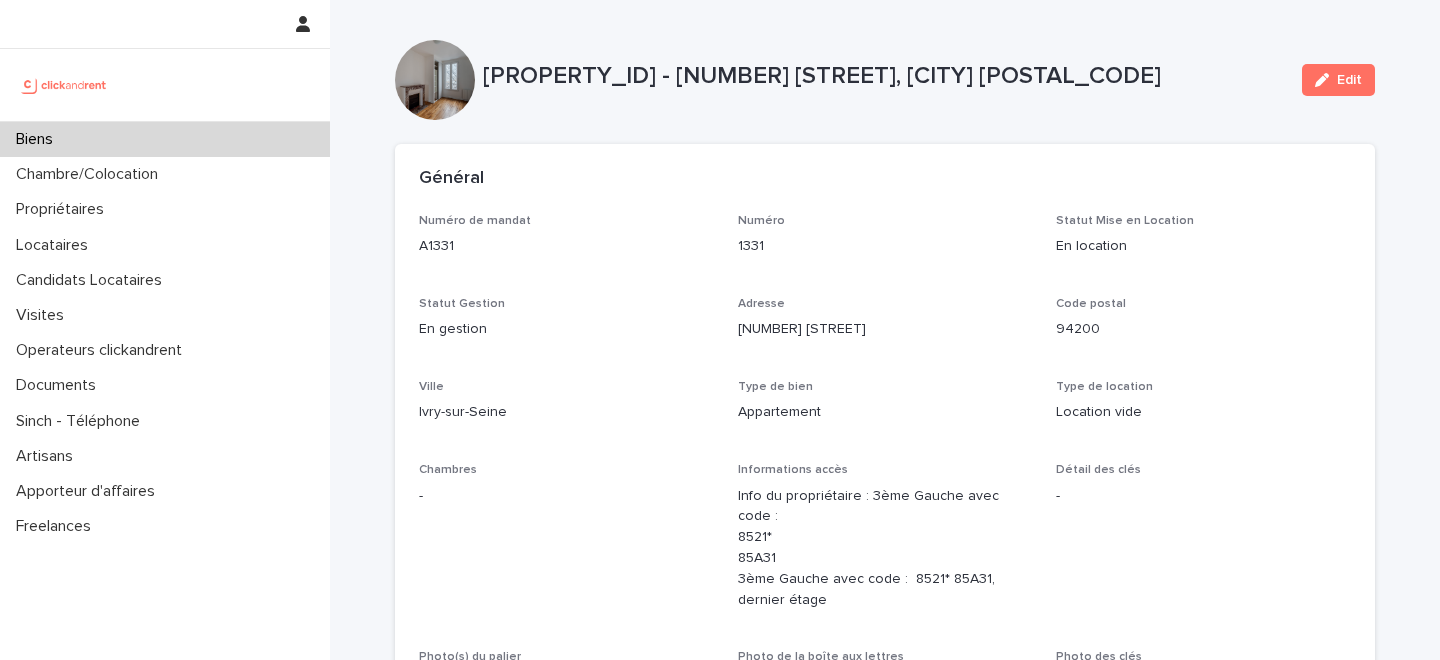 click on "Statut Mise en Location" at bounding box center (1125, 221) 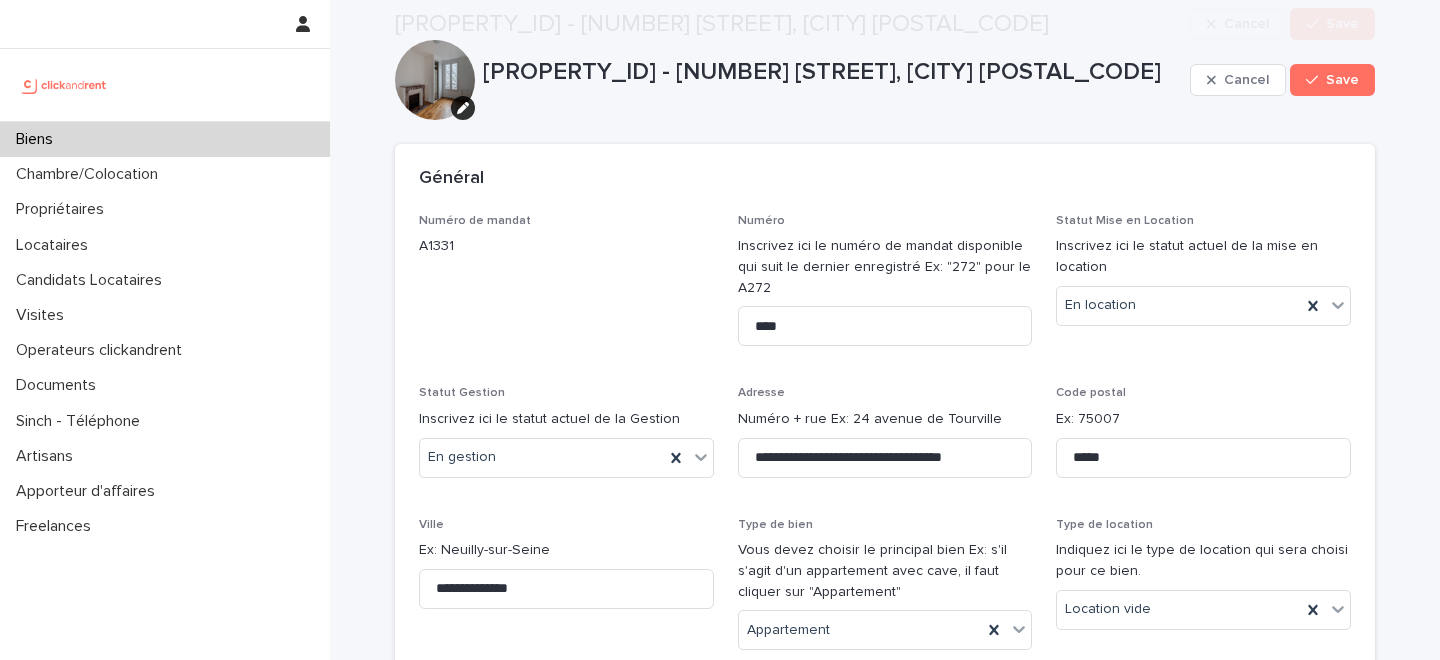 scroll, scrollTop: 9937, scrollLeft: 0, axis: vertical 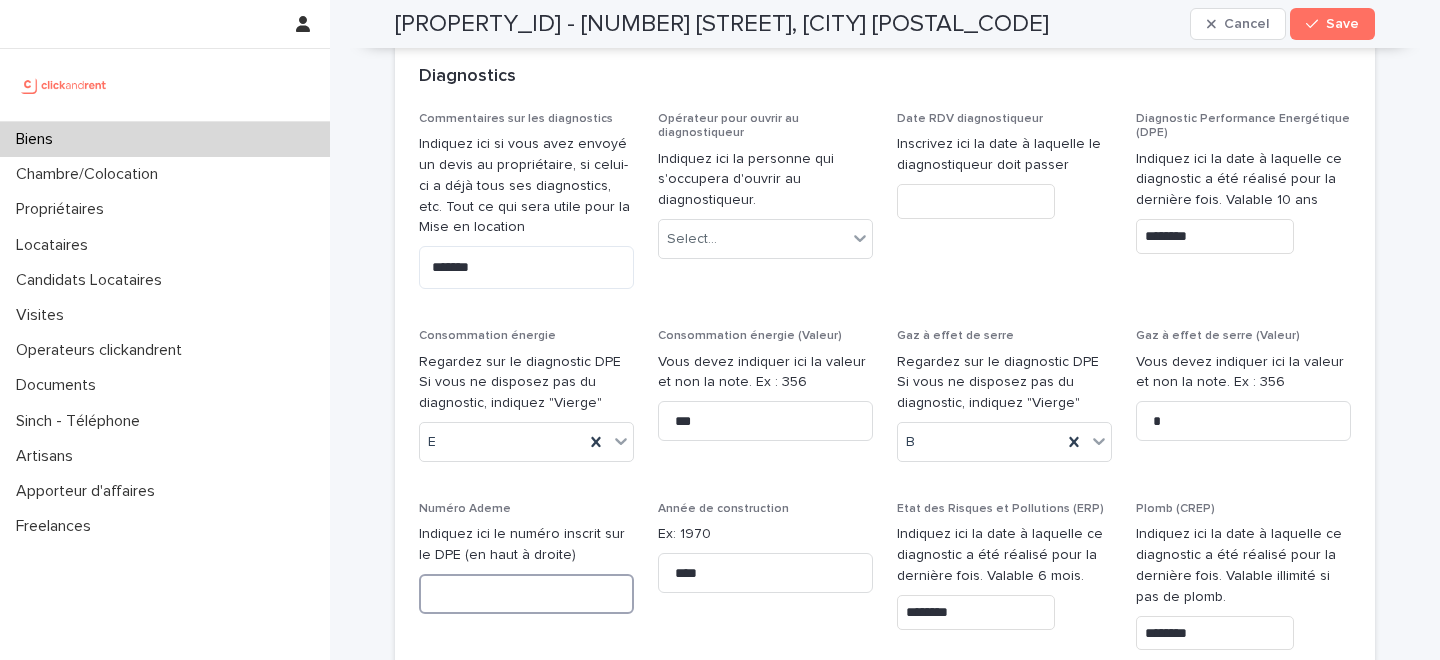 click at bounding box center [526, 594] 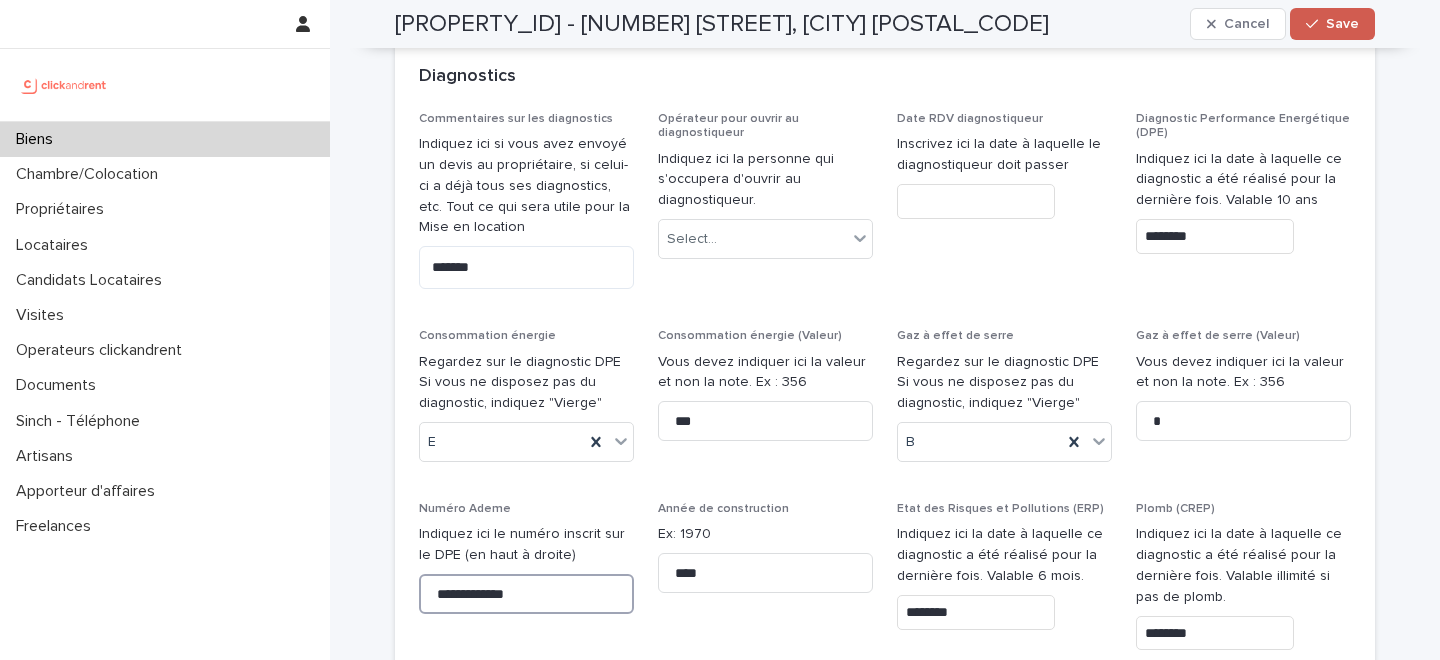 type on "**********" 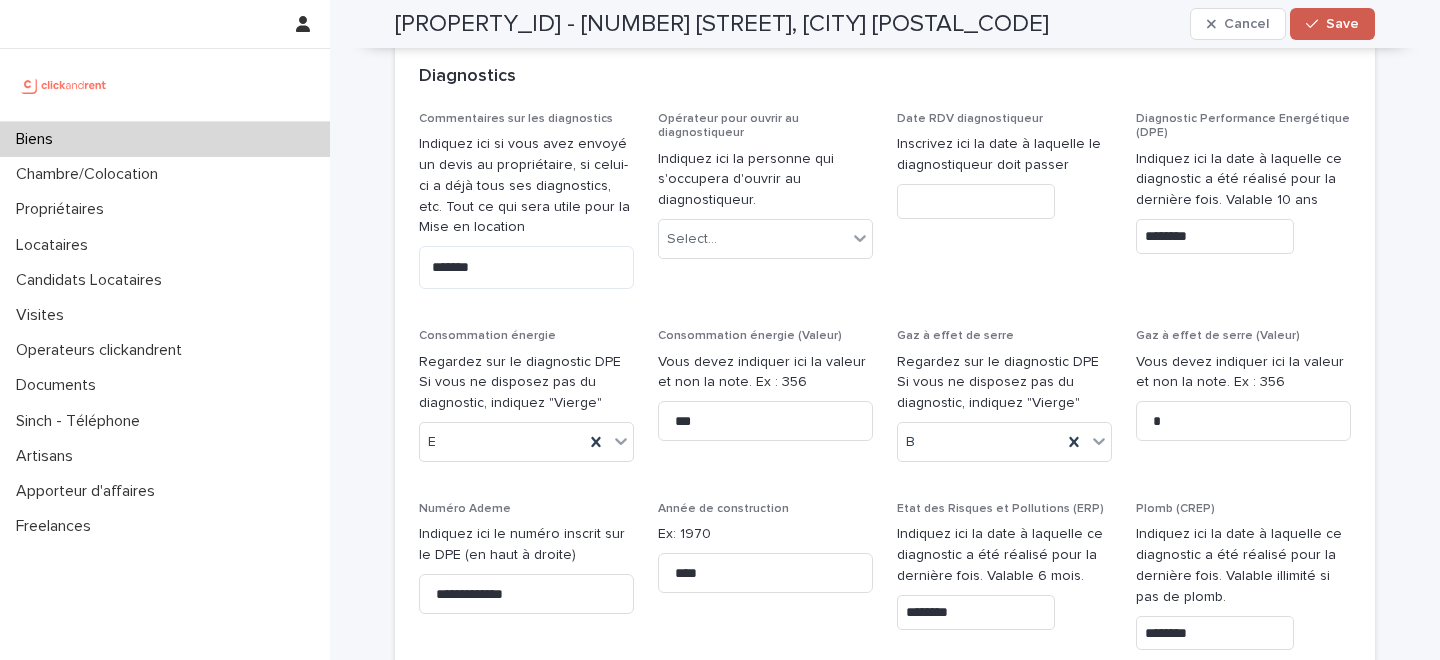 click on "Save" at bounding box center (1342, 24) 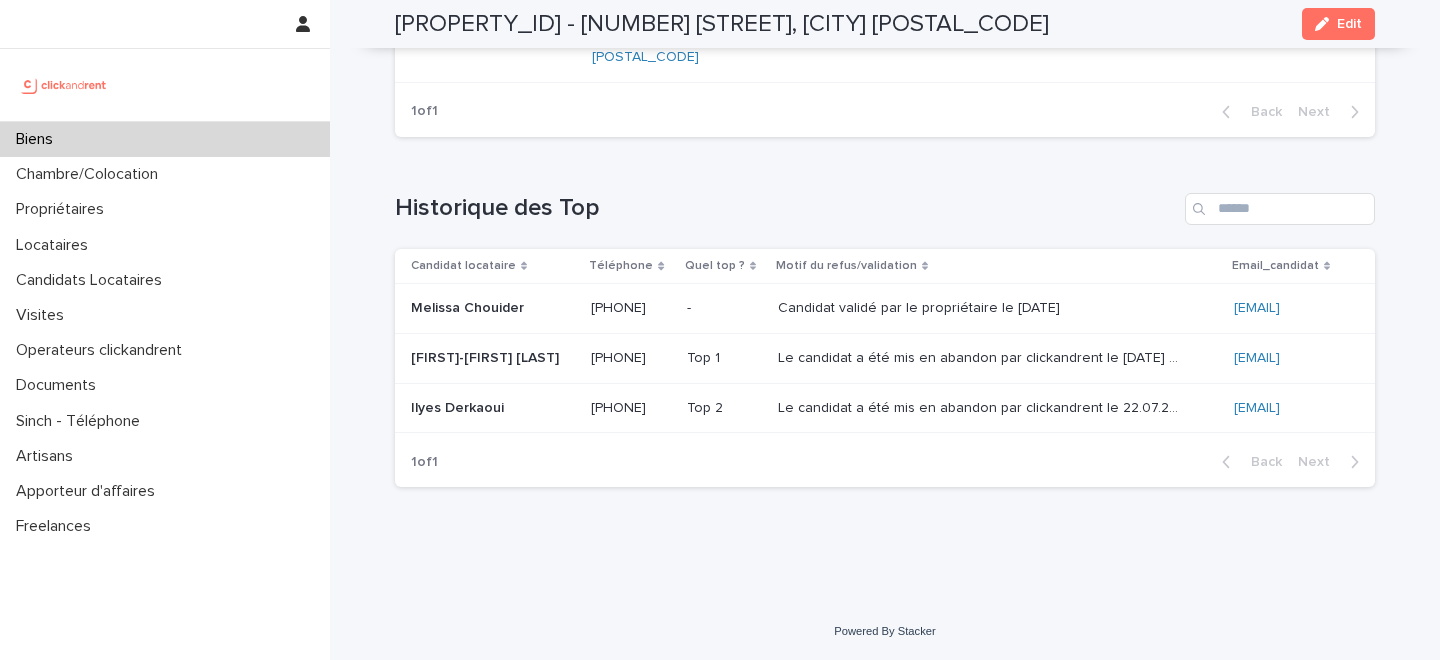 scroll, scrollTop: 6102, scrollLeft: 0, axis: vertical 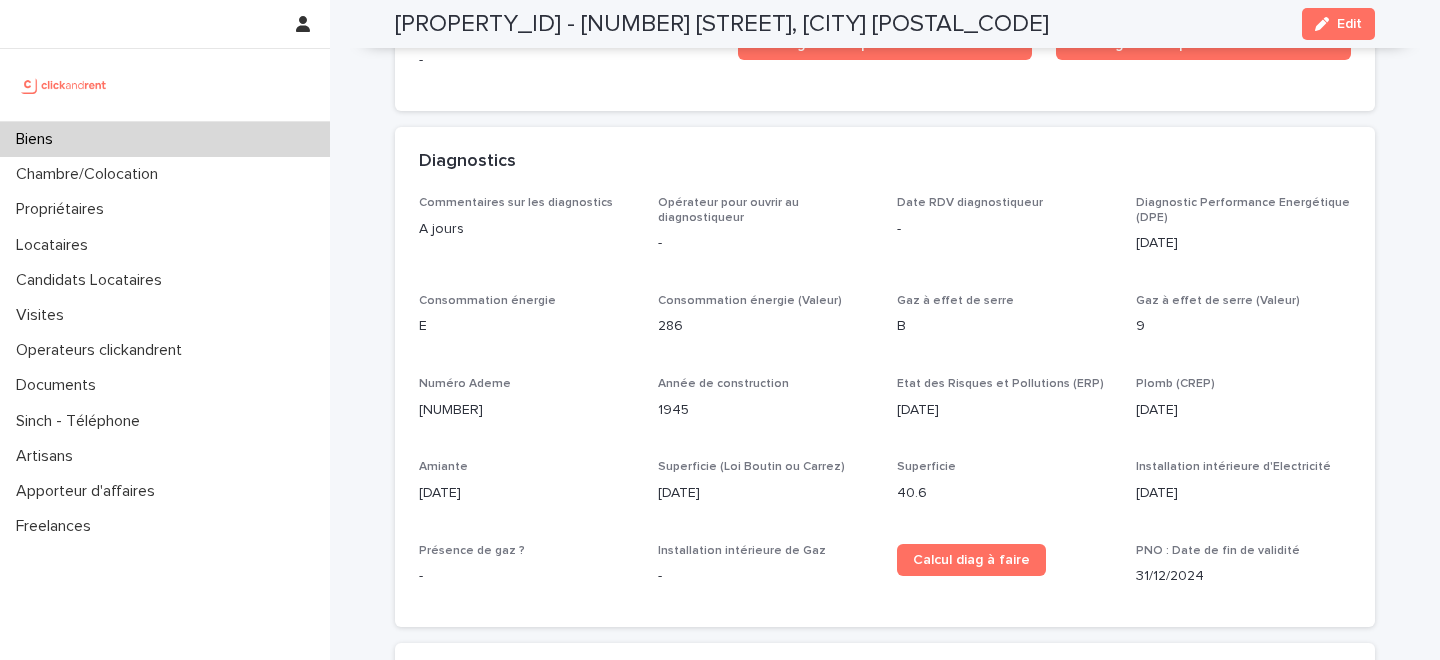 click on "Biens" at bounding box center (165, 139) 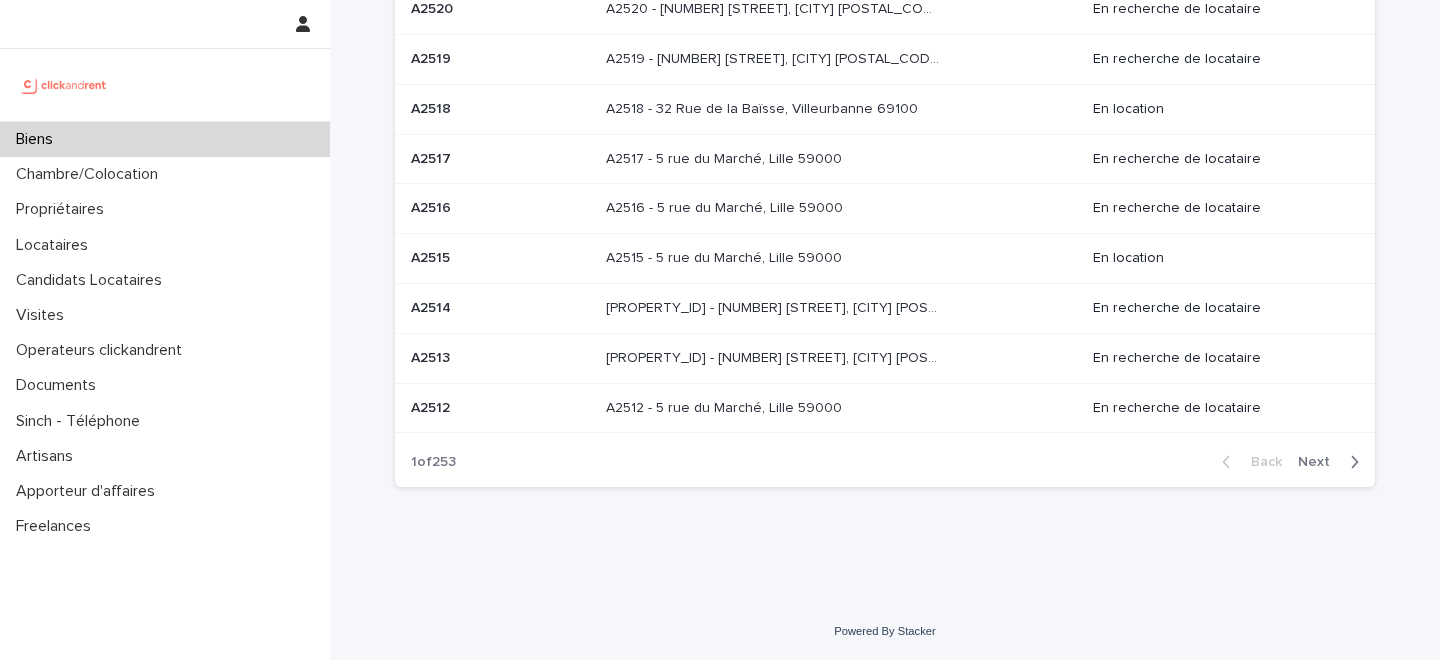 scroll, scrollTop: 0, scrollLeft: 0, axis: both 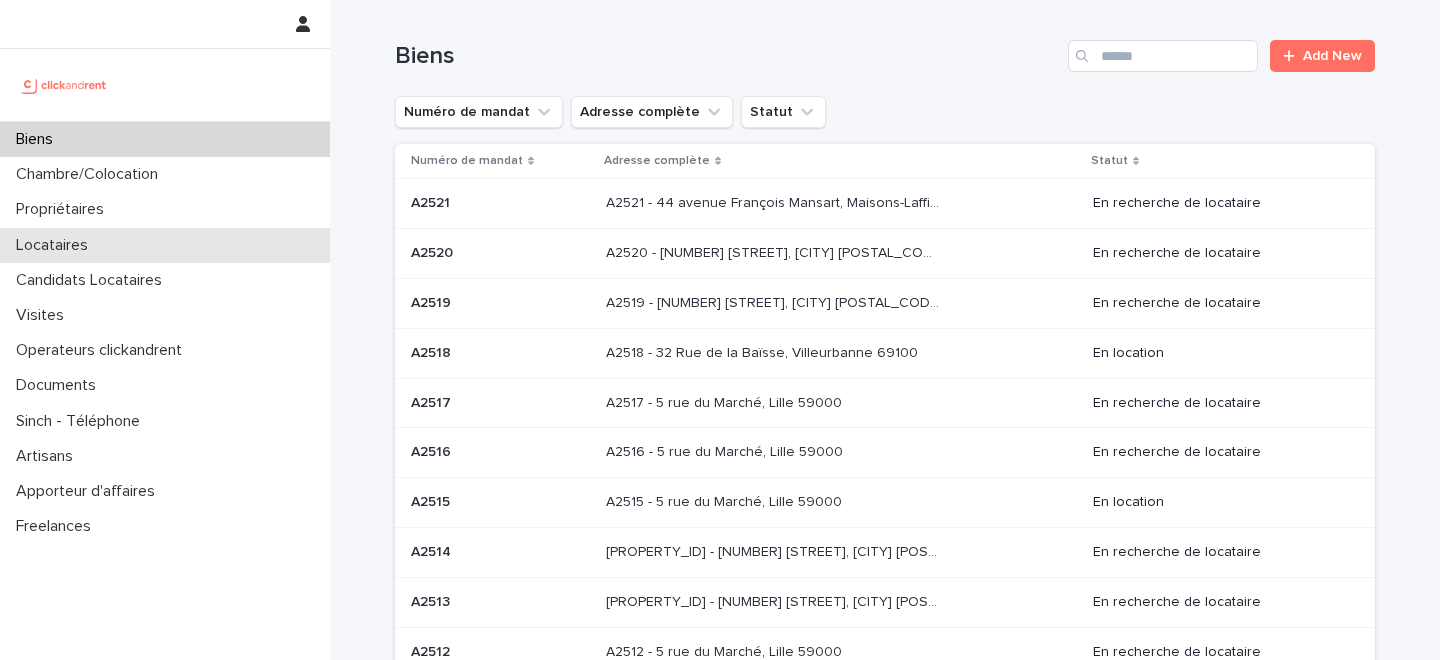 click on "Locataires" at bounding box center [165, 245] 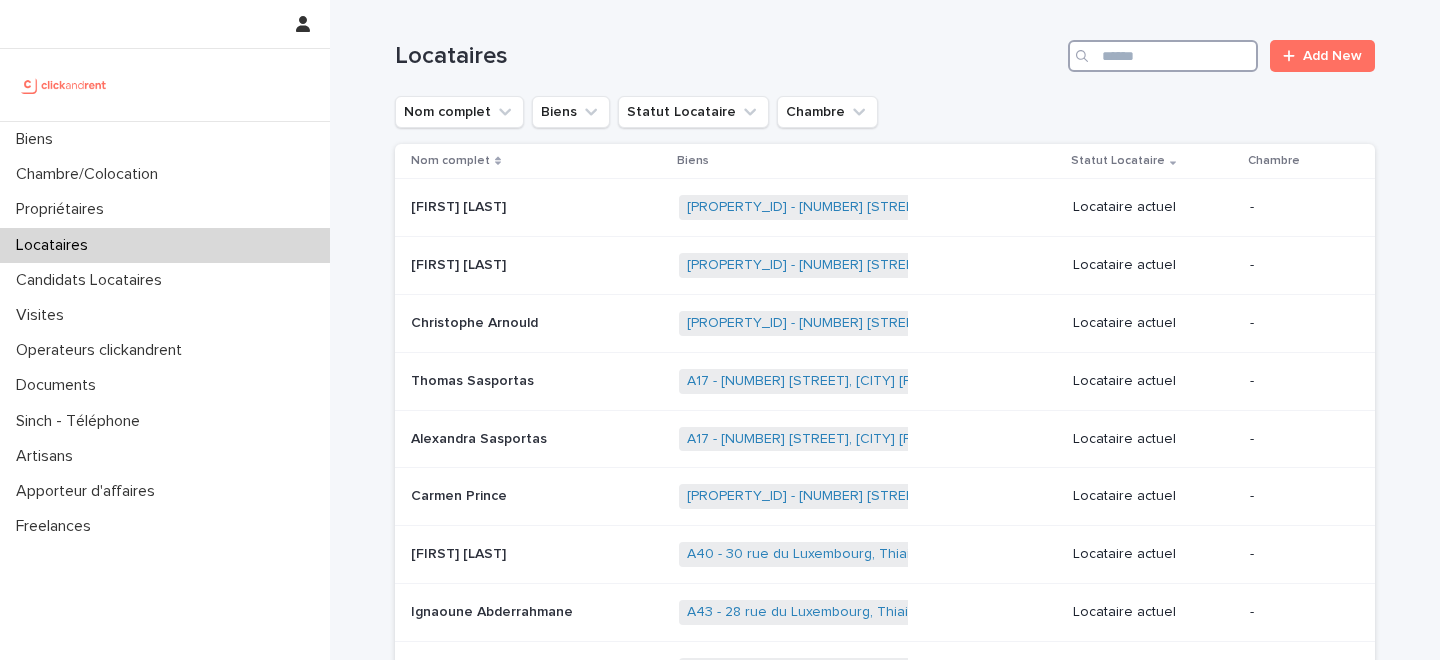 click at bounding box center (1163, 56) 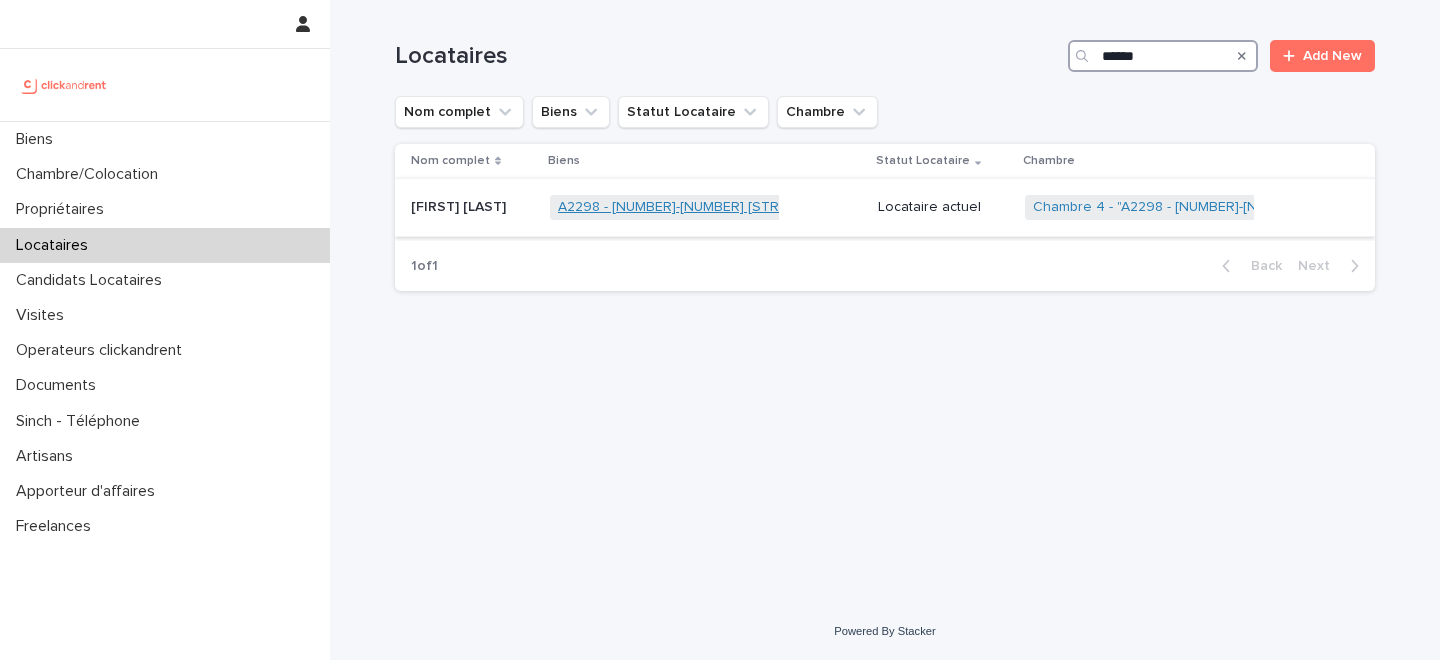type on "******" 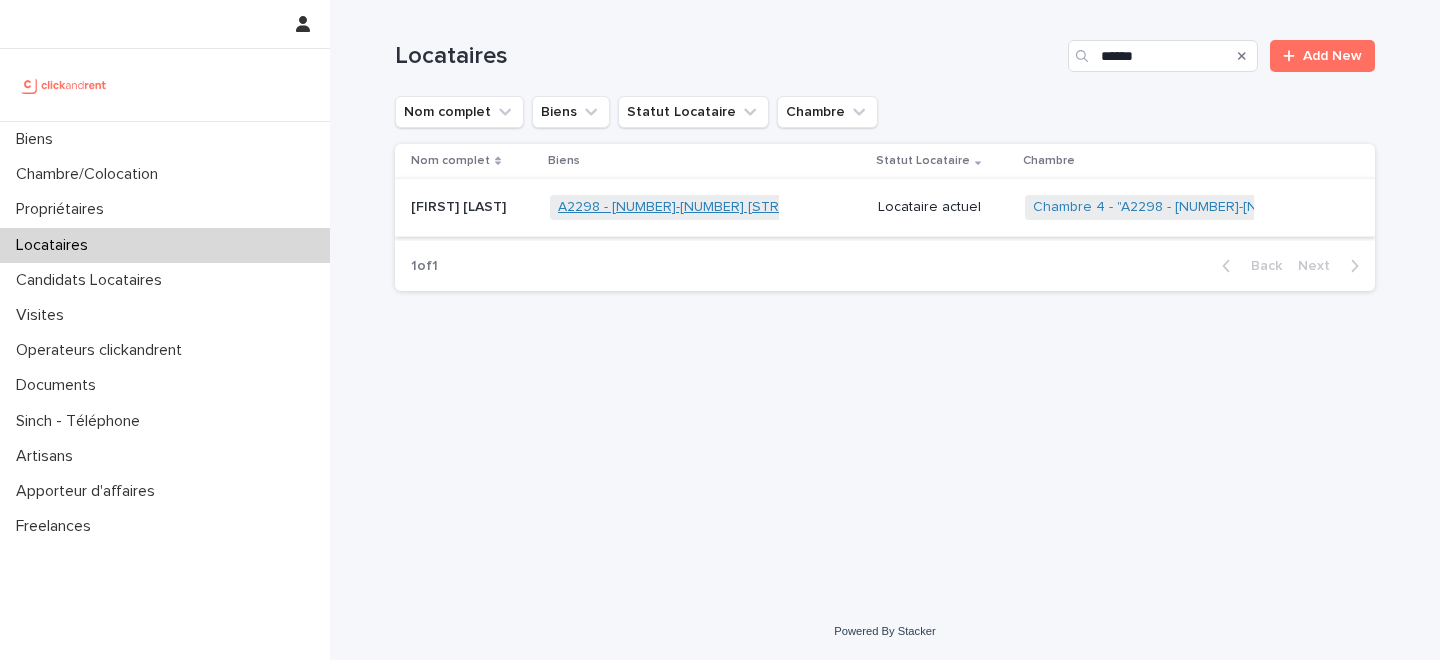click on "A2298 - 57-59 rue Parmentier,  Pierrefitte-Sur-Seine 93380" at bounding box center [761, 207] 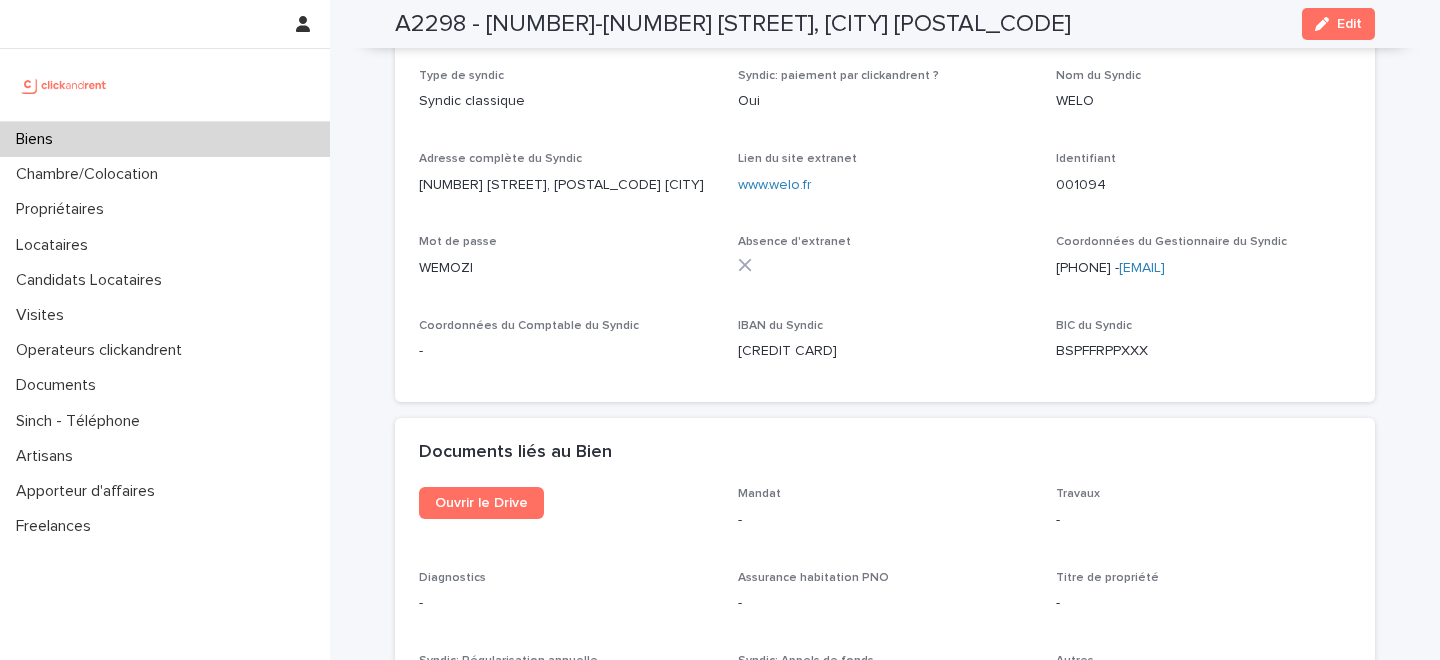 scroll, scrollTop: 6948, scrollLeft: 0, axis: vertical 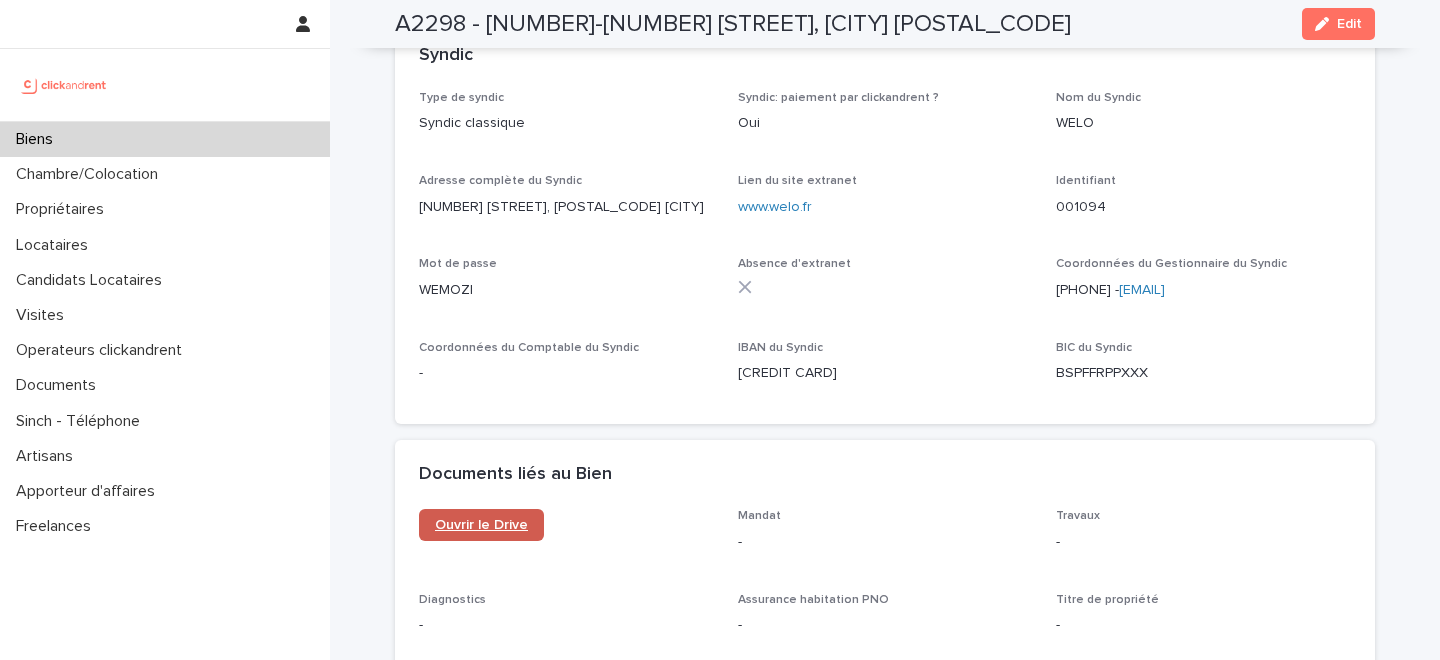 click on "Ouvrir le Drive" at bounding box center [481, 525] 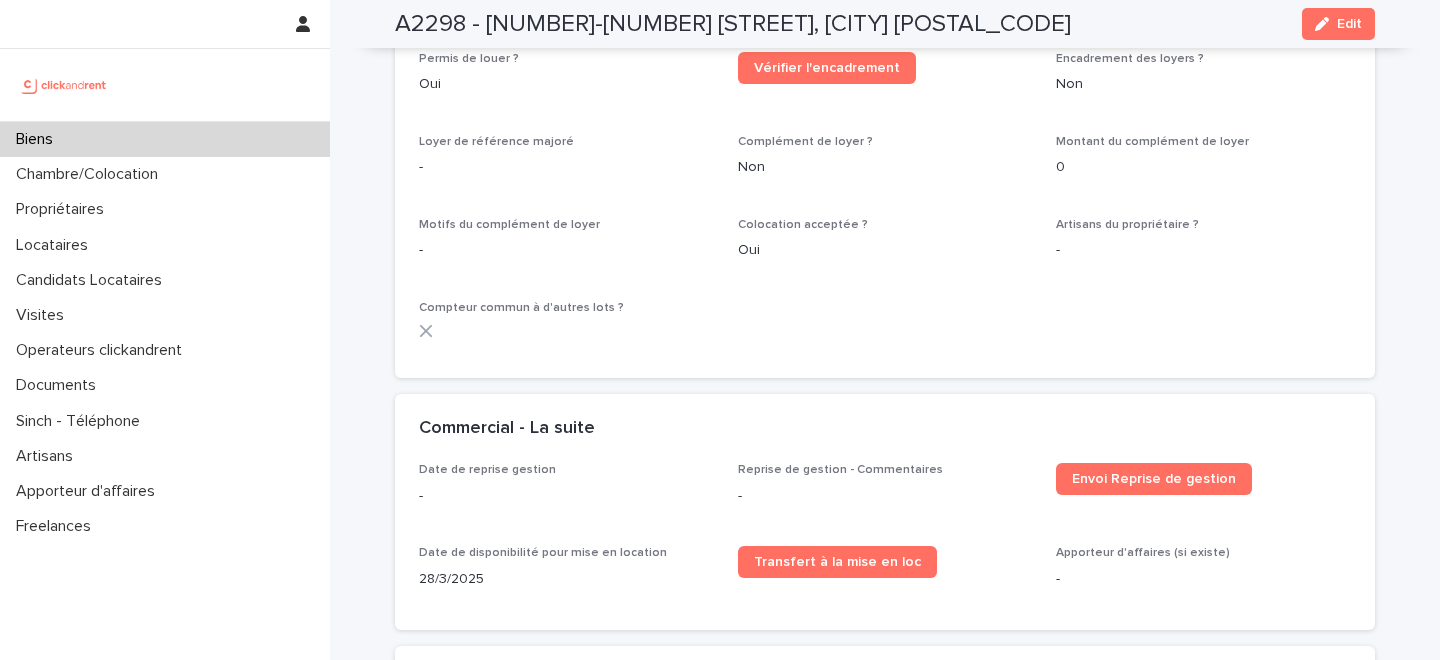scroll, scrollTop: 3171, scrollLeft: 0, axis: vertical 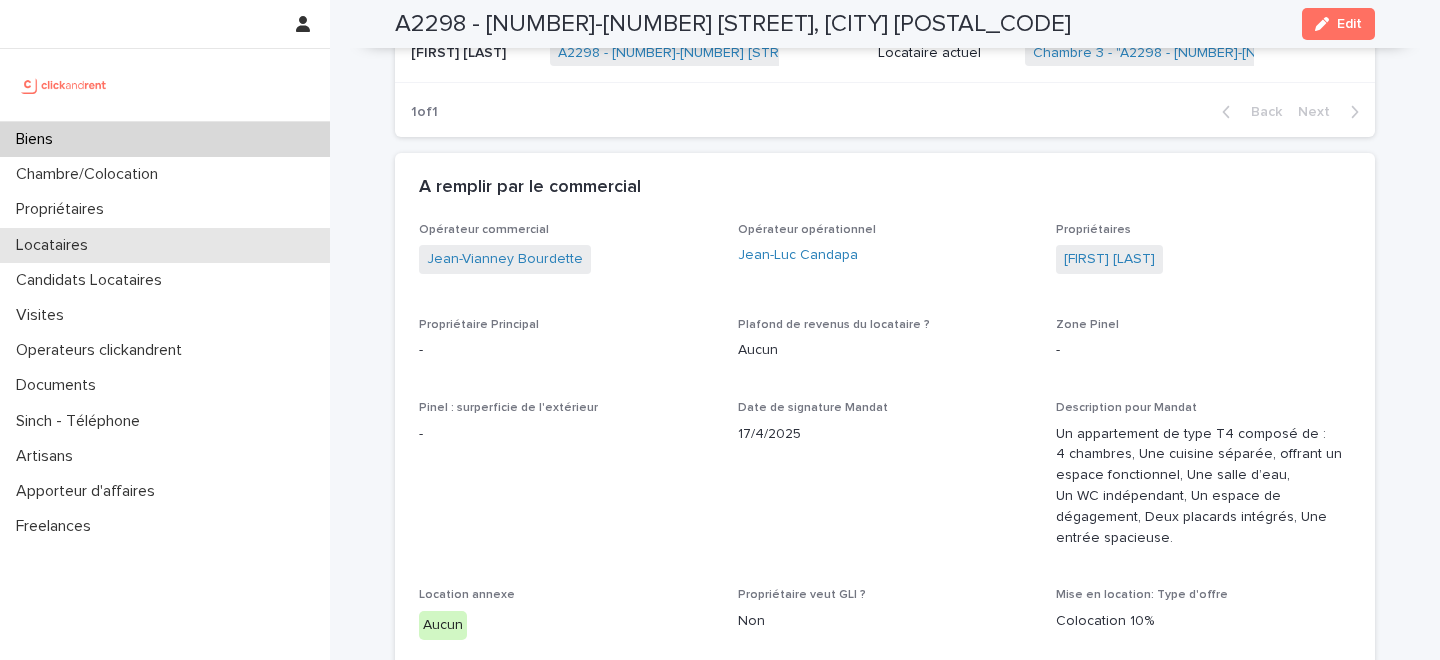 click on "Locataires" at bounding box center [165, 245] 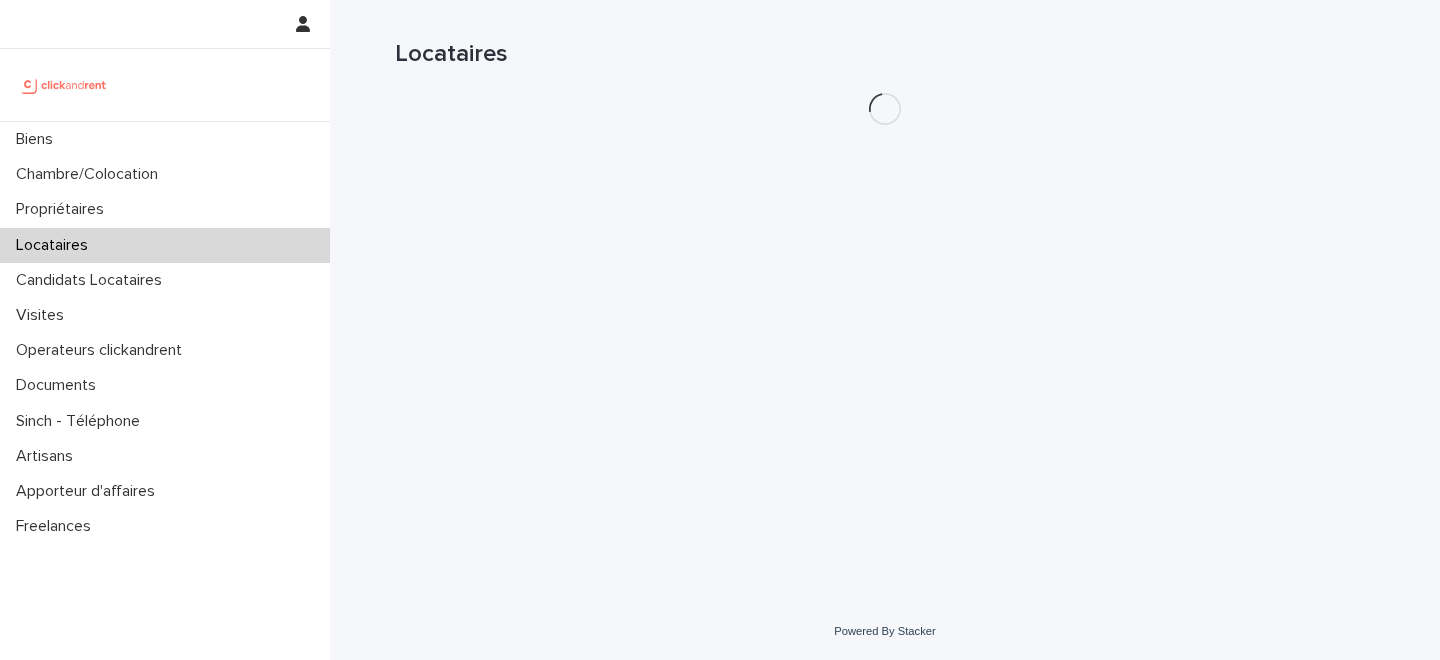scroll, scrollTop: 0, scrollLeft: 0, axis: both 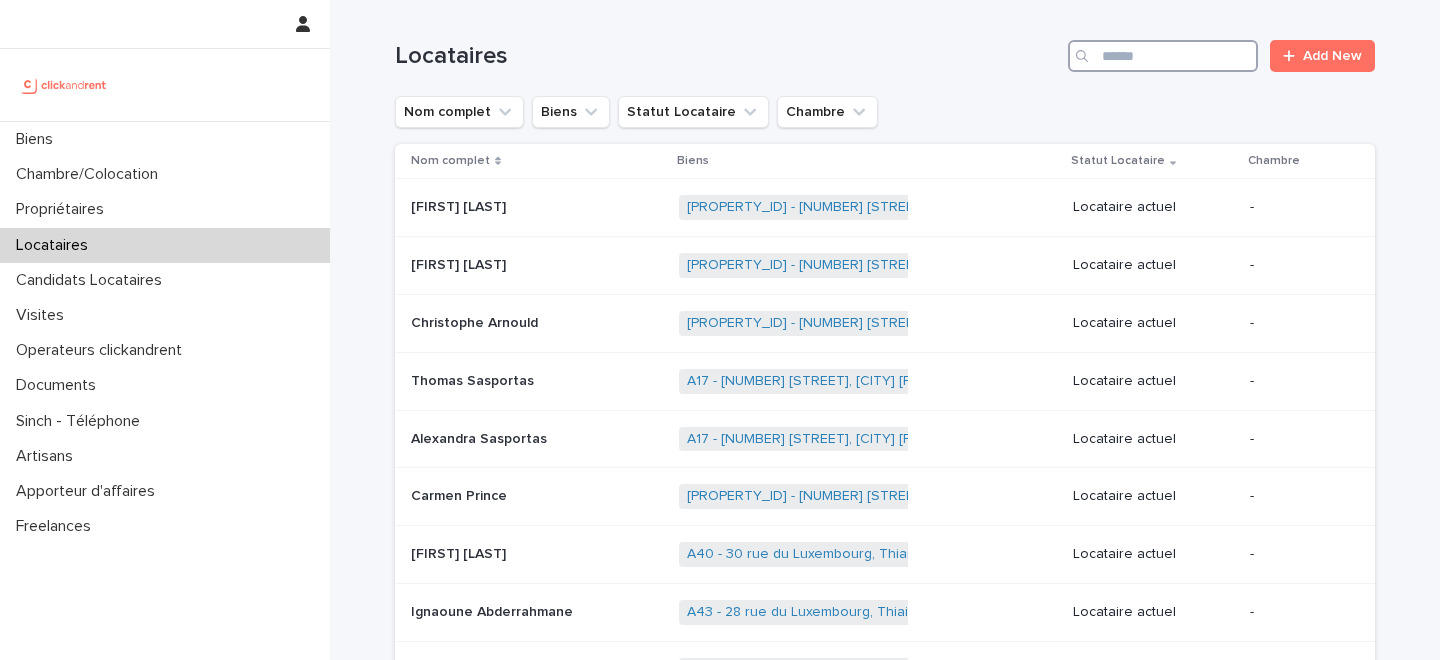 click at bounding box center (1163, 56) 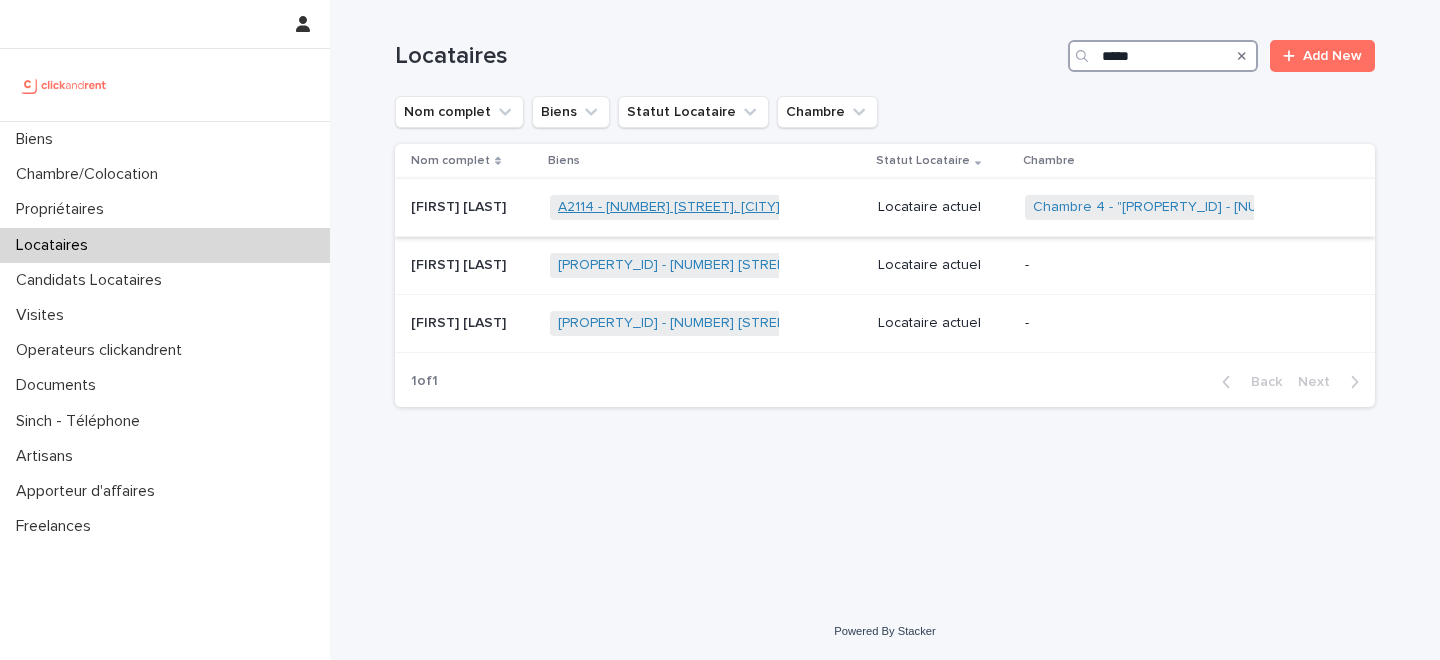 type on "*****" 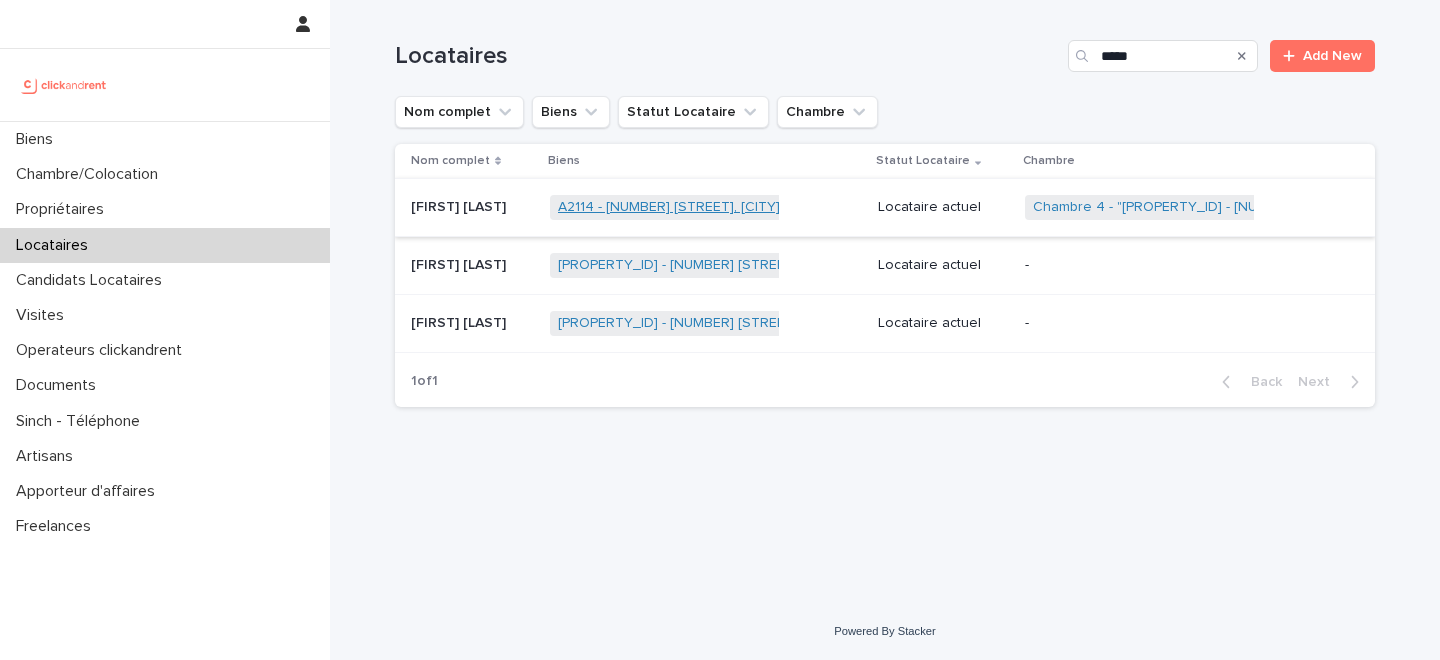 click on "A2114 - 83 Rue Ledieu,  Amiens 80000" at bounding box center (724, 207) 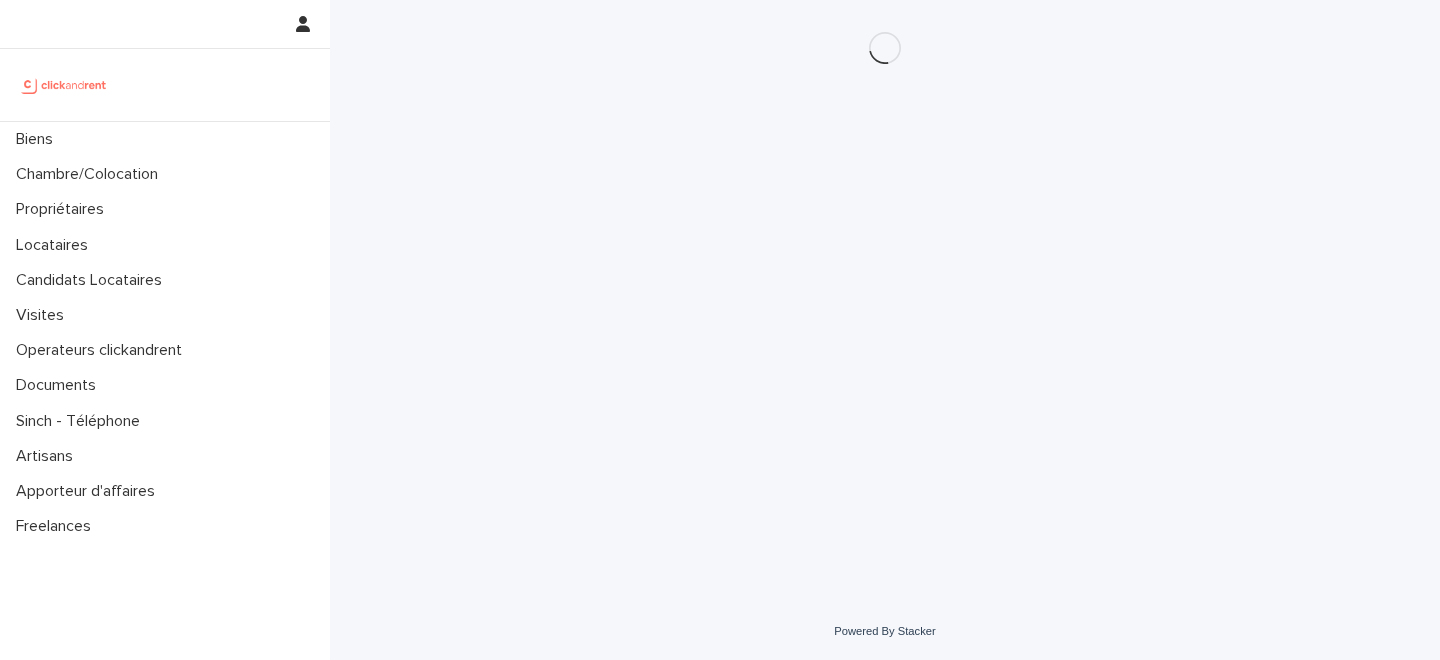 scroll, scrollTop: 0, scrollLeft: 0, axis: both 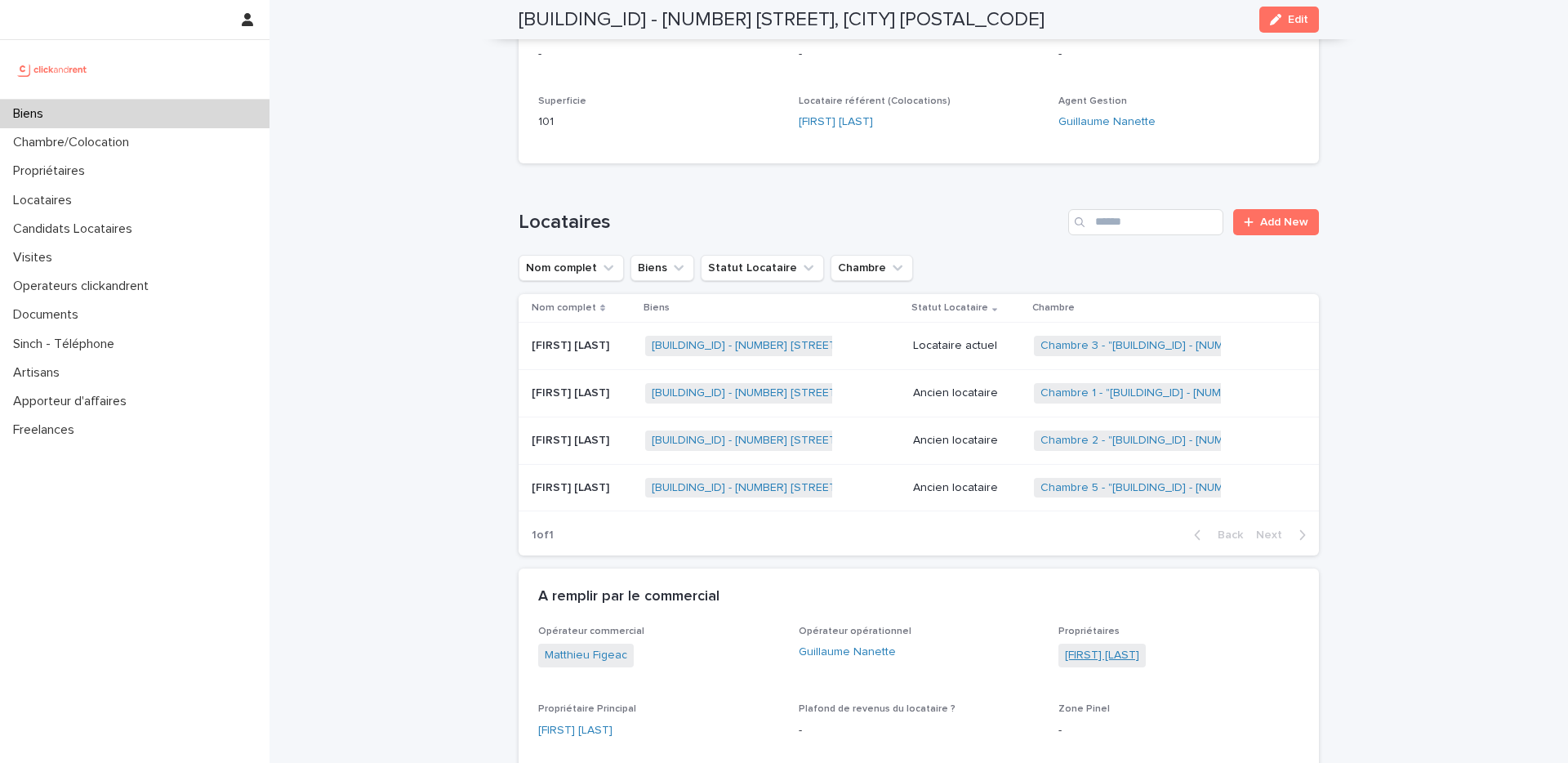 click on "Frédéric Nicolon" at bounding box center [1102, 655] 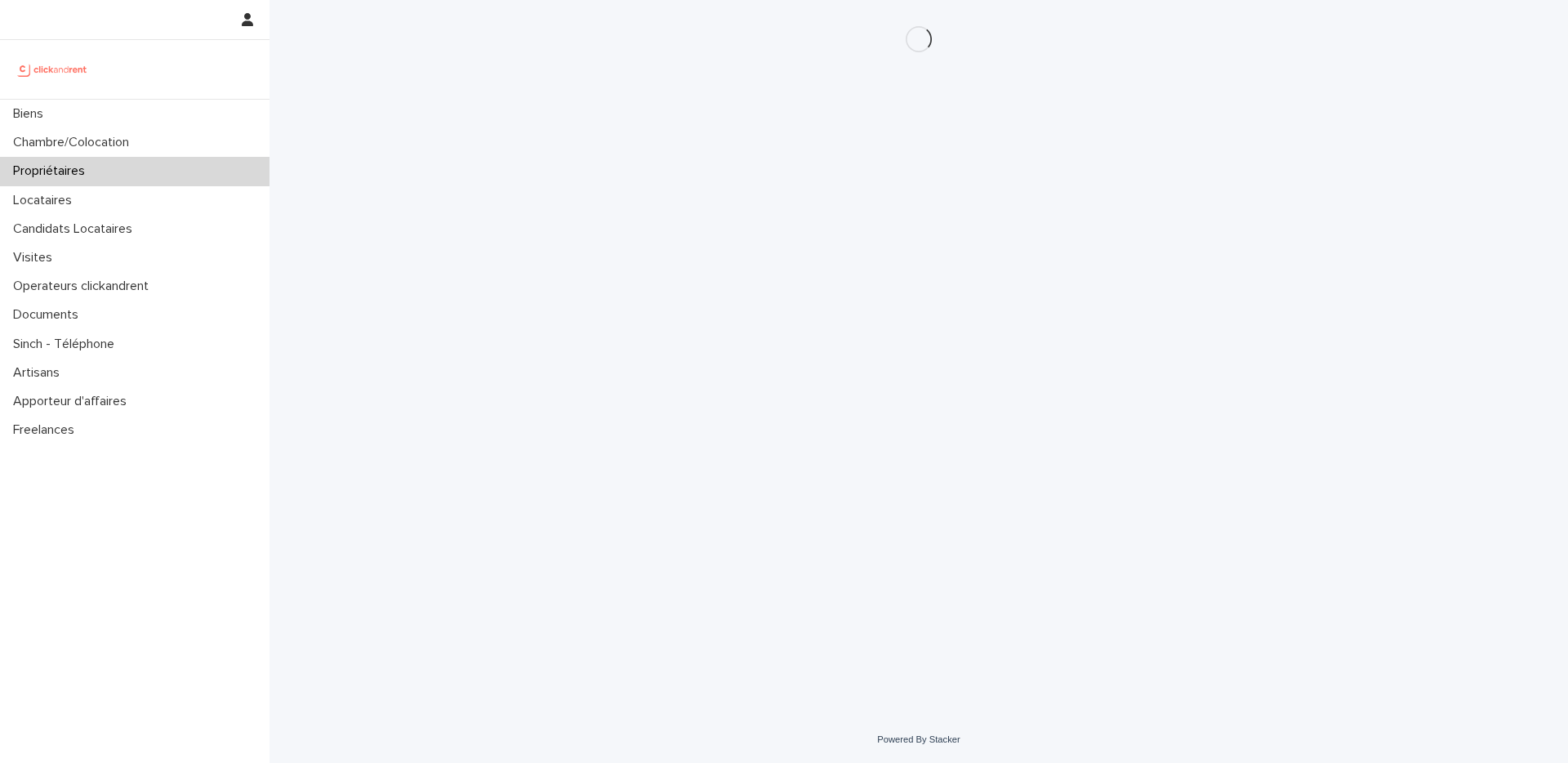 scroll, scrollTop: 0, scrollLeft: 0, axis: both 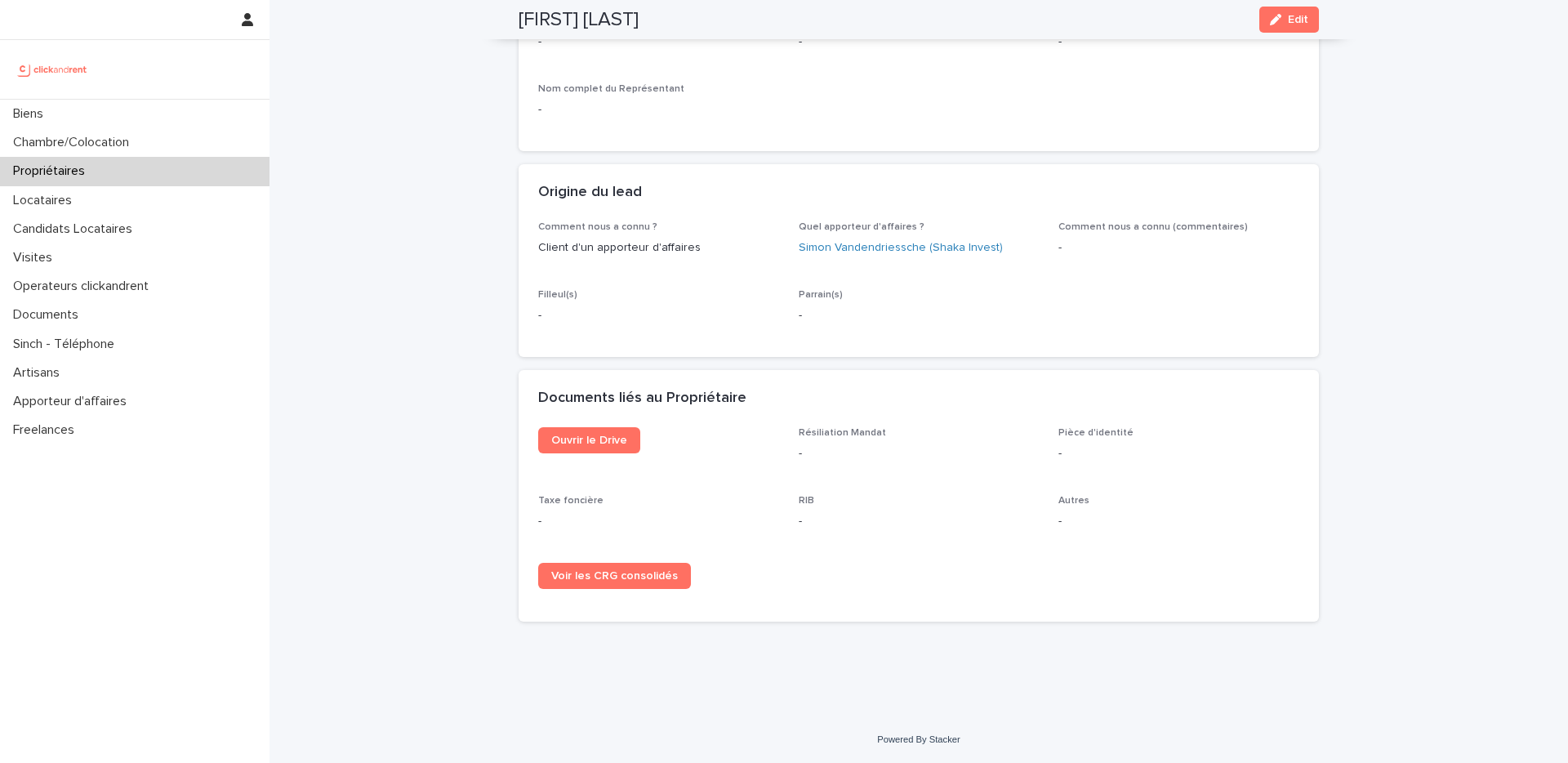 click on "Documents liés au Propriétaire" at bounding box center (919, 399) 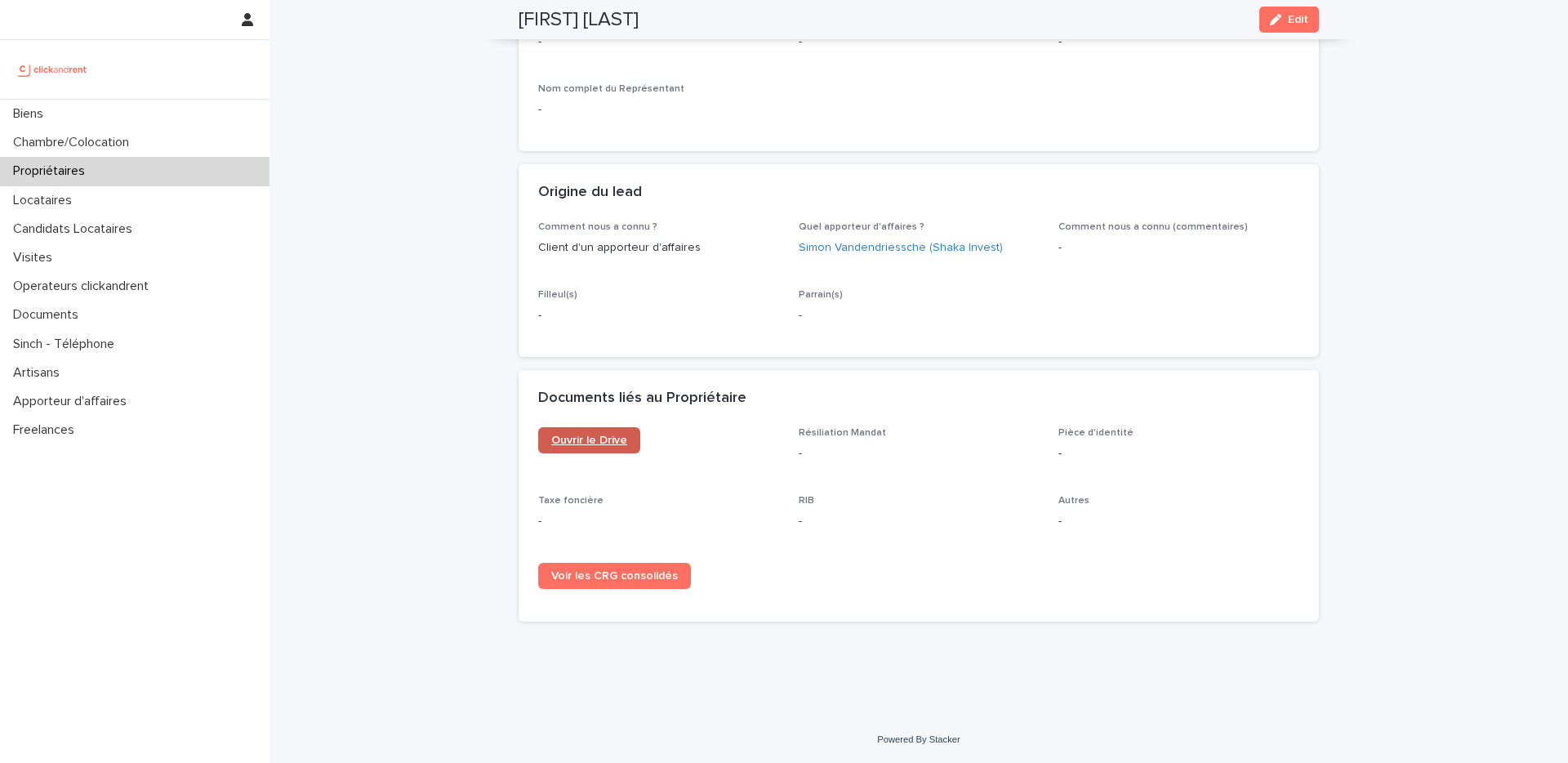 click on "Ouvrir le Drive" at bounding box center (589, 440) 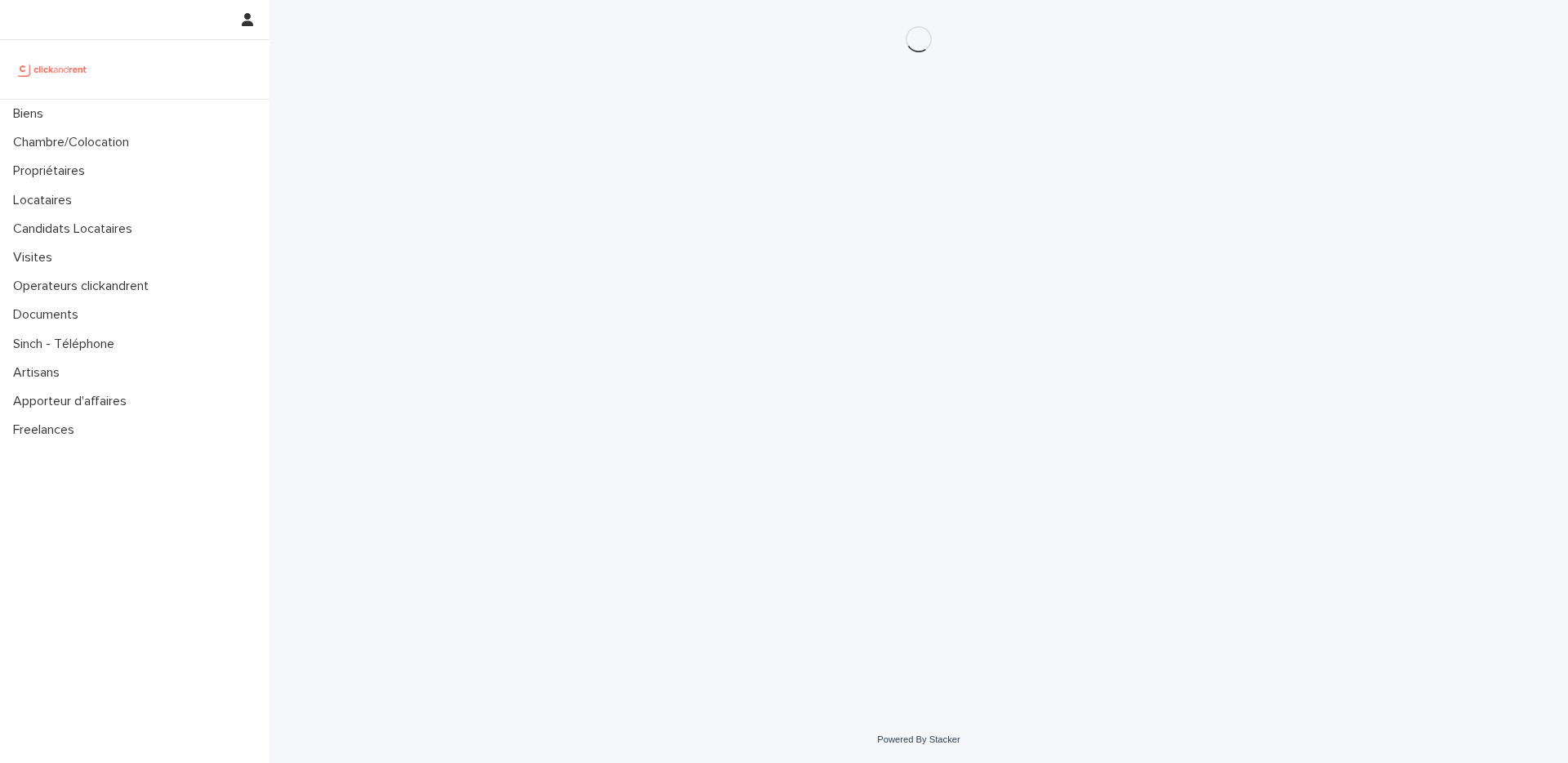 scroll, scrollTop: 0, scrollLeft: 0, axis: both 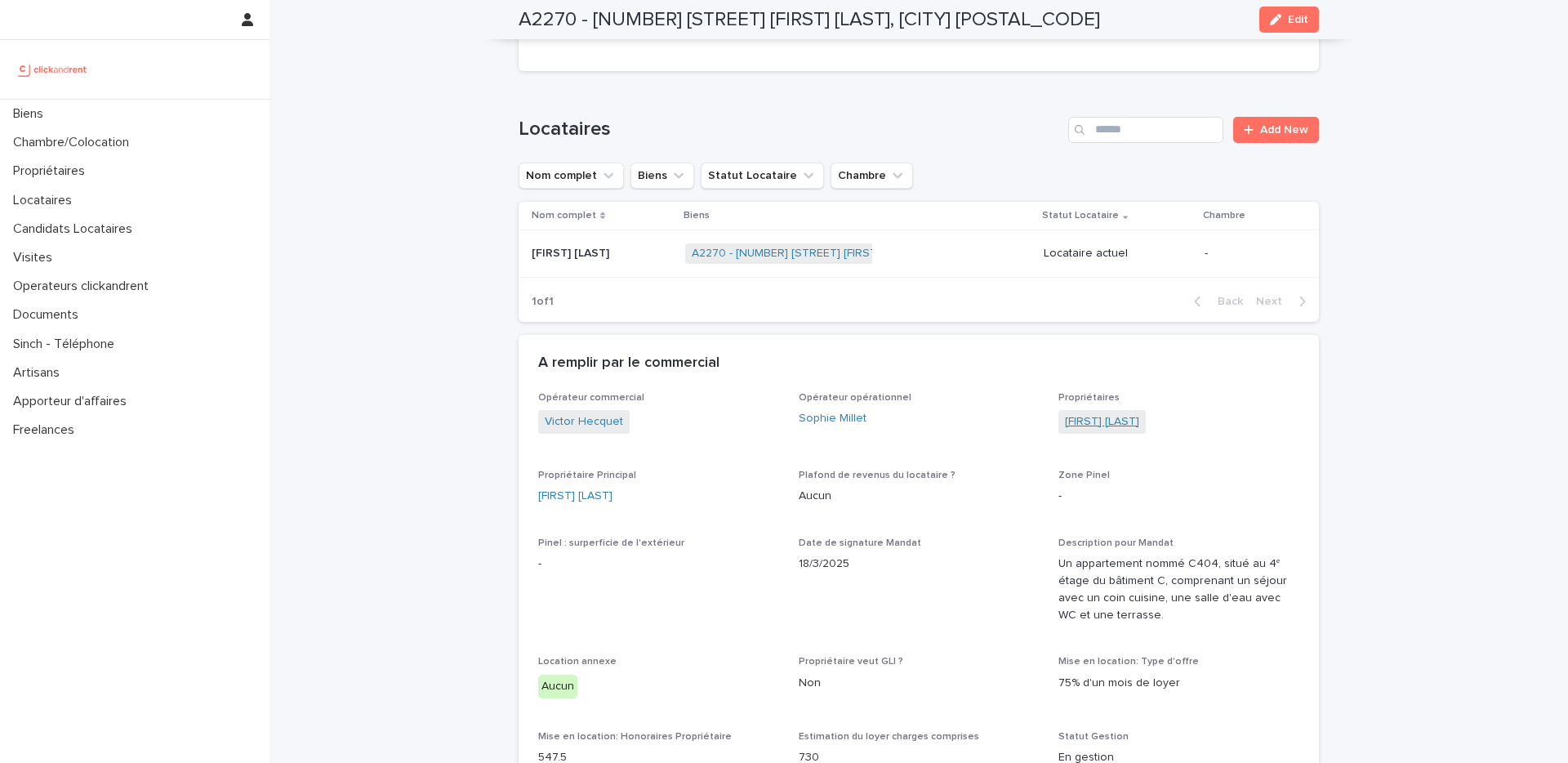 click on "[FIRST] [LAST]" at bounding box center [1102, 422] 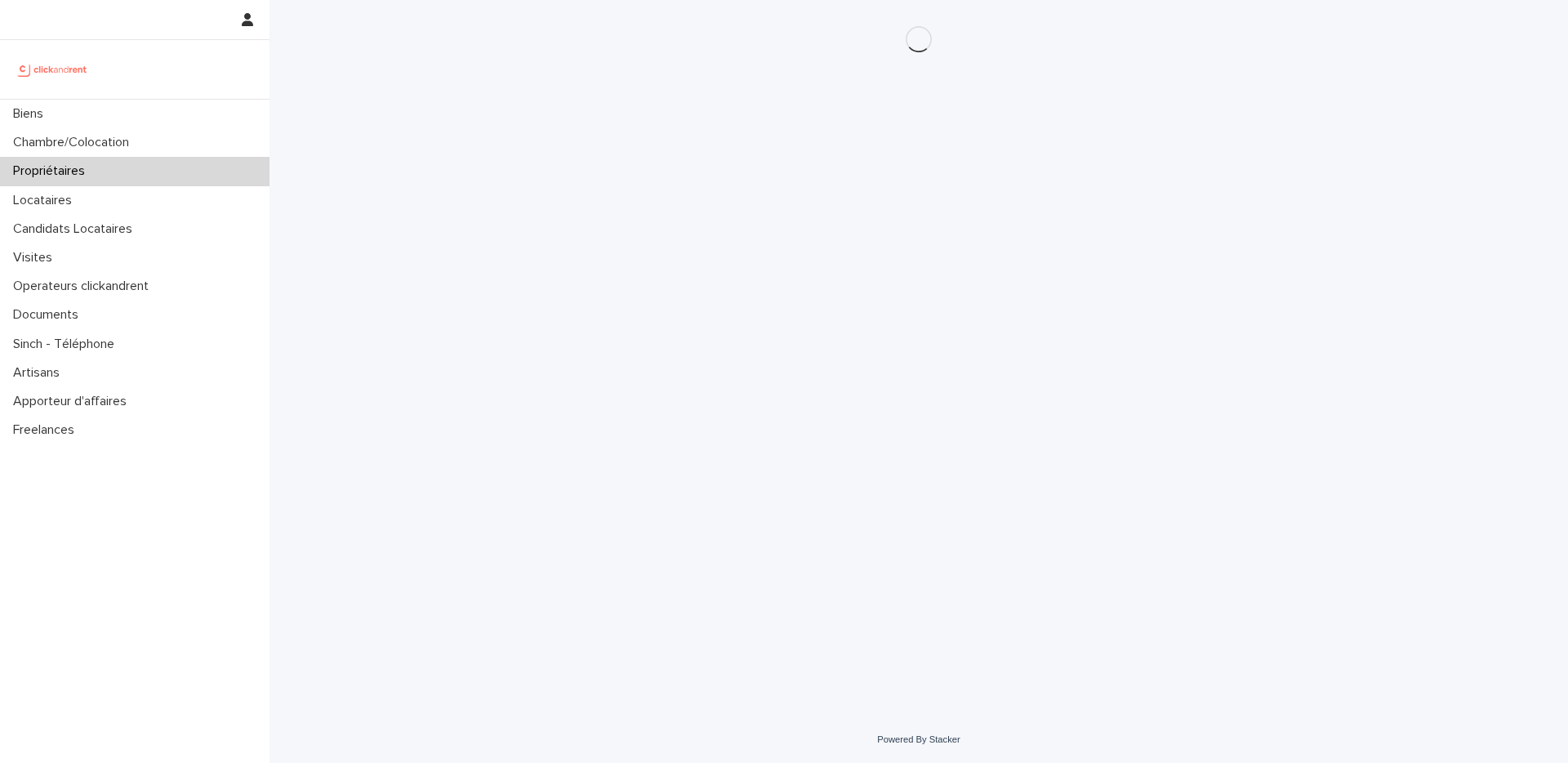 scroll, scrollTop: 0, scrollLeft: 0, axis: both 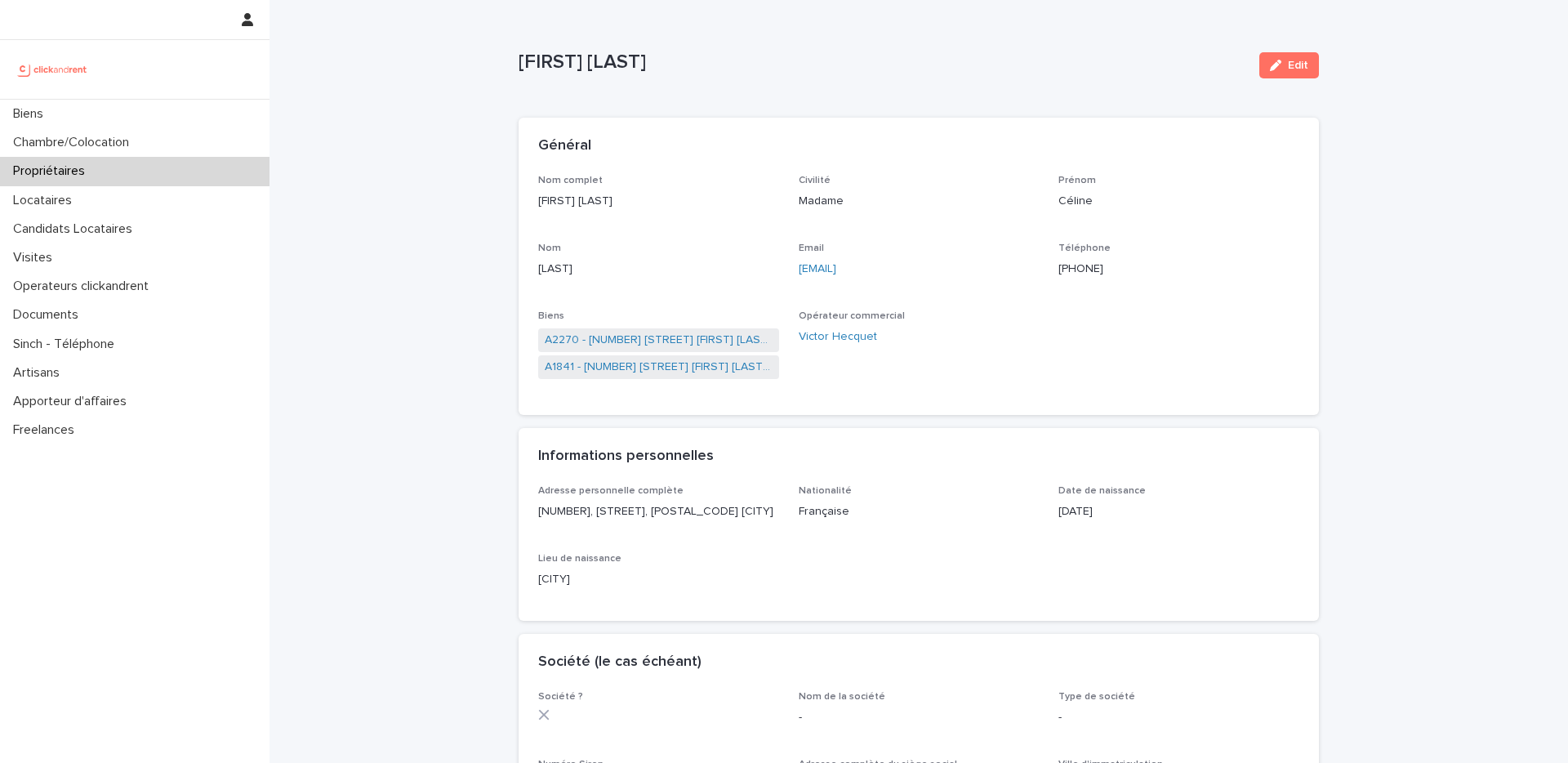 drag, startPoint x: 932, startPoint y: 264, endPoint x: 797, endPoint y: 270, distance: 135.13327 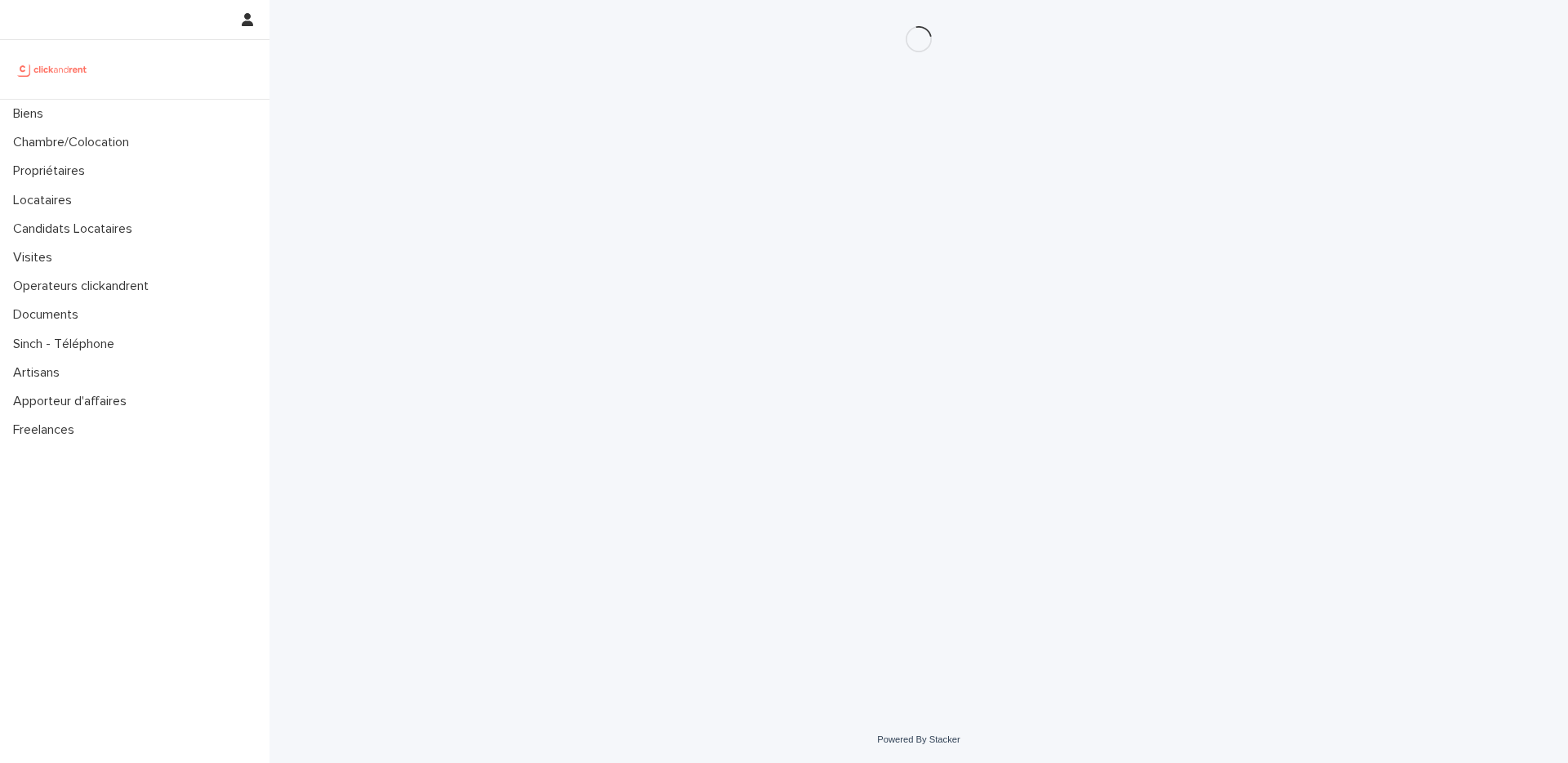 scroll, scrollTop: 0, scrollLeft: 0, axis: both 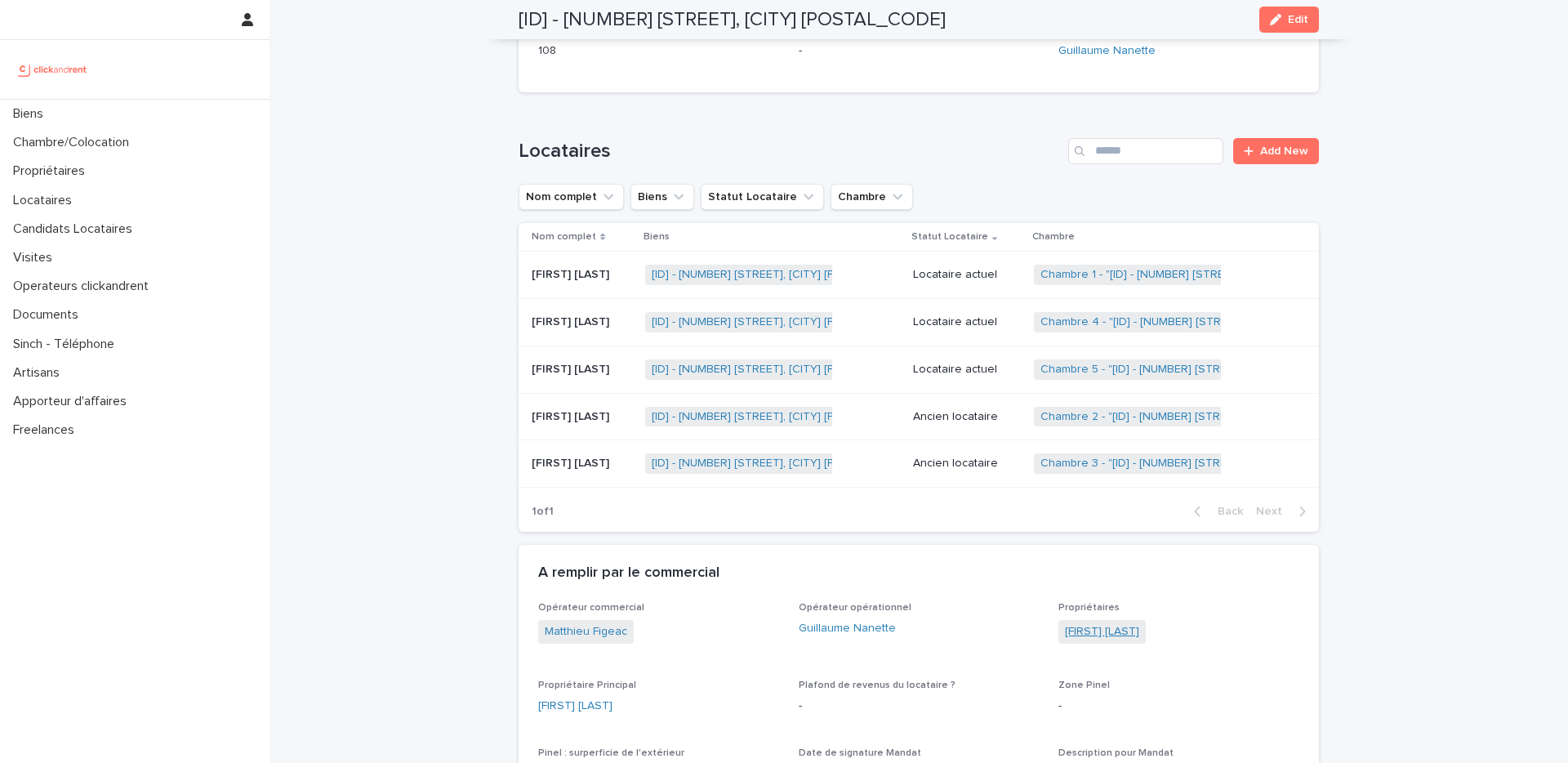 click on "[FIRST] [LAST]" at bounding box center [1102, 631] 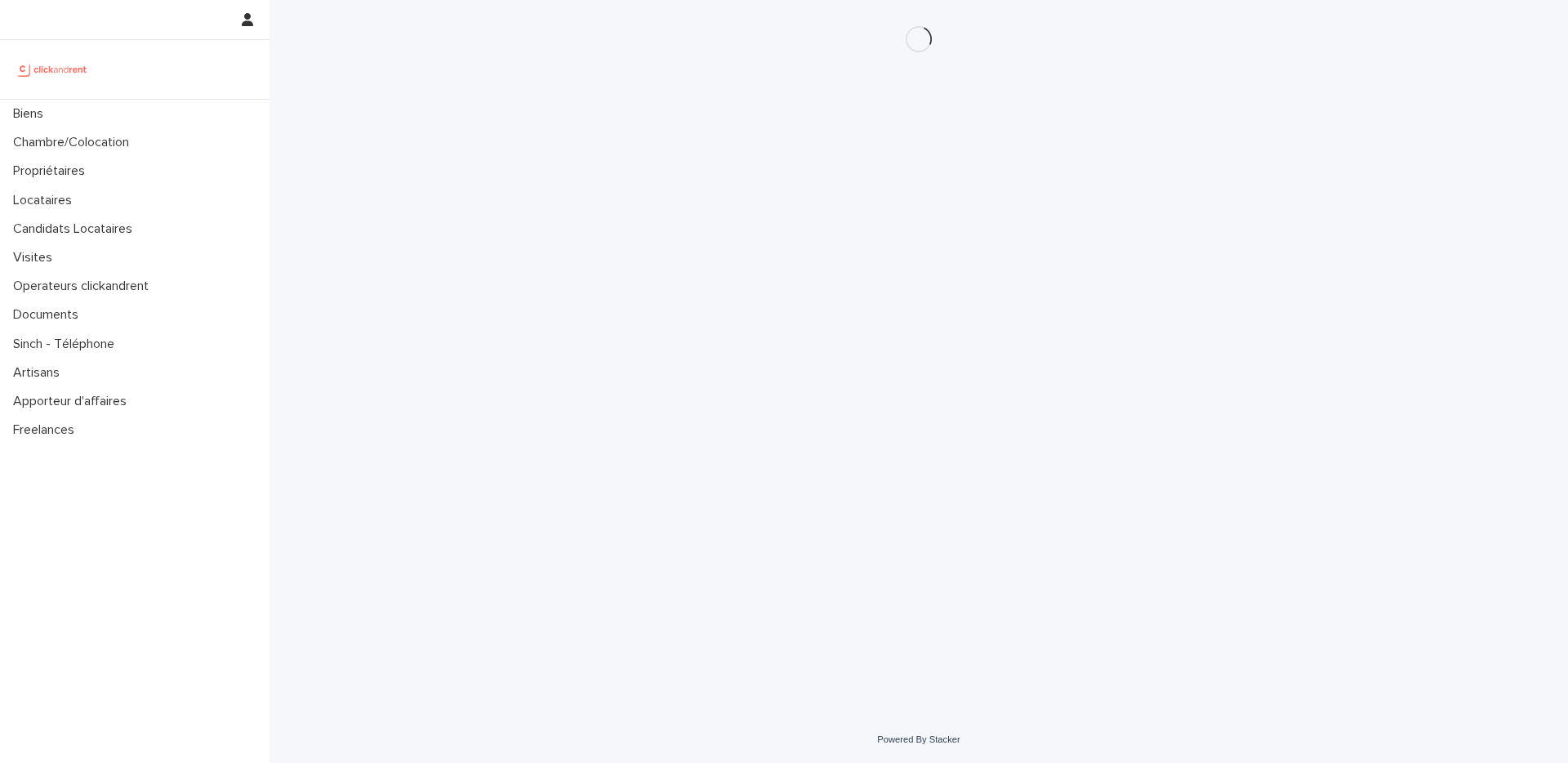 scroll, scrollTop: 0, scrollLeft: 0, axis: both 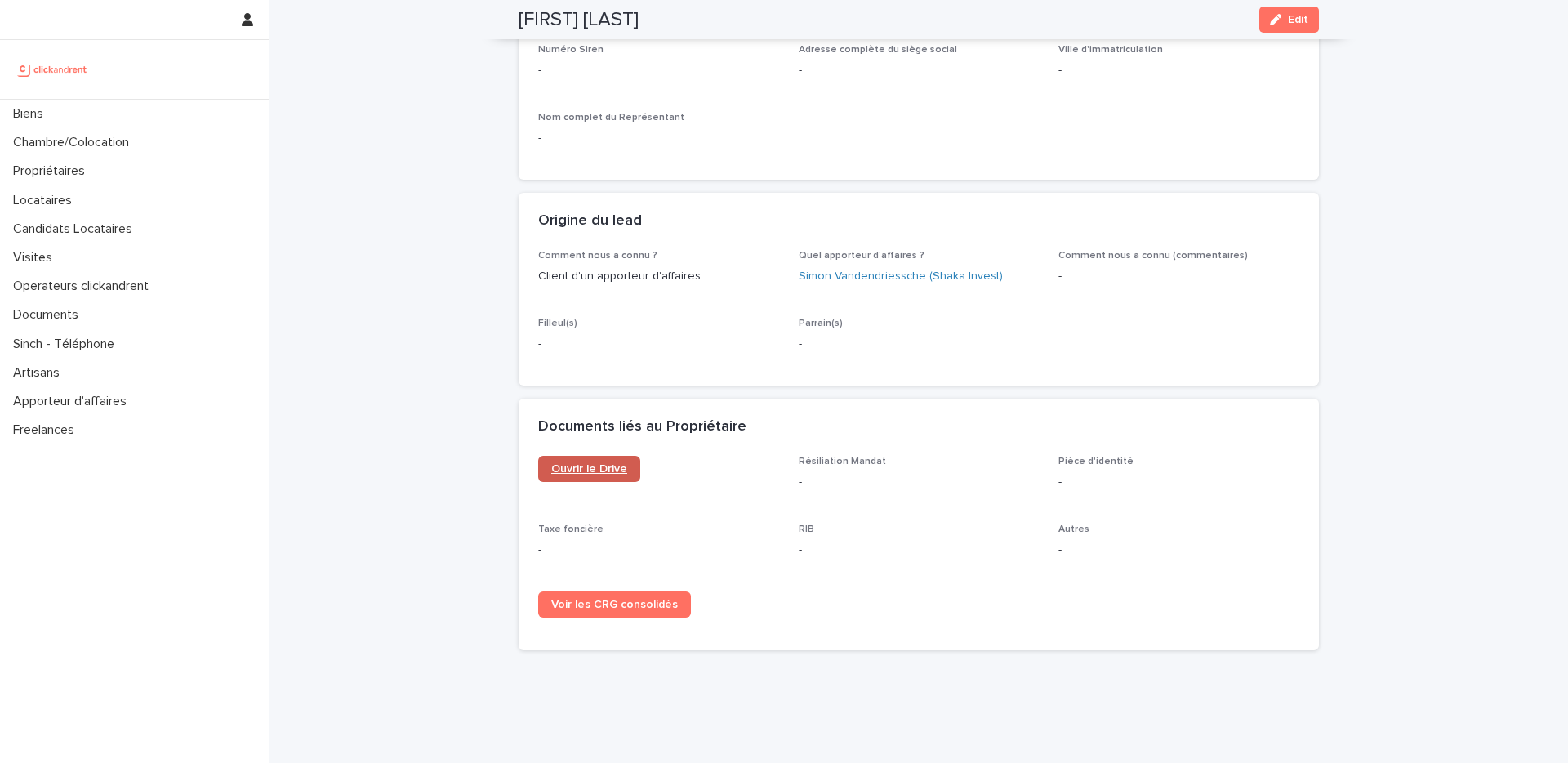 click on "Ouvrir le Drive" at bounding box center [589, 469] 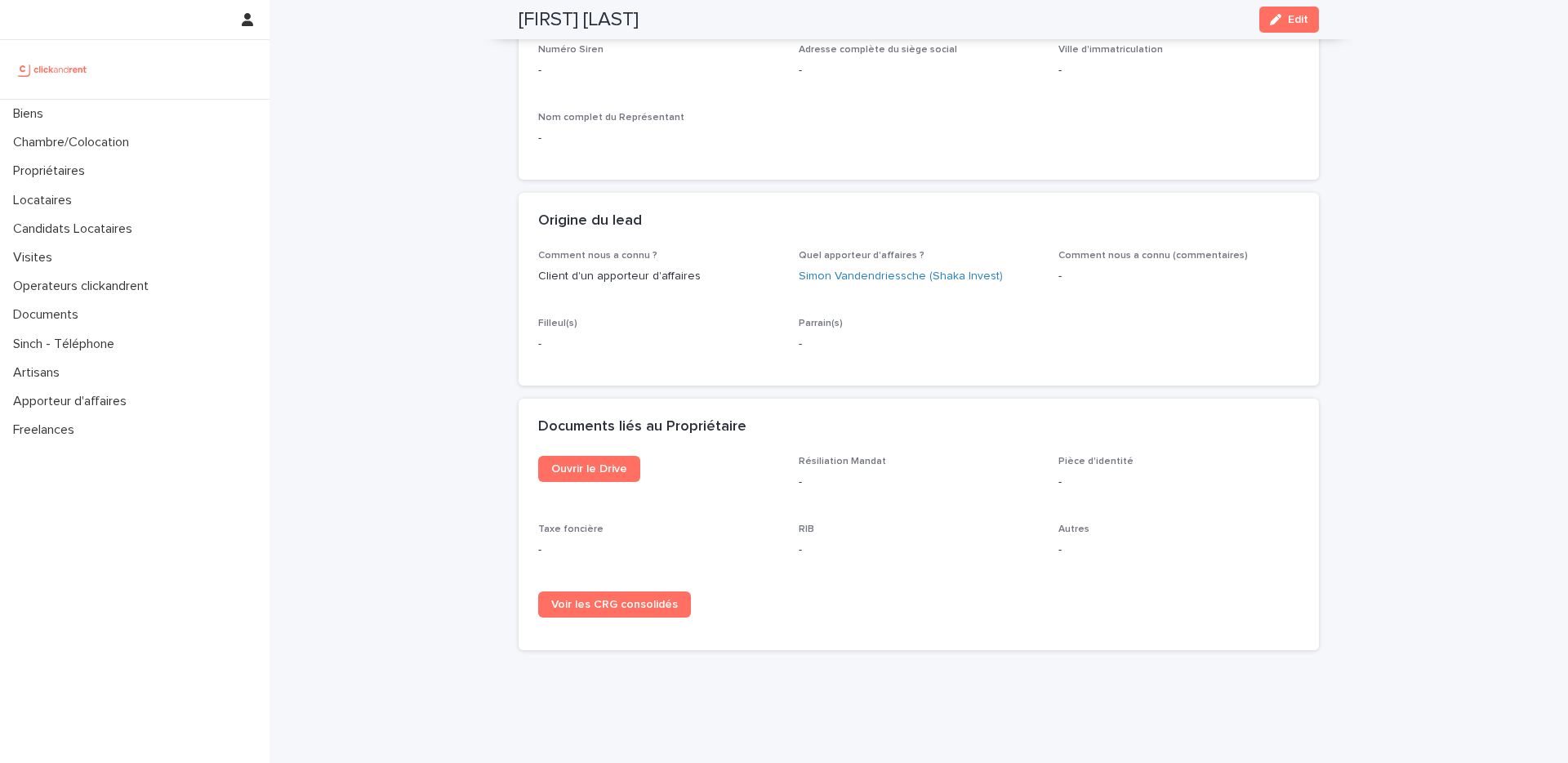 scroll, scrollTop: 0, scrollLeft: 0, axis: both 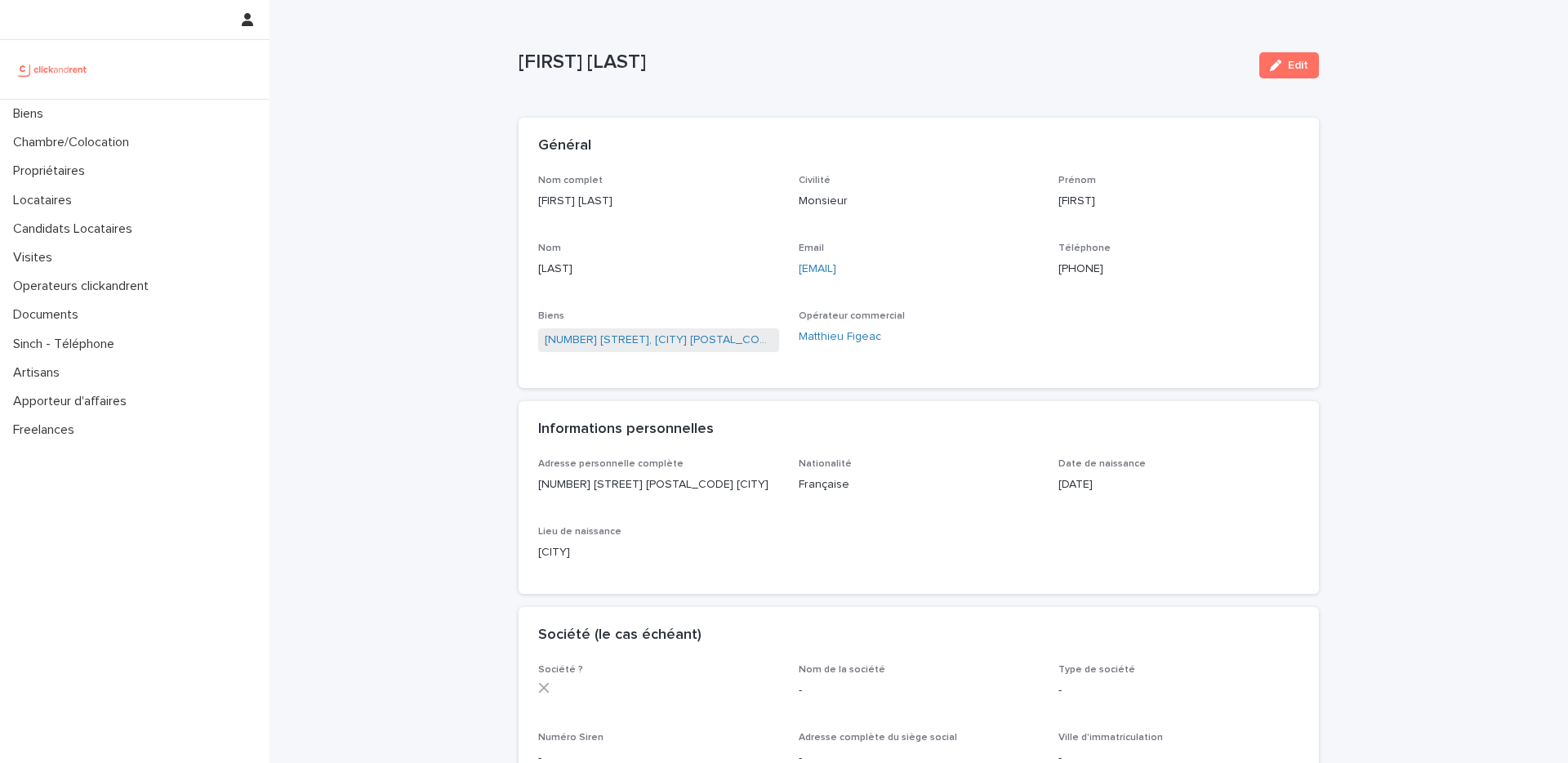 drag, startPoint x: 921, startPoint y: 266, endPoint x: 797, endPoint y: 273, distance: 124.19742 